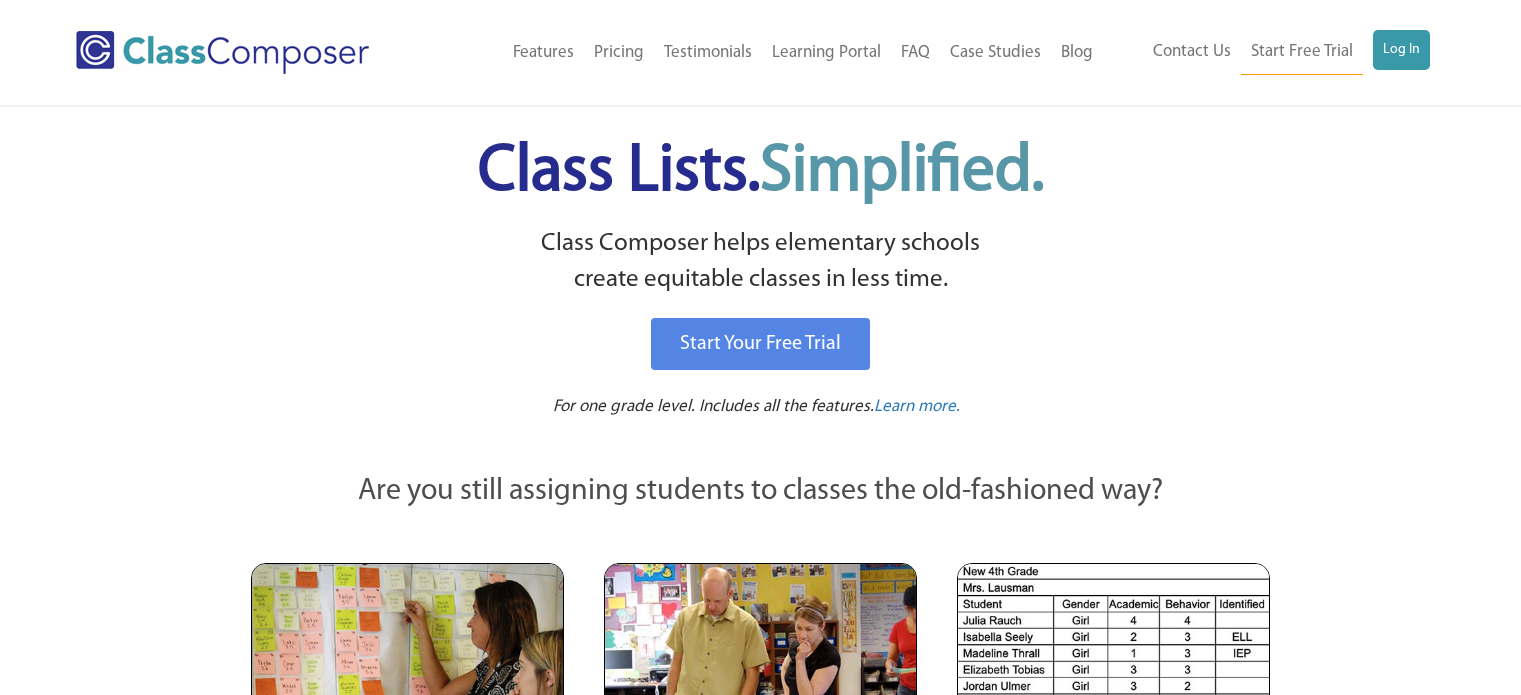 scroll, scrollTop: 0, scrollLeft: 0, axis: both 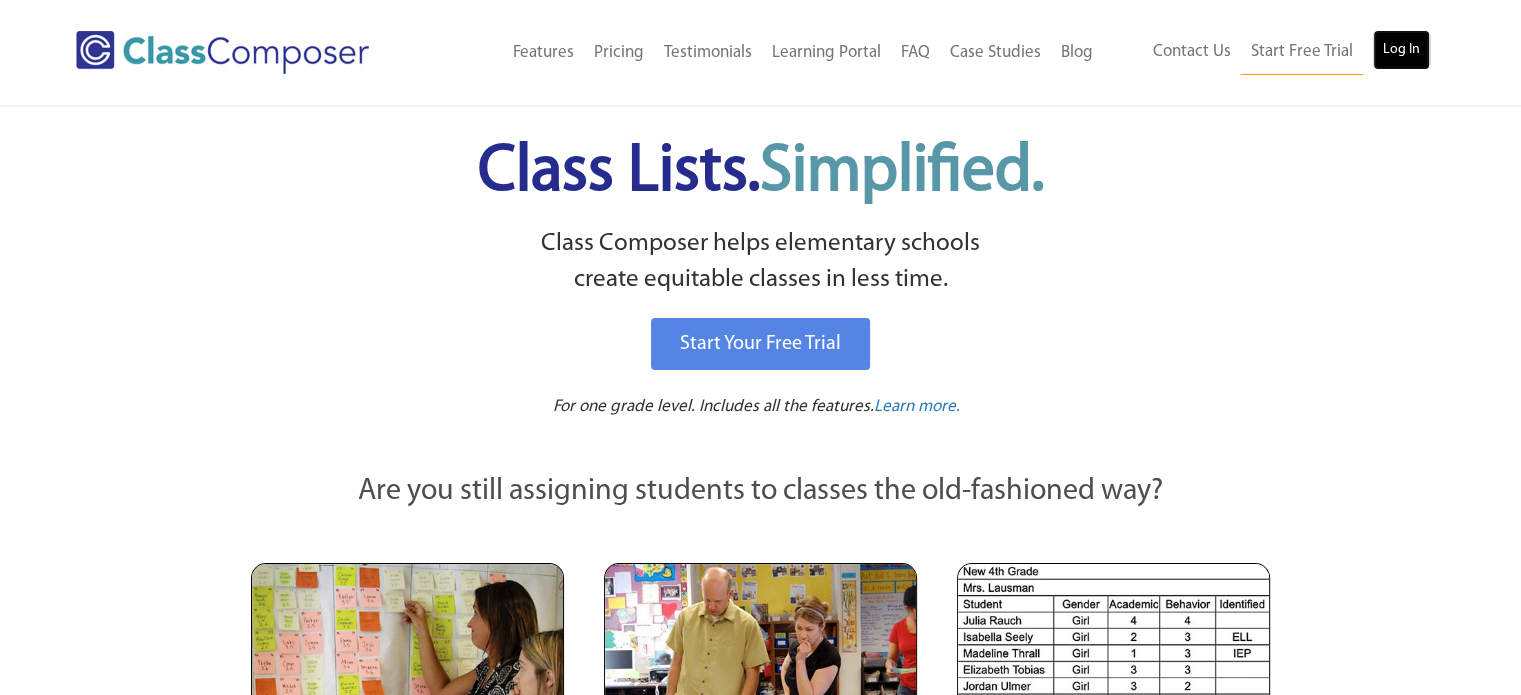 click on "Log In" at bounding box center [1401, 50] 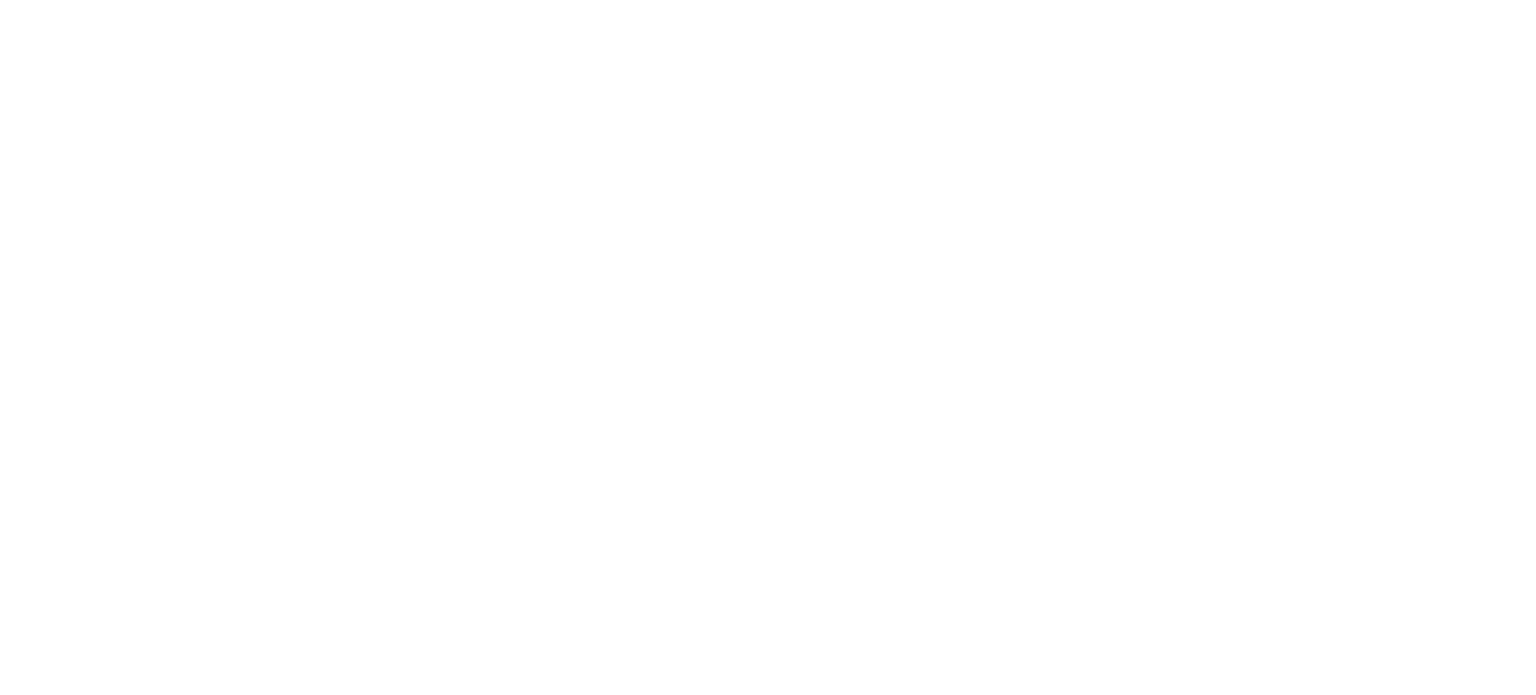scroll, scrollTop: 0, scrollLeft: 0, axis: both 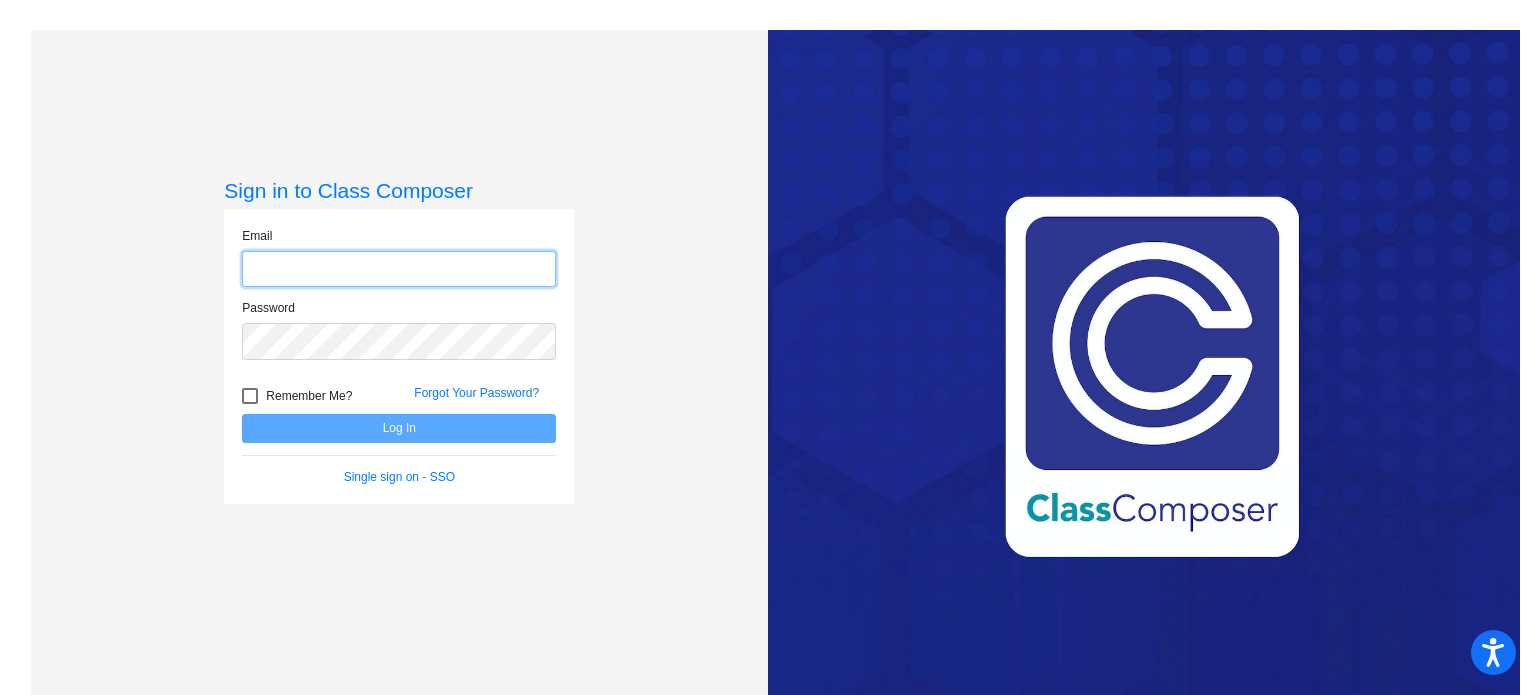 type on "[EMAIL_ADDRESS][DOMAIN_NAME]" 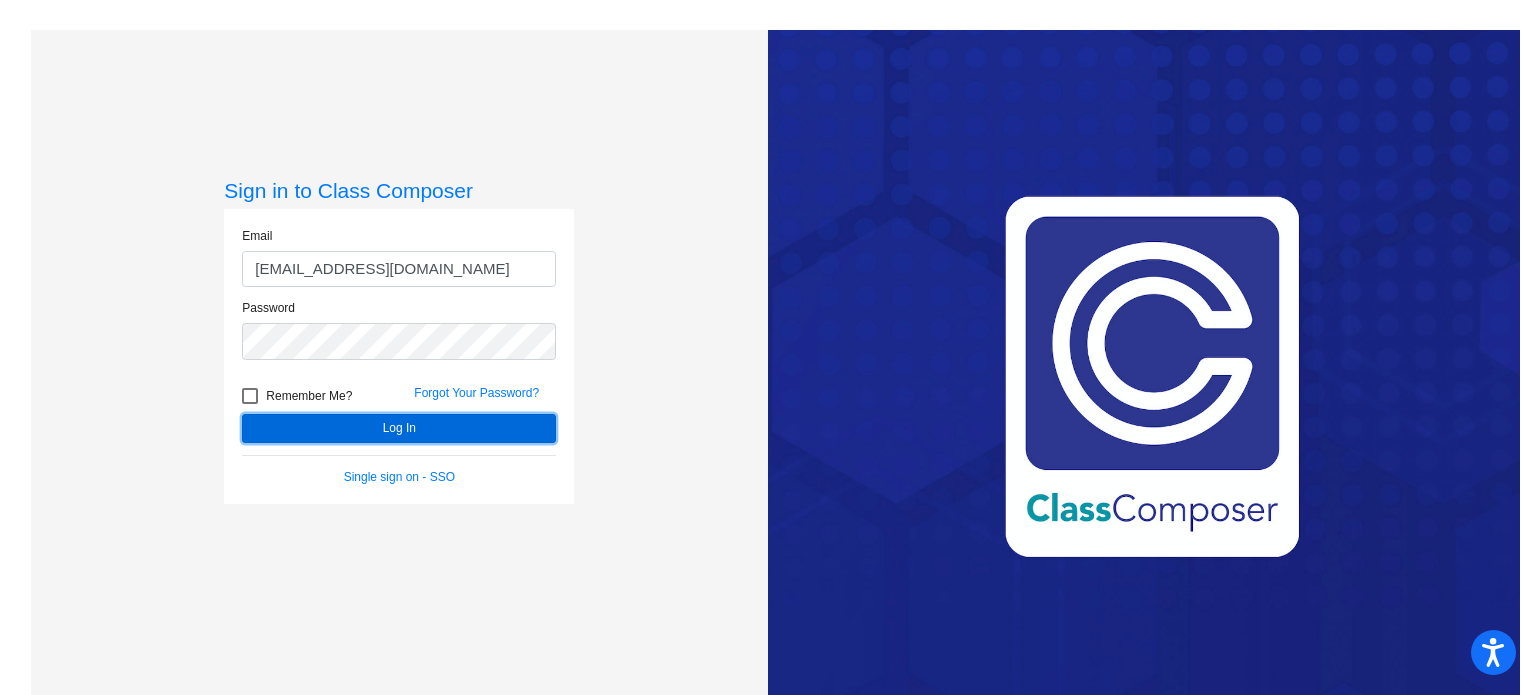click on "Log In" 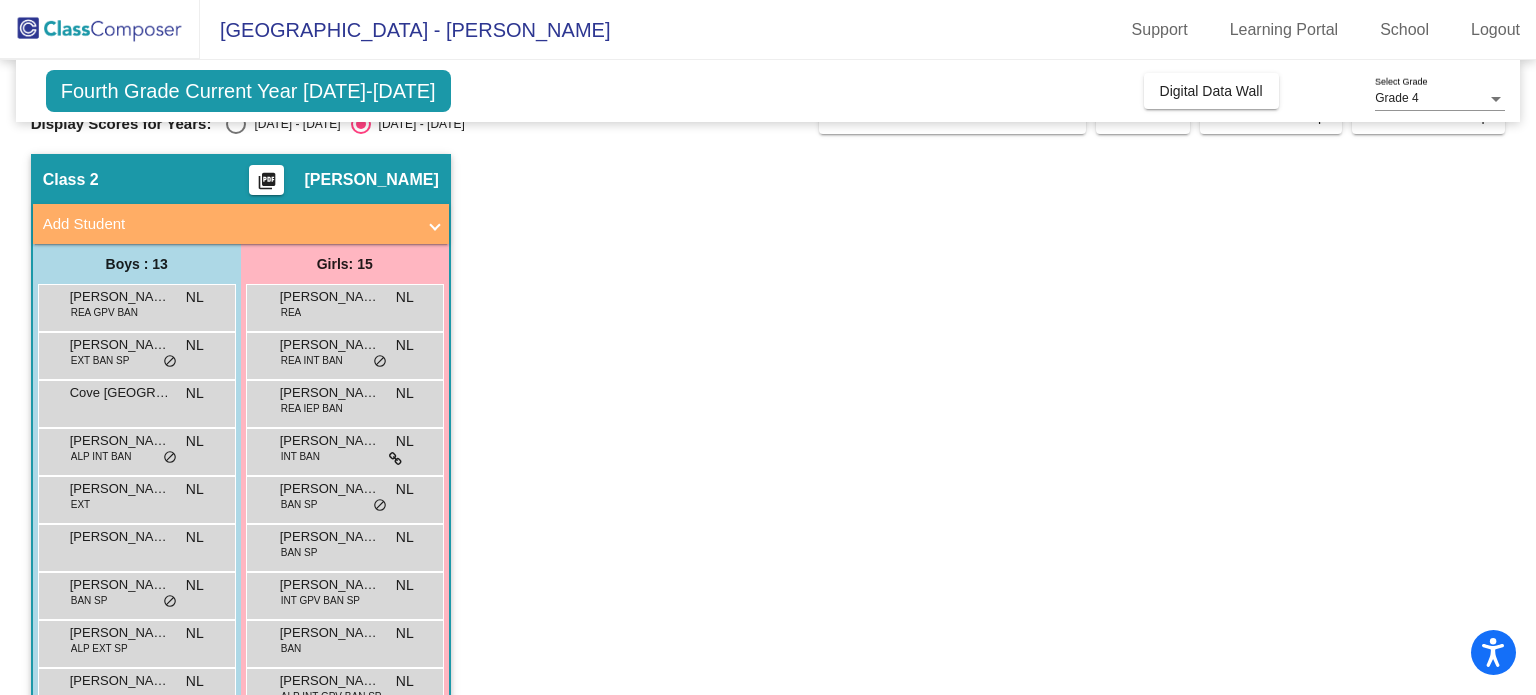 scroll, scrollTop: 36, scrollLeft: 0, axis: vertical 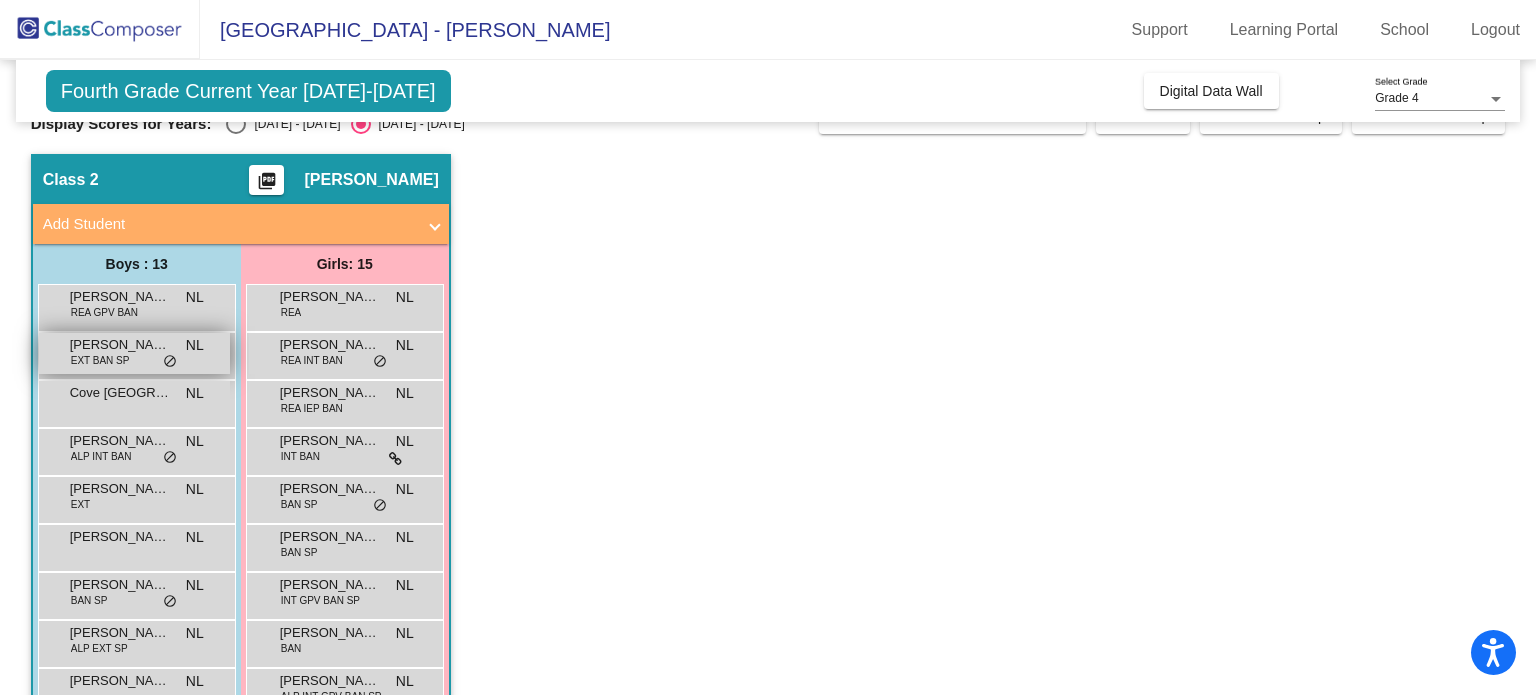 click on "[PERSON_NAME] [PERSON_NAME] EXT BAN SP NL lock do_not_disturb_alt" at bounding box center (134, 353) 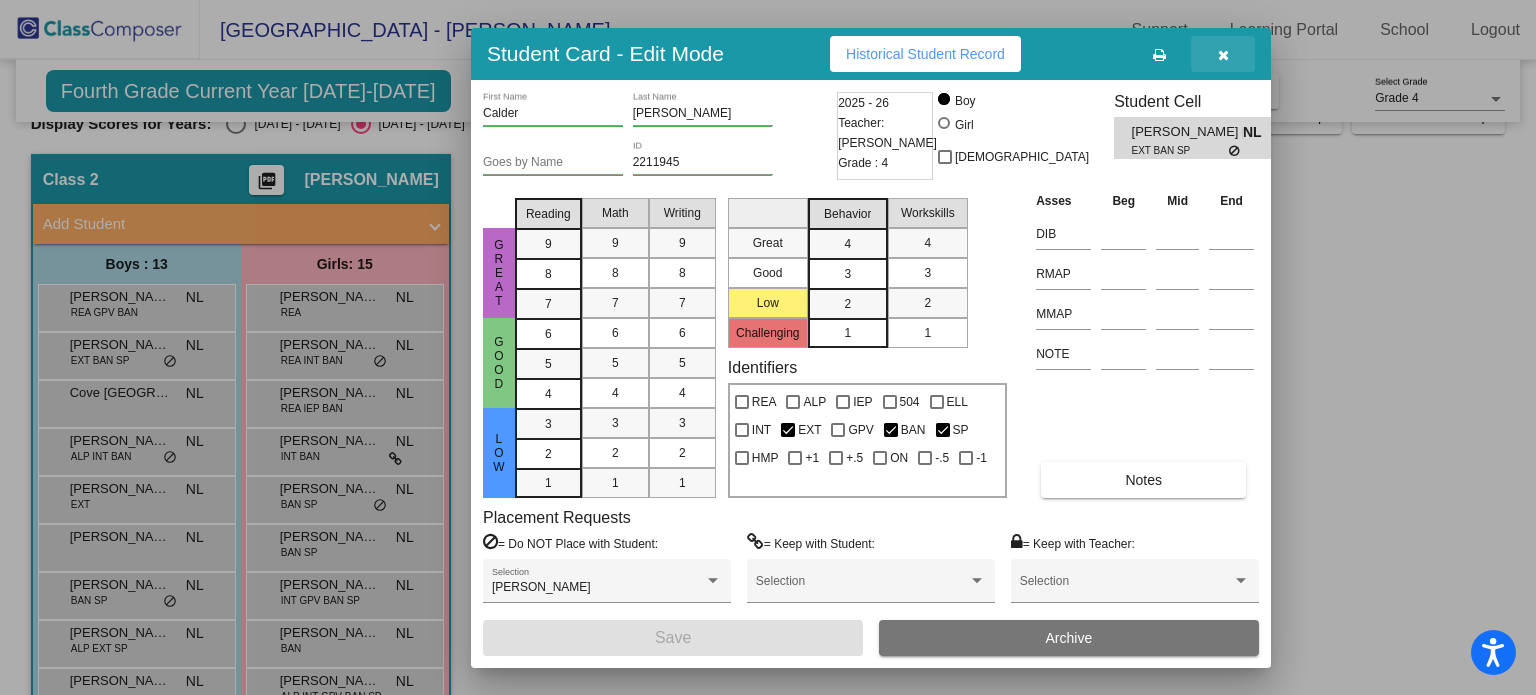 click at bounding box center (1223, 55) 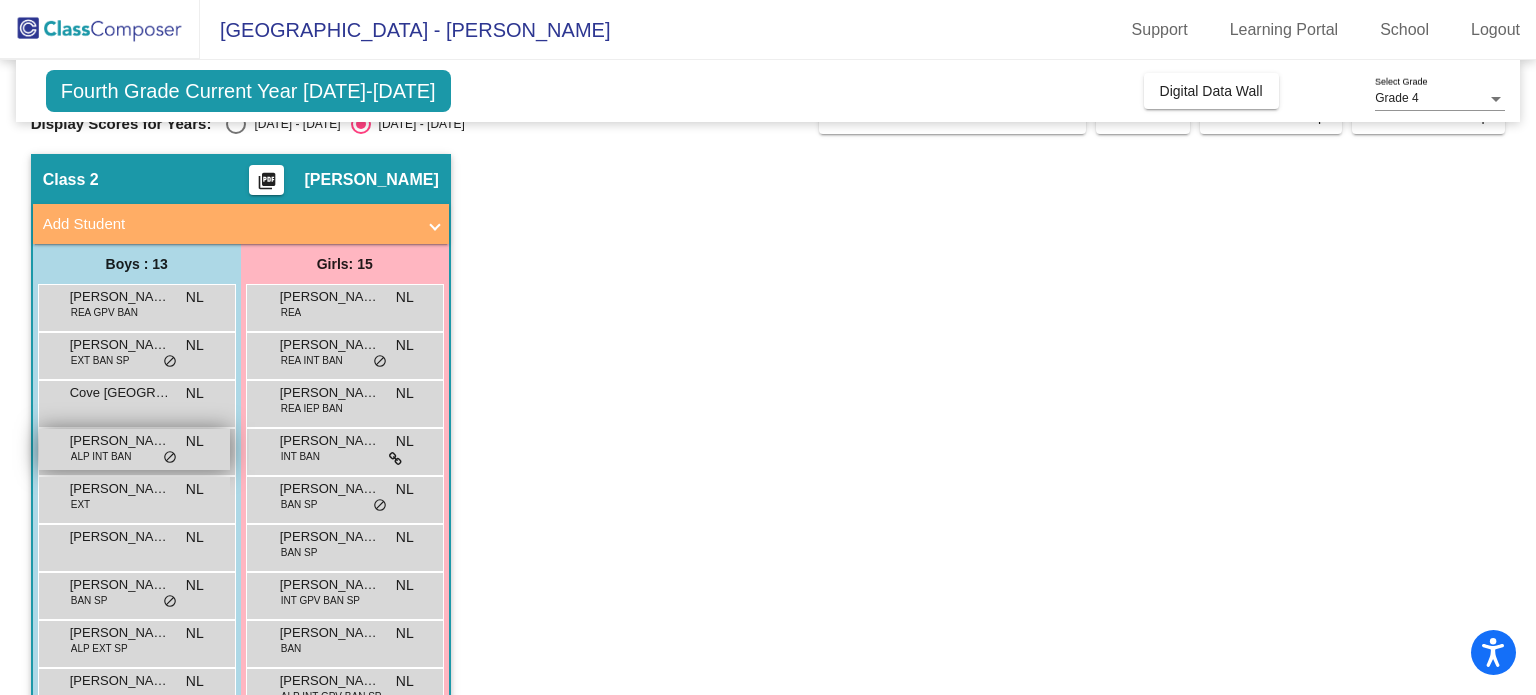 click on "ALP INT BAN" at bounding box center [101, 456] 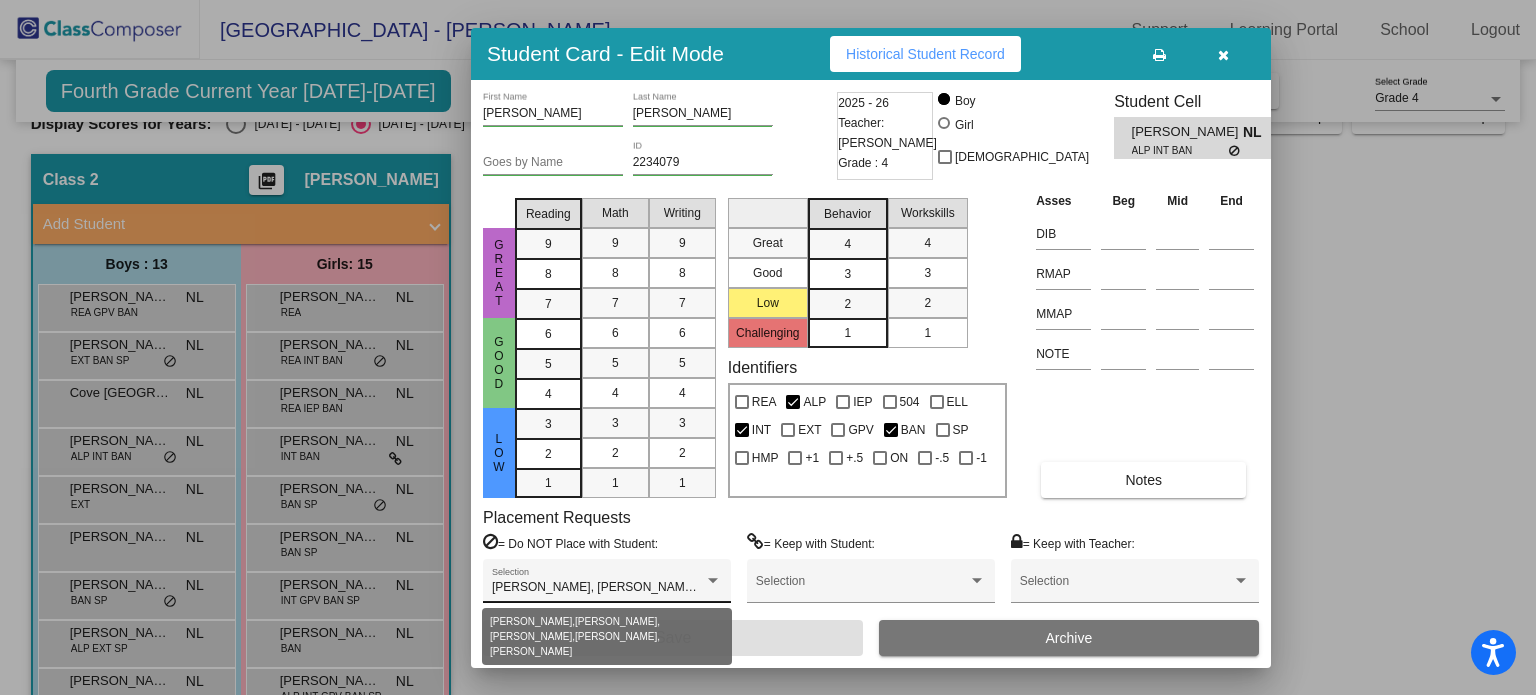 click at bounding box center [713, 581] 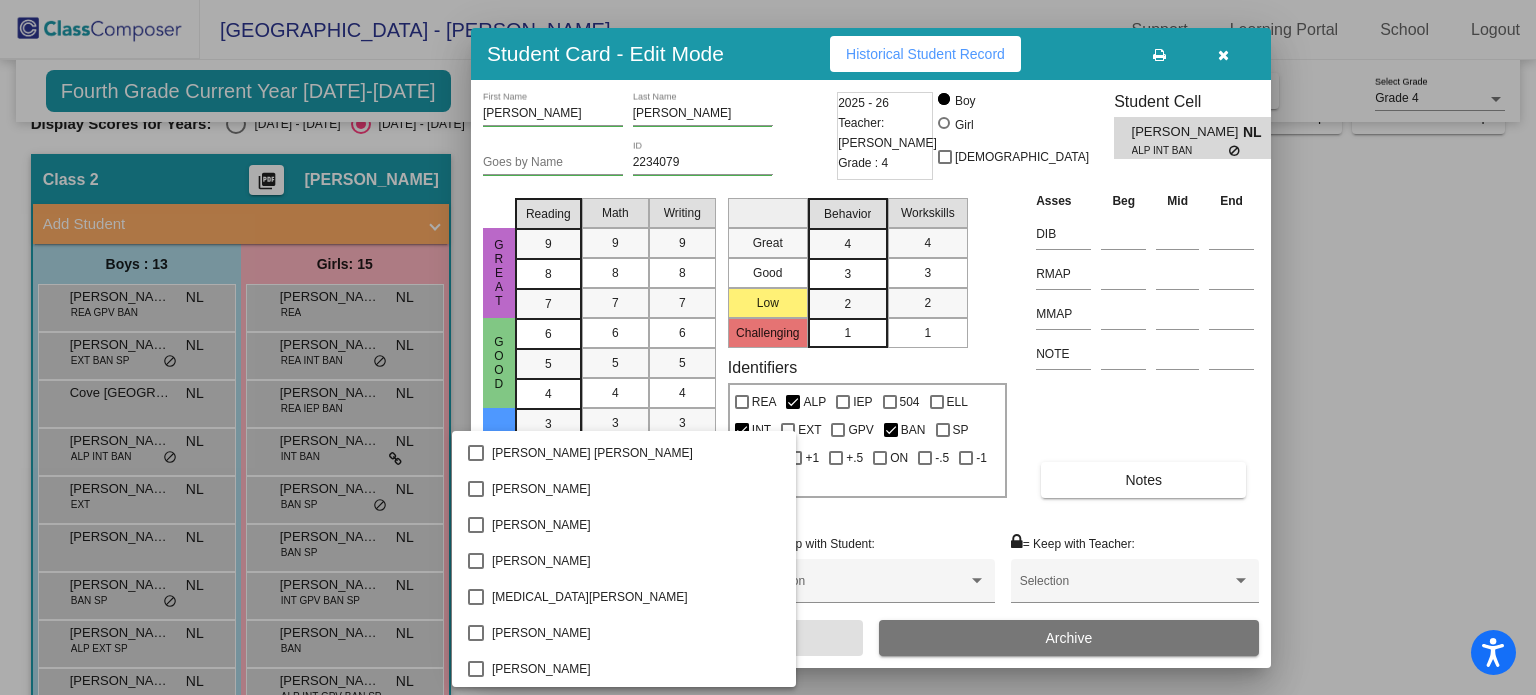 scroll, scrollTop: 3703, scrollLeft: 0, axis: vertical 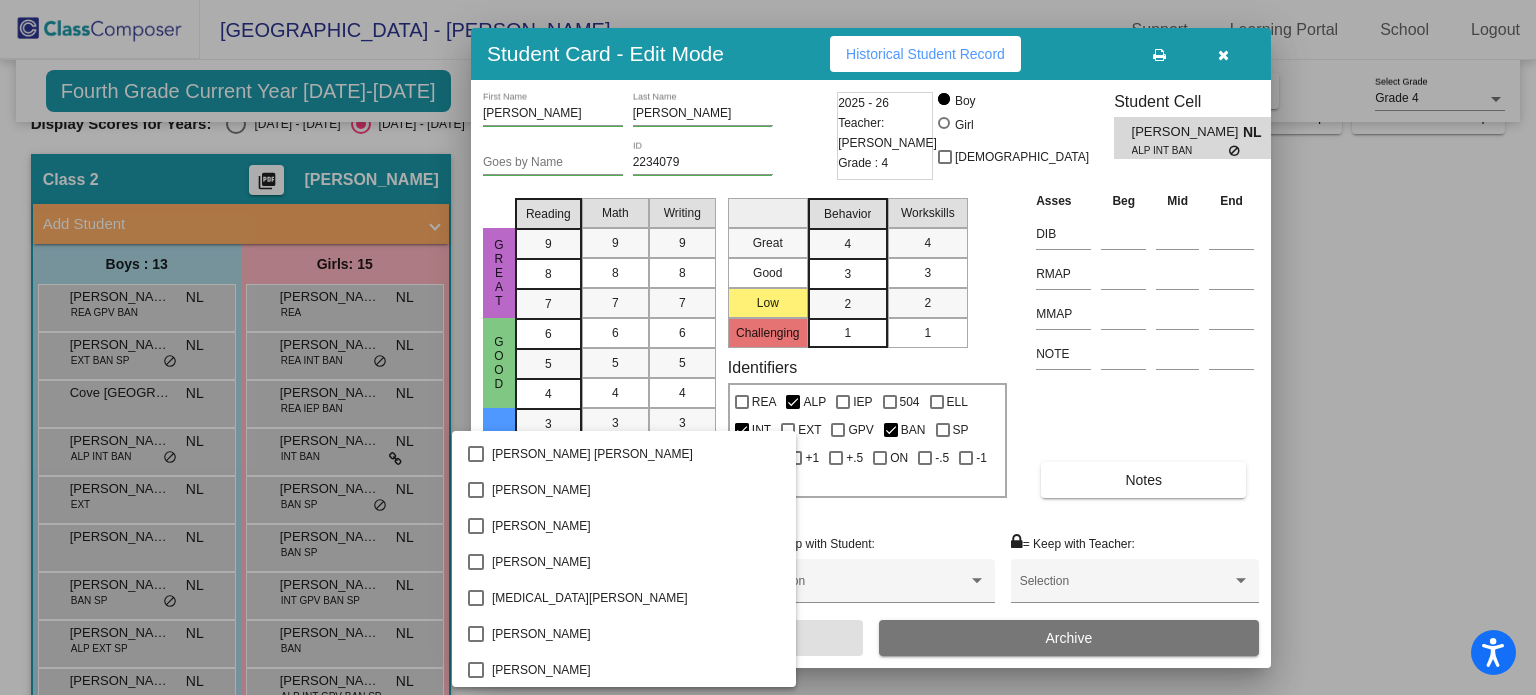 click at bounding box center [768, 347] 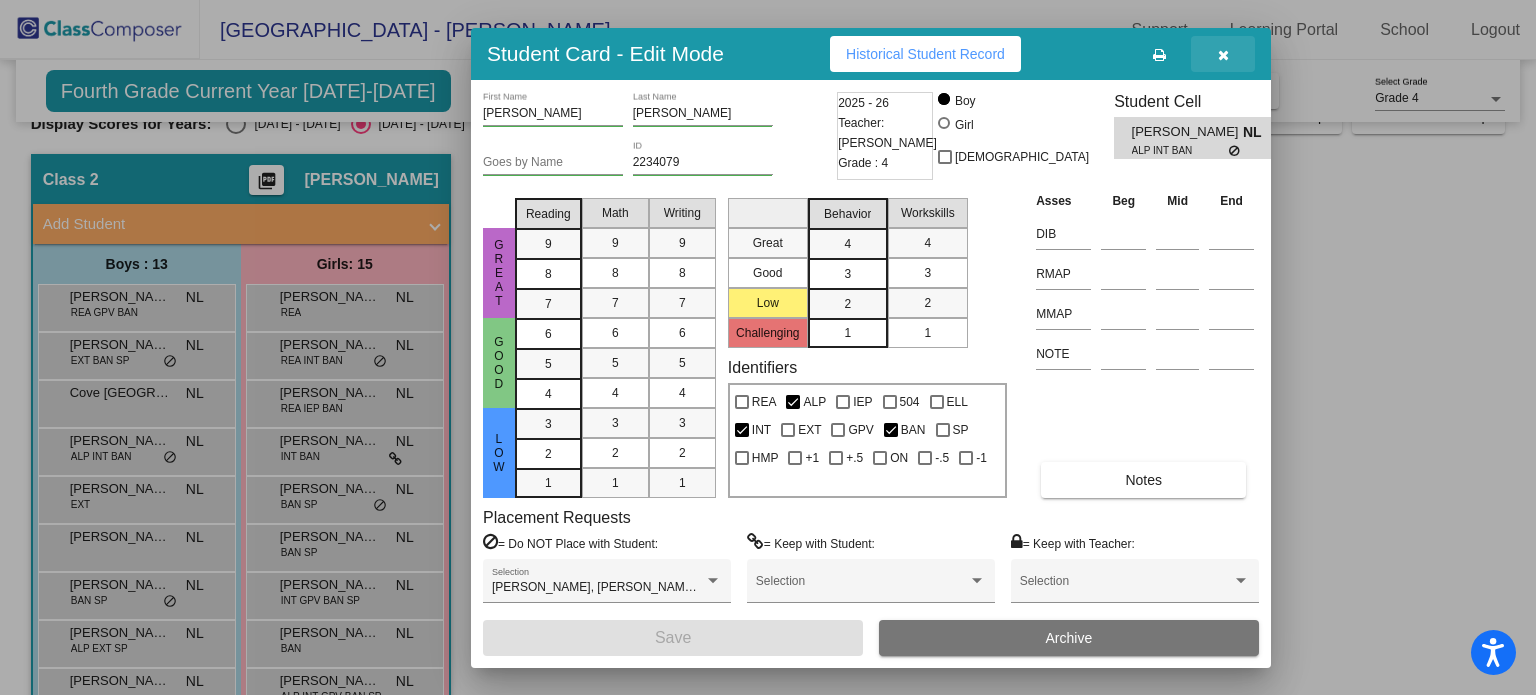 click at bounding box center (1223, 54) 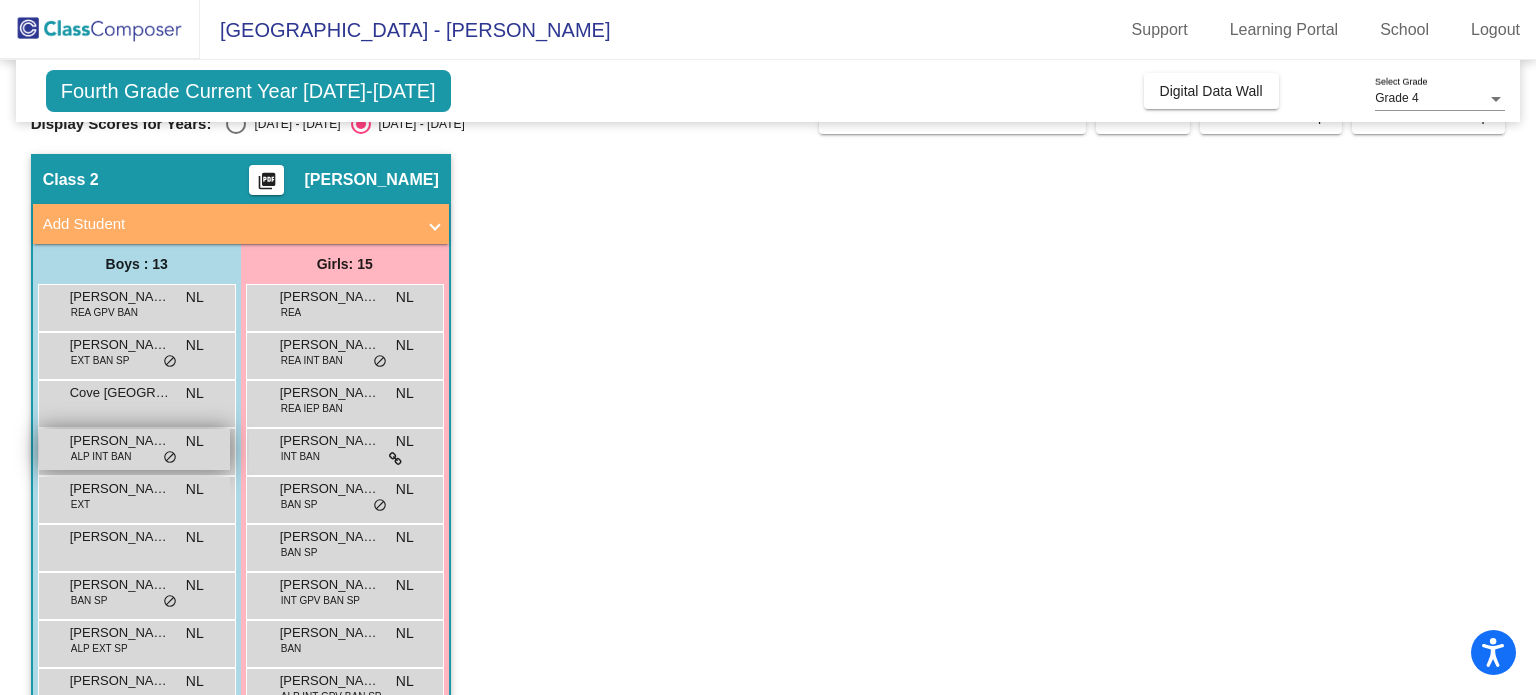 scroll, scrollTop: 0, scrollLeft: 0, axis: both 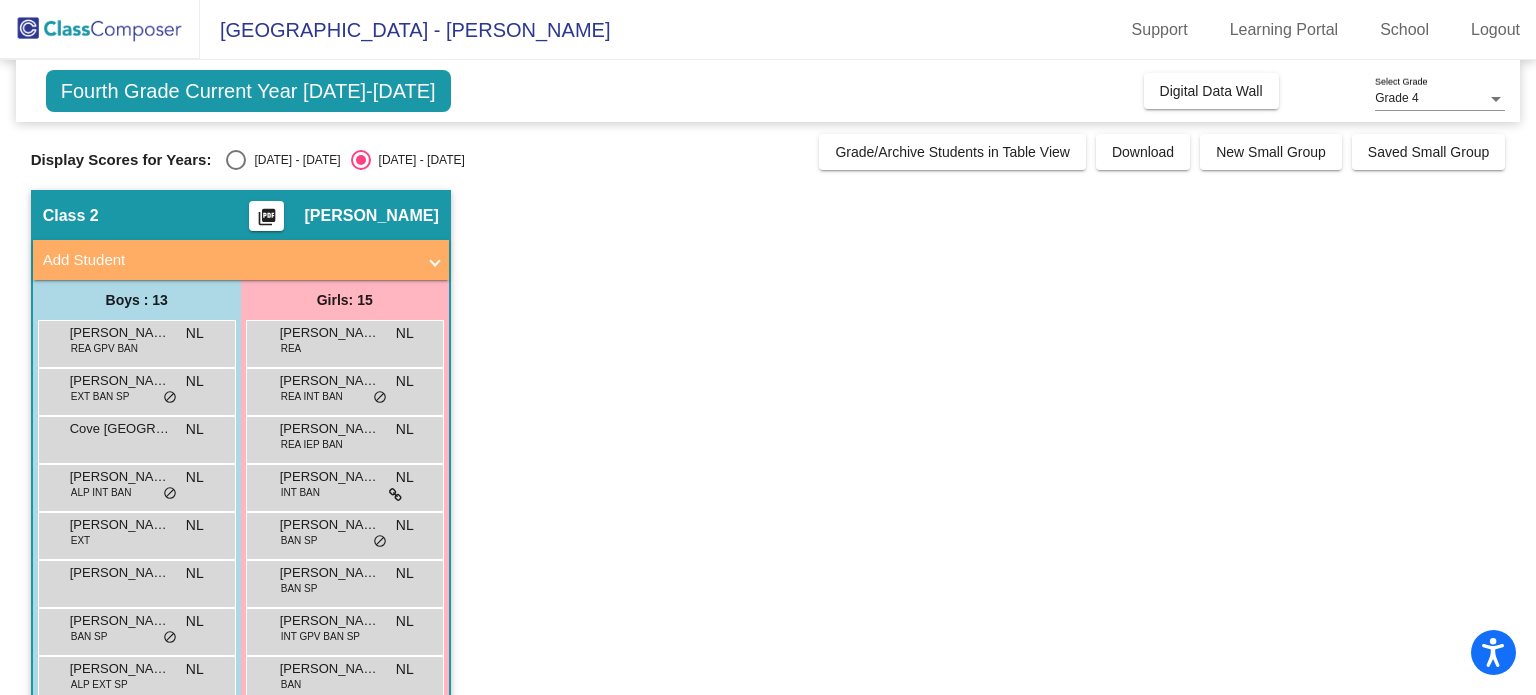 click at bounding box center (236, 160) 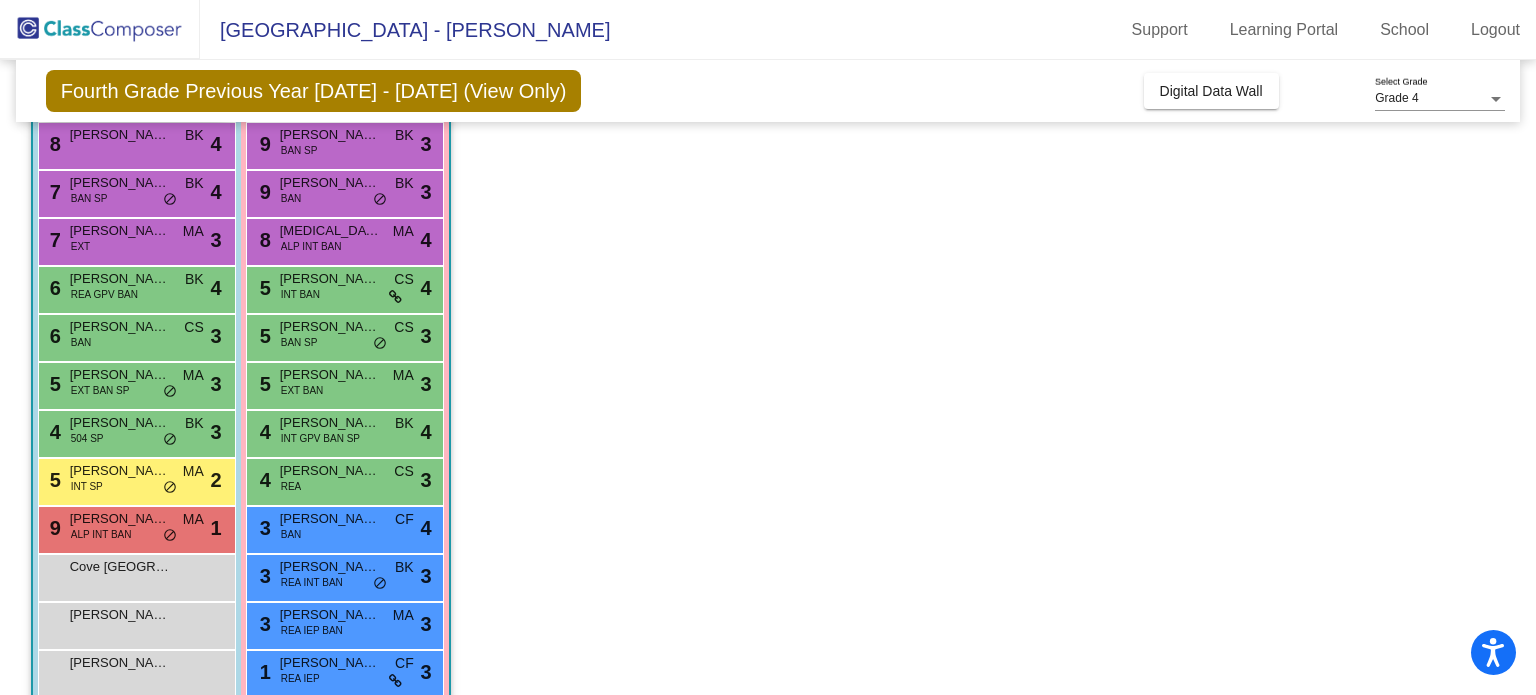 scroll, scrollTop: 260, scrollLeft: 0, axis: vertical 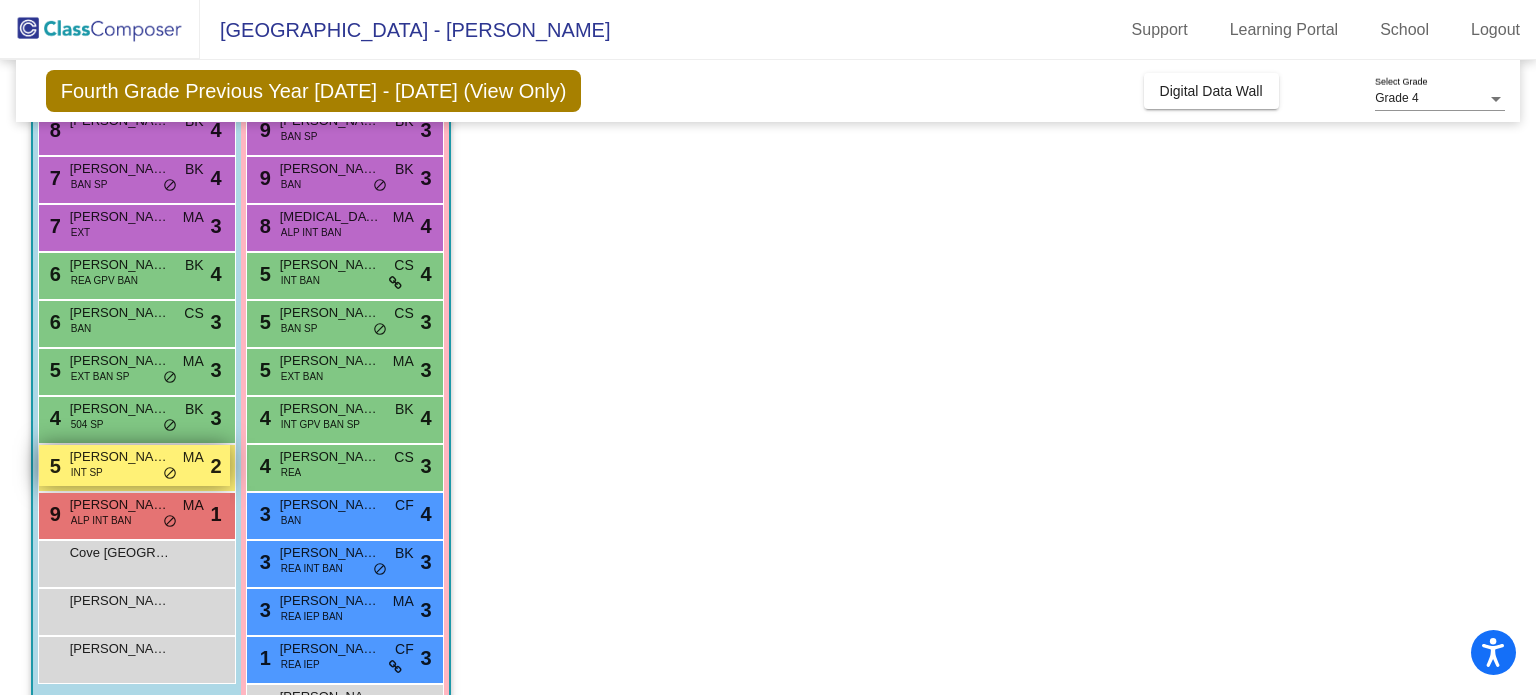 click on "[PERSON_NAME]" at bounding box center [120, 457] 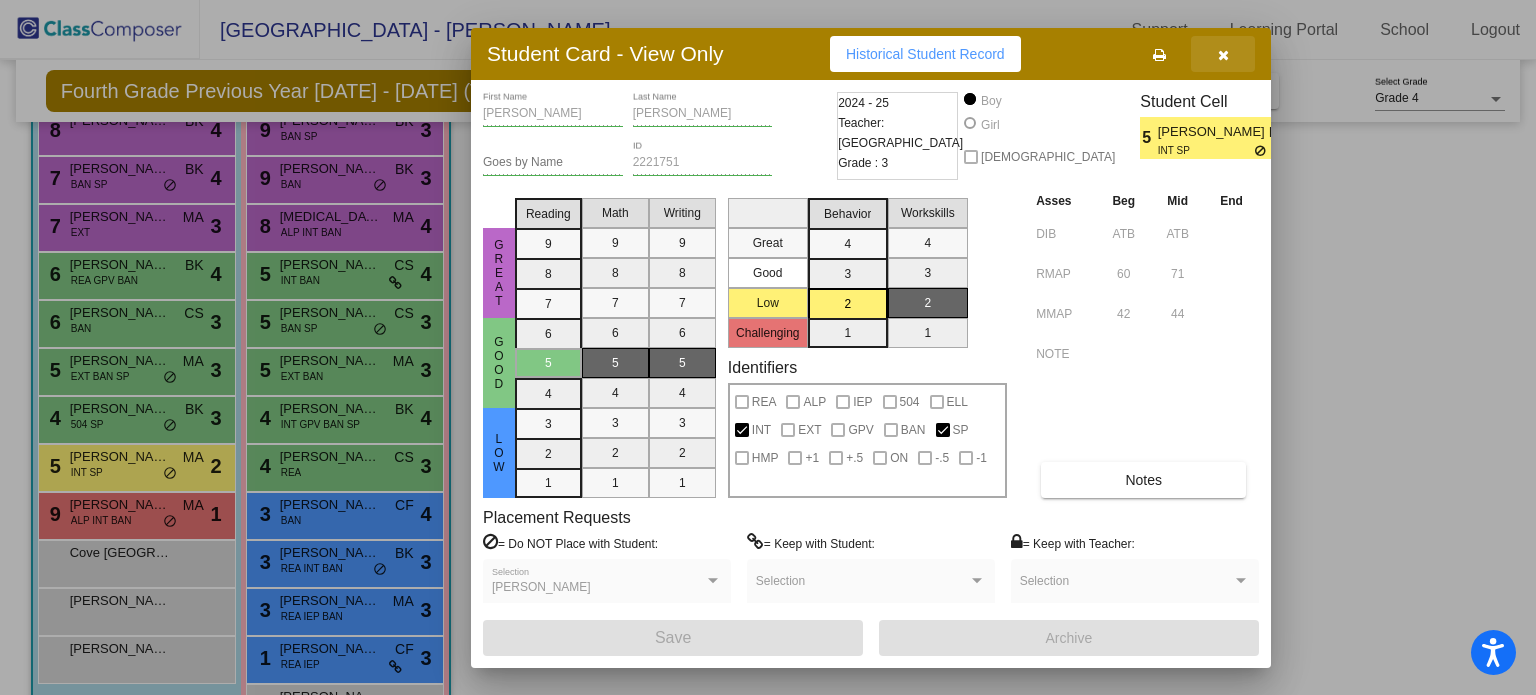click at bounding box center [1223, 54] 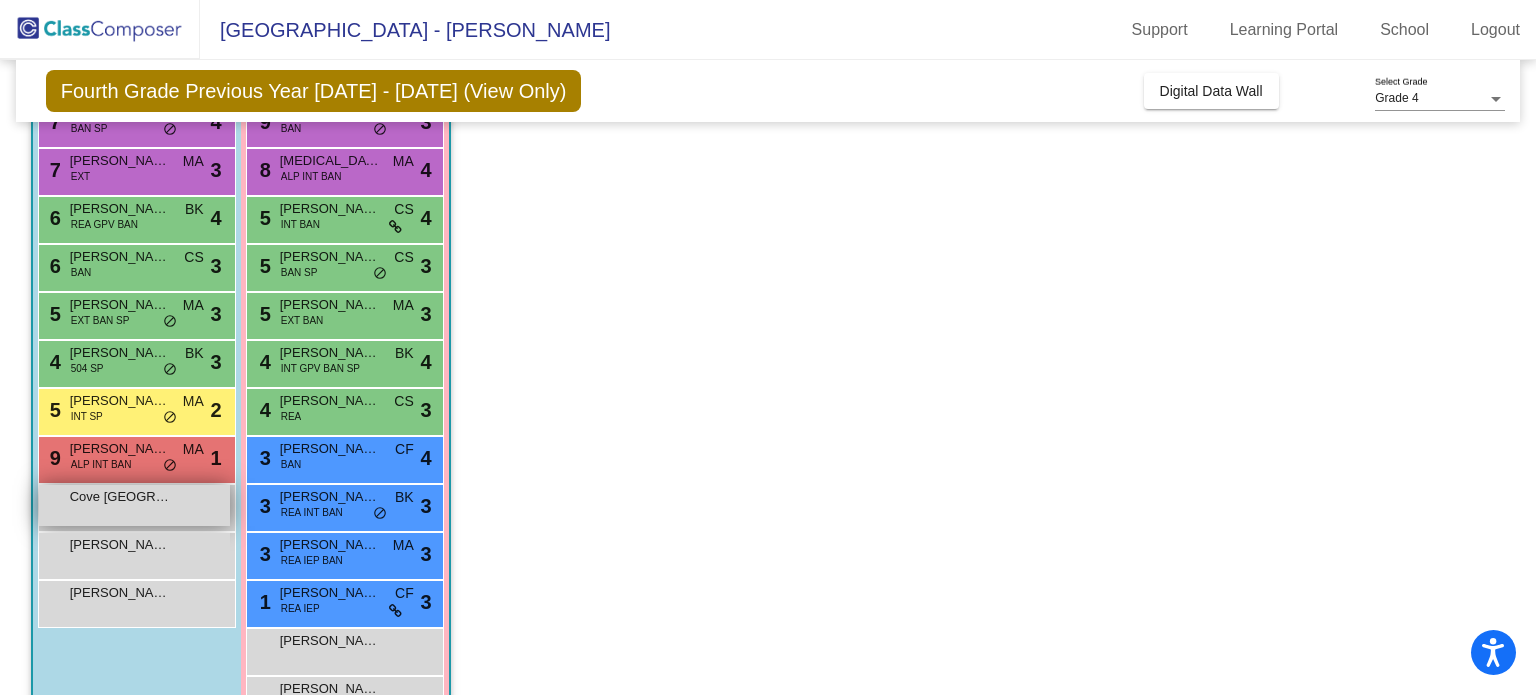 scroll, scrollTop: 304, scrollLeft: 0, axis: vertical 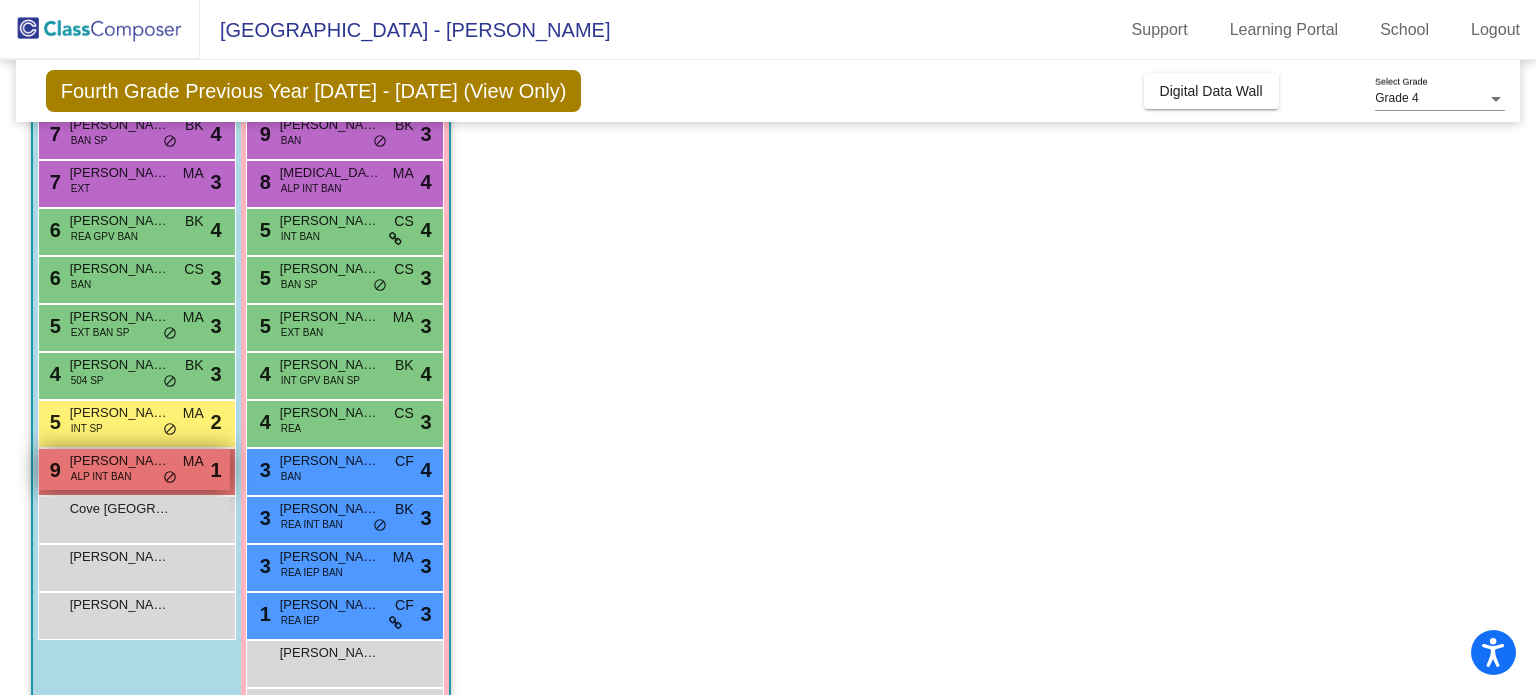 click on "[PERSON_NAME]" at bounding box center [120, 461] 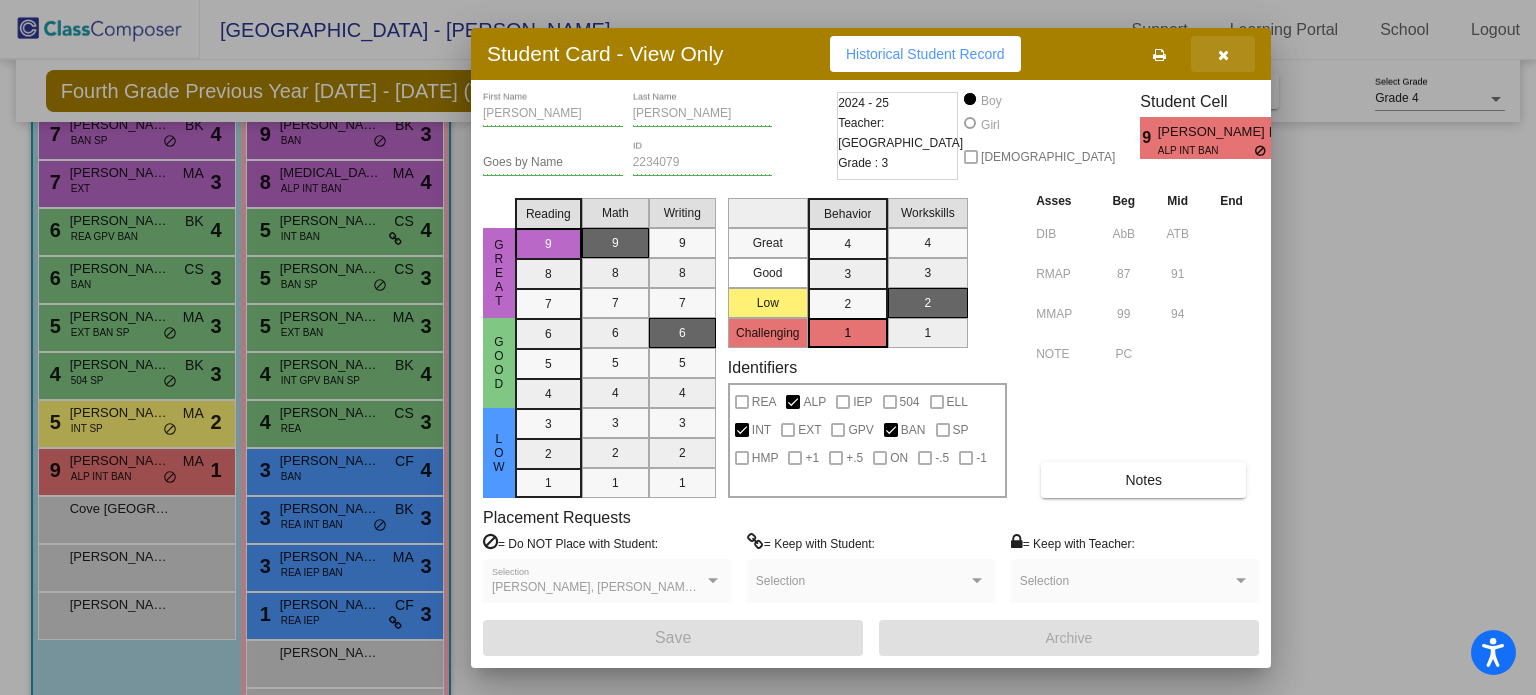 click at bounding box center [1223, 55] 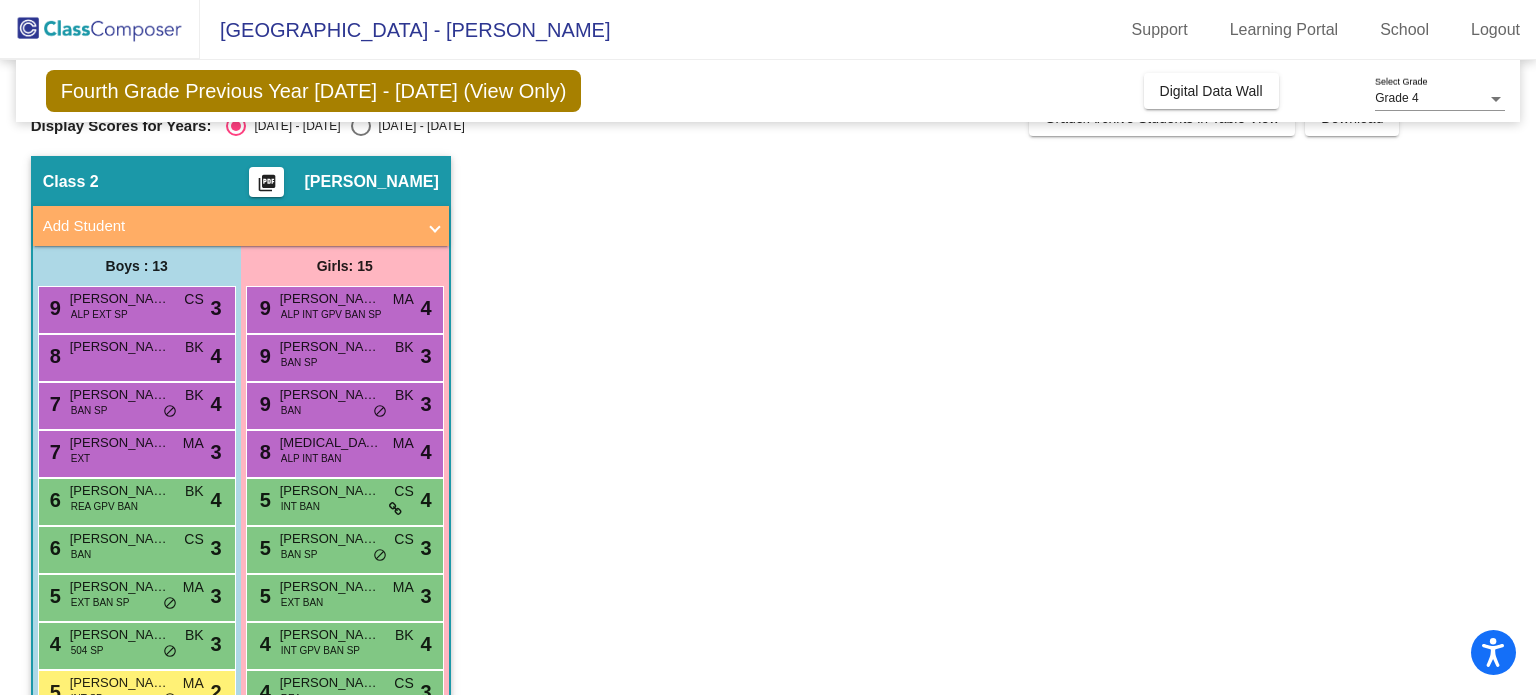 scroll, scrollTop: 32, scrollLeft: 0, axis: vertical 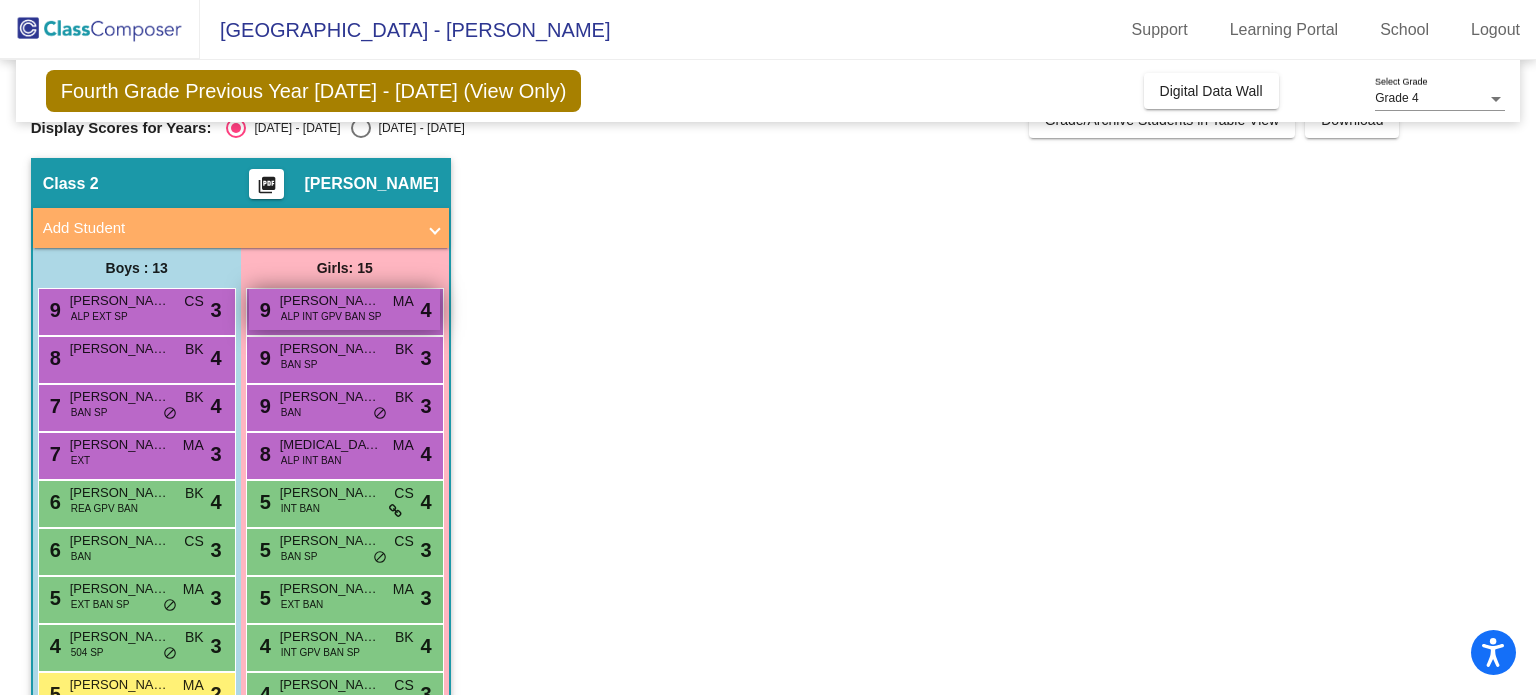 click on "[PERSON_NAME]" at bounding box center (330, 301) 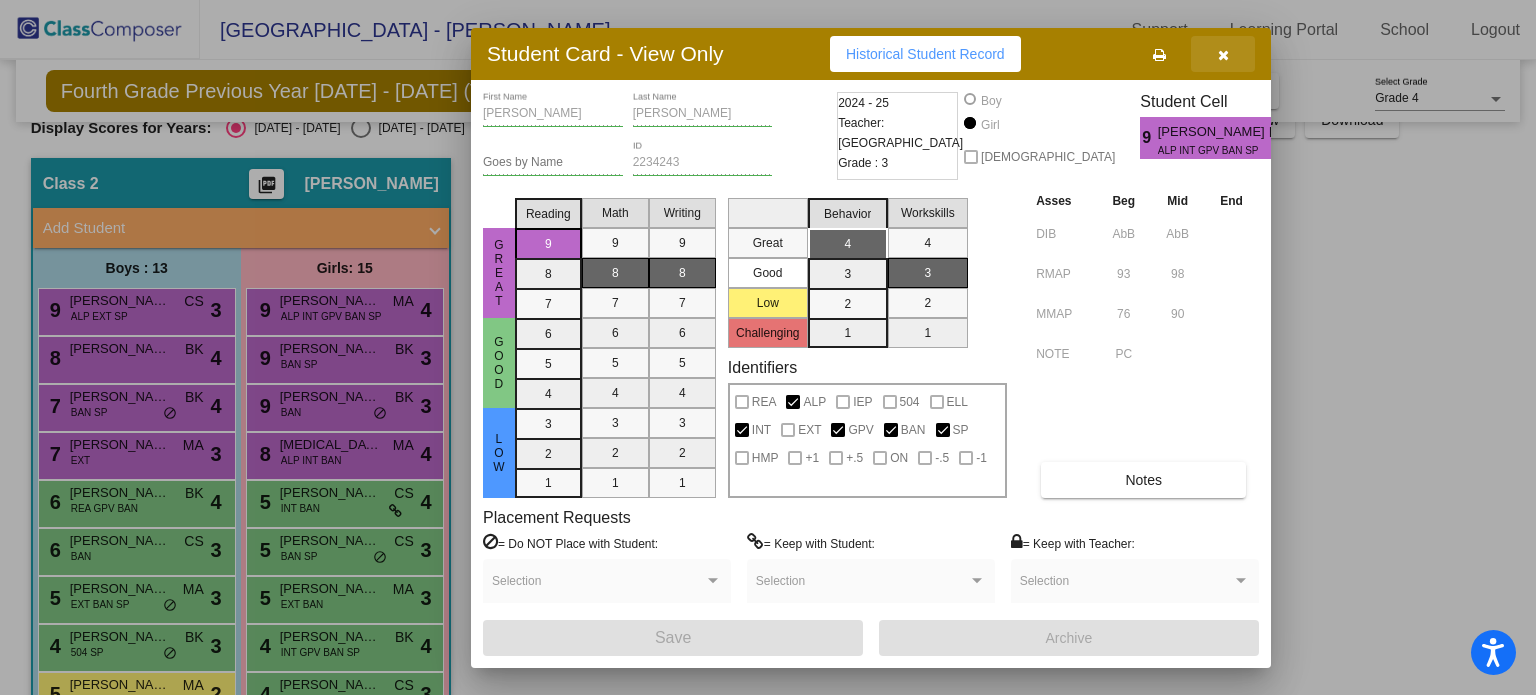 click at bounding box center [1223, 55] 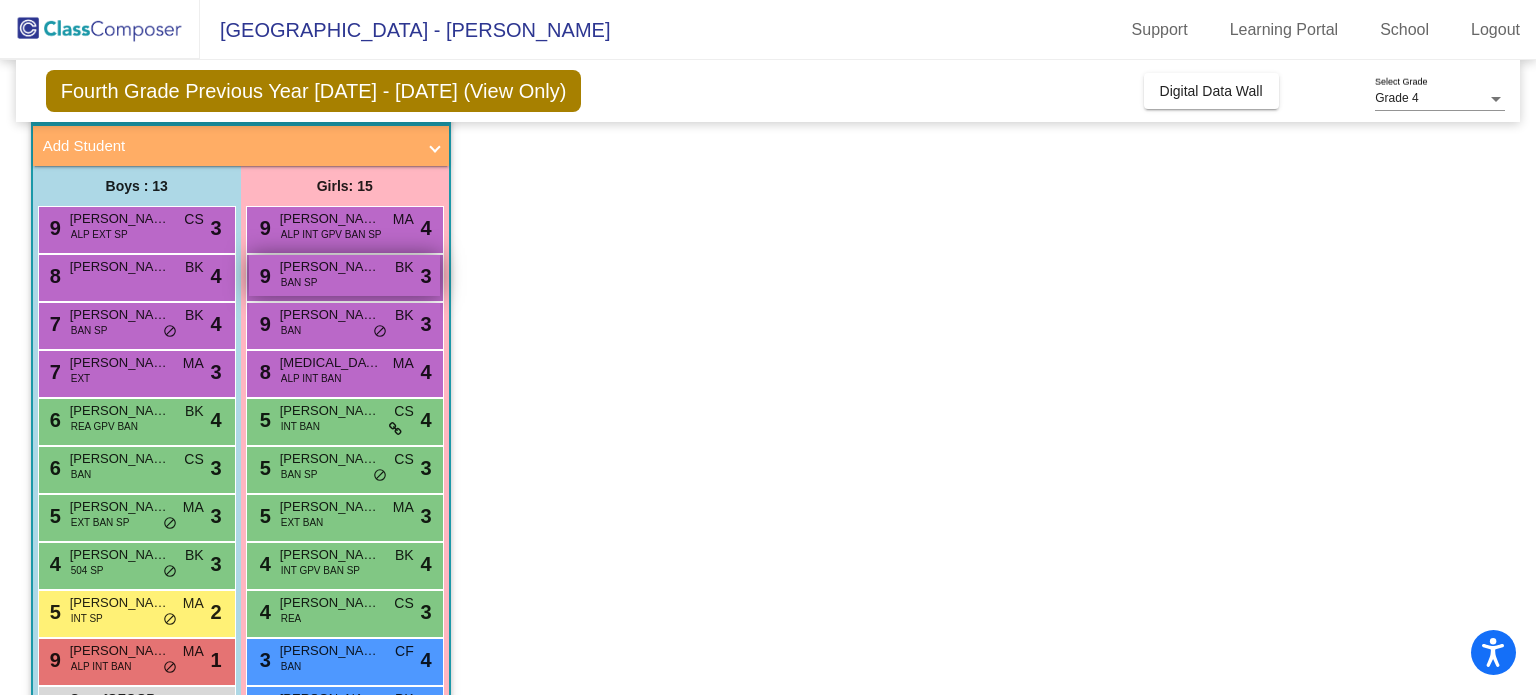 scroll, scrollTop: 115, scrollLeft: 0, axis: vertical 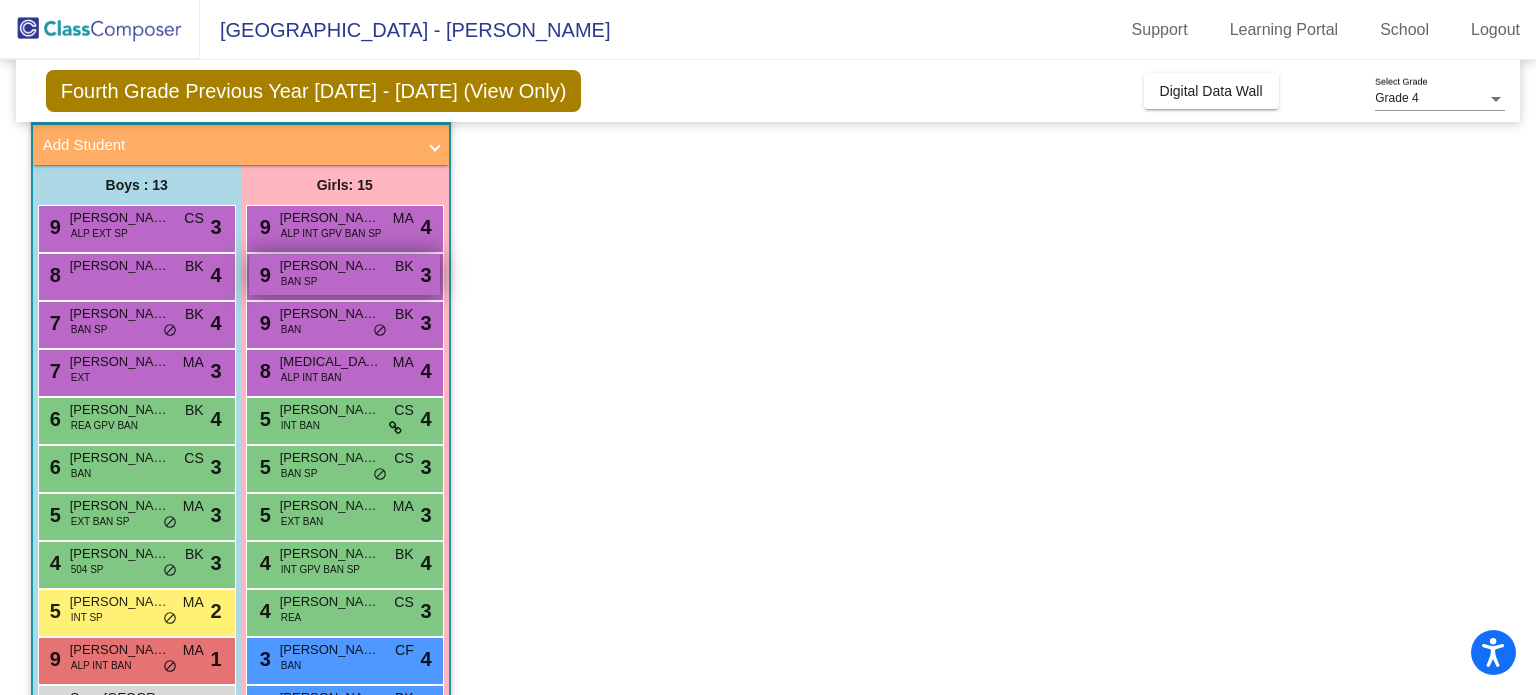 click on "9 [PERSON_NAME] BAN SP BK lock do_not_disturb_alt 3" at bounding box center (344, 274) 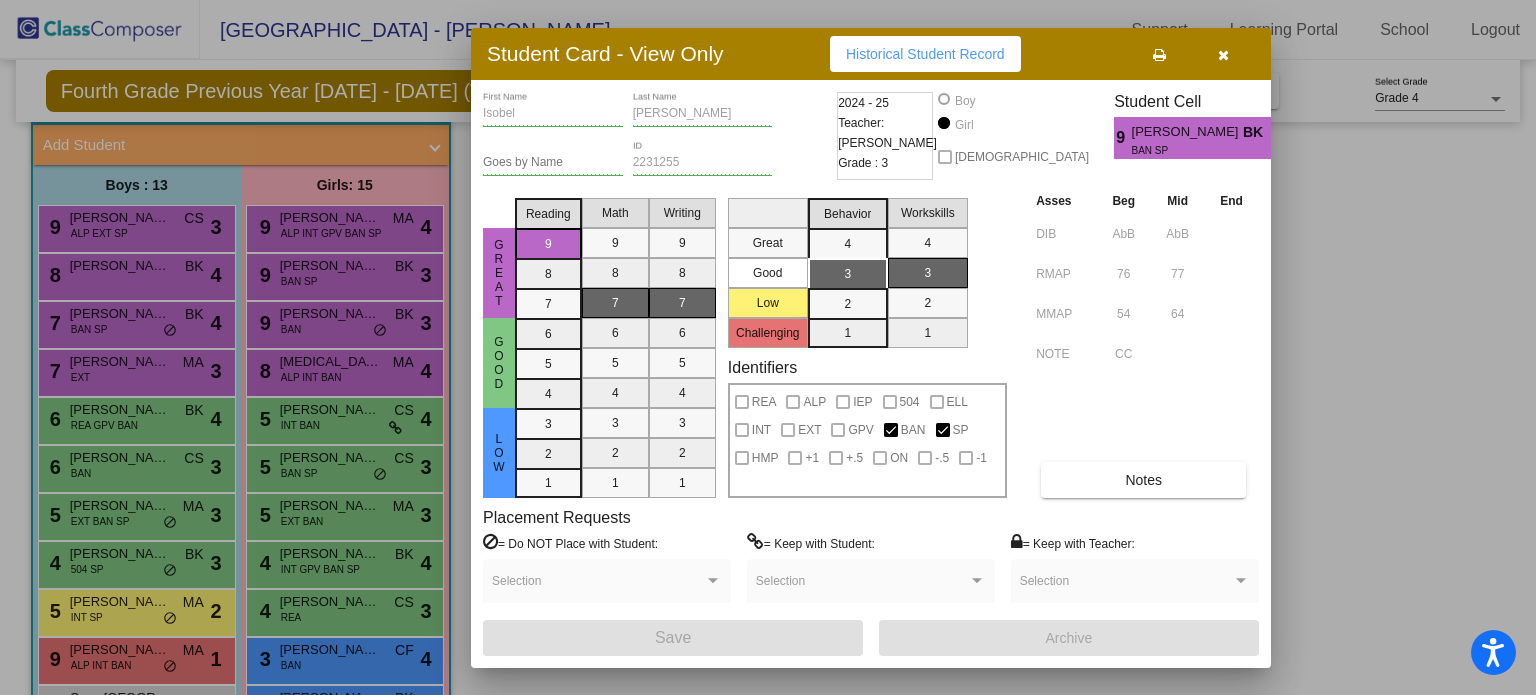click at bounding box center (1223, 54) 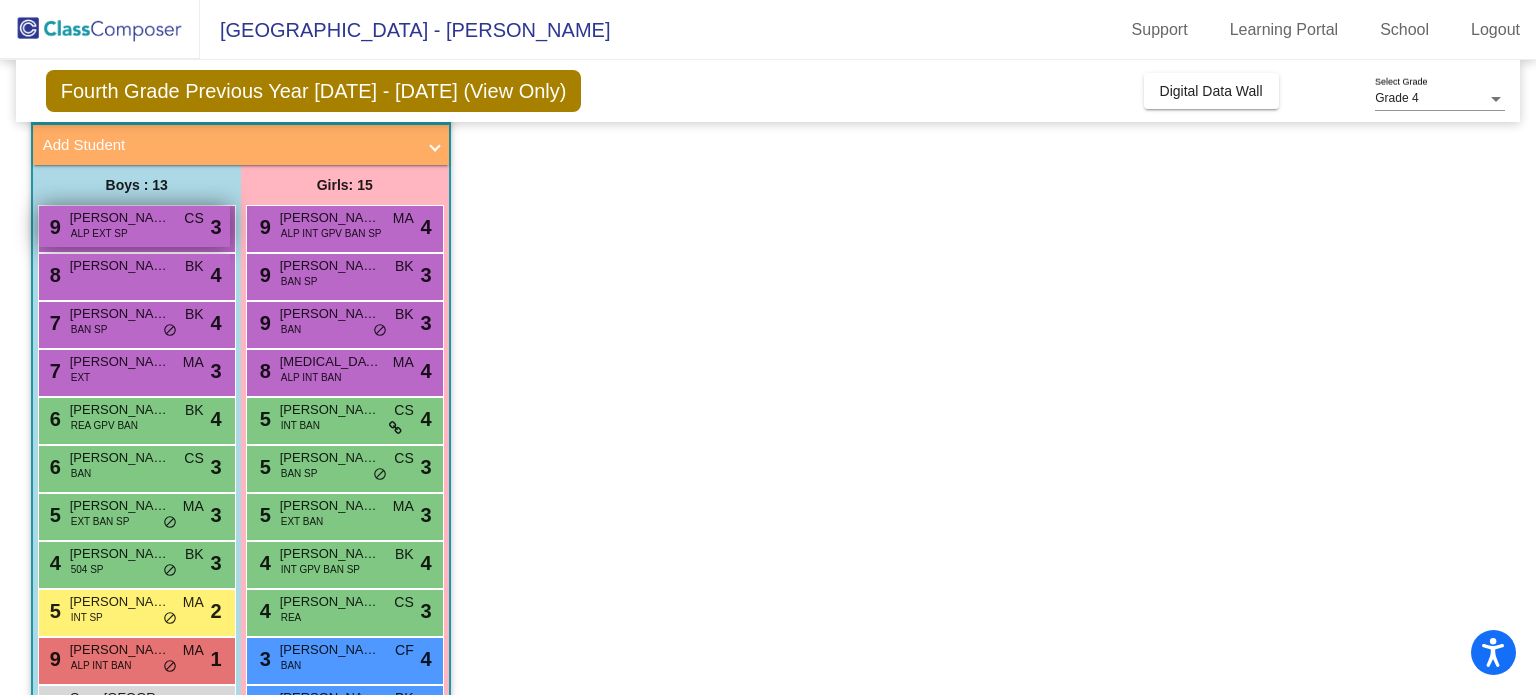 click on "9 [PERSON_NAME] ALP EXT SP CS lock do_not_disturb_alt 3" at bounding box center [134, 226] 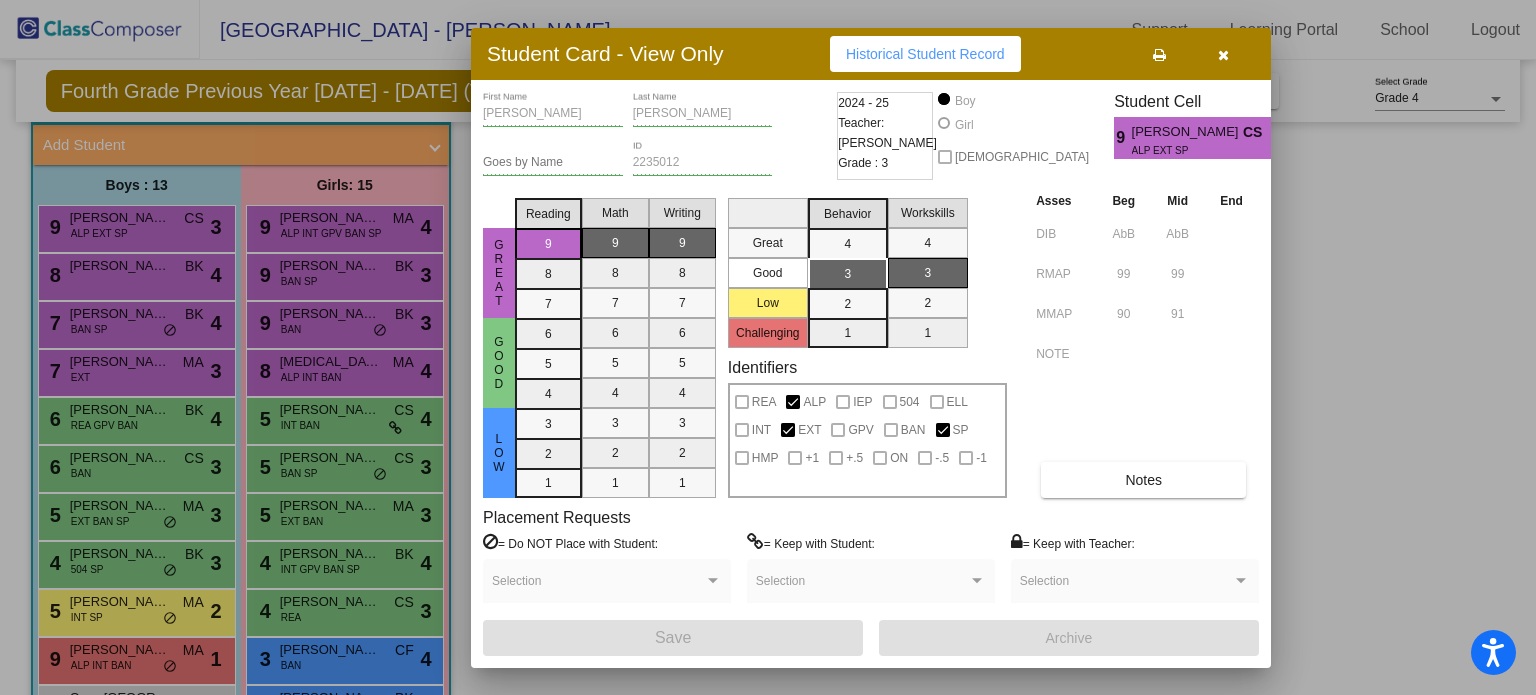 click at bounding box center [1223, 54] 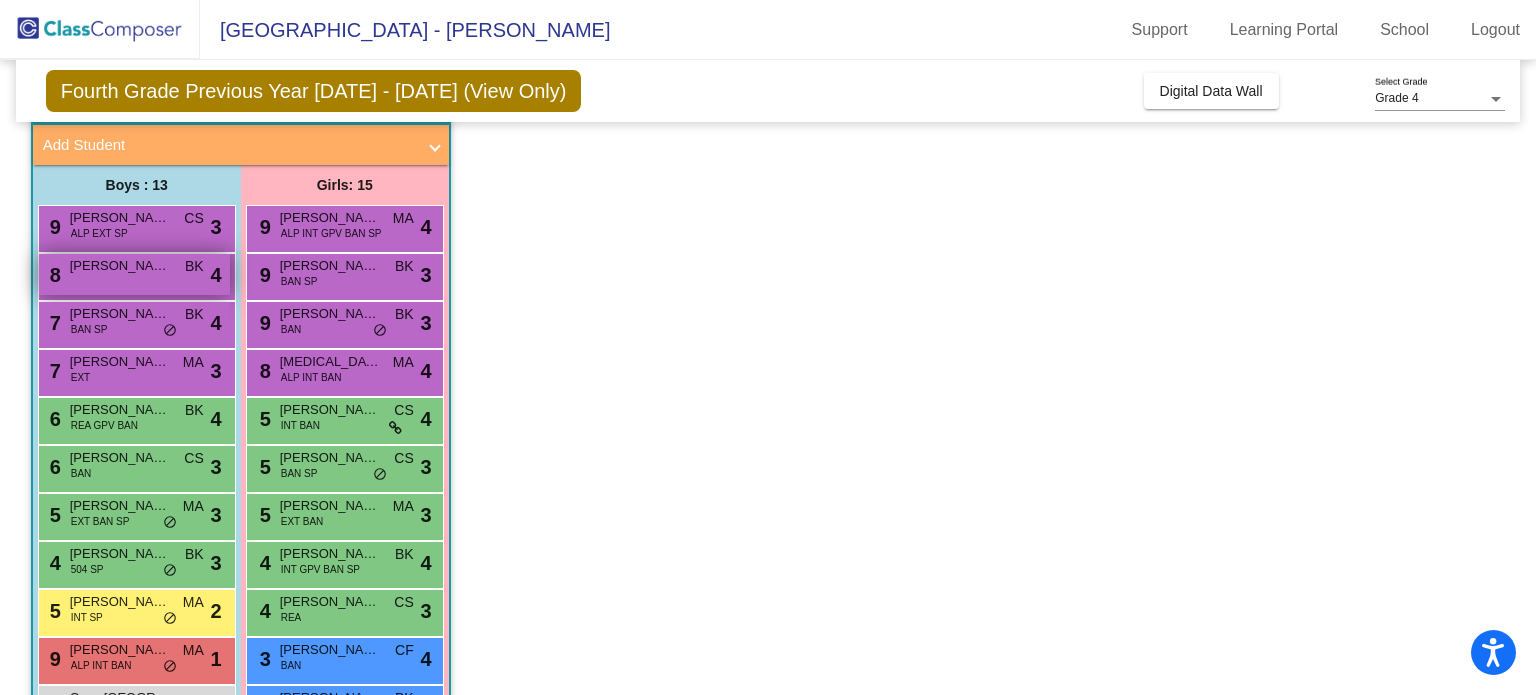 click on "8 [PERSON_NAME] BK lock do_not_disturb_alt 4" at bounding box center (134, 274) 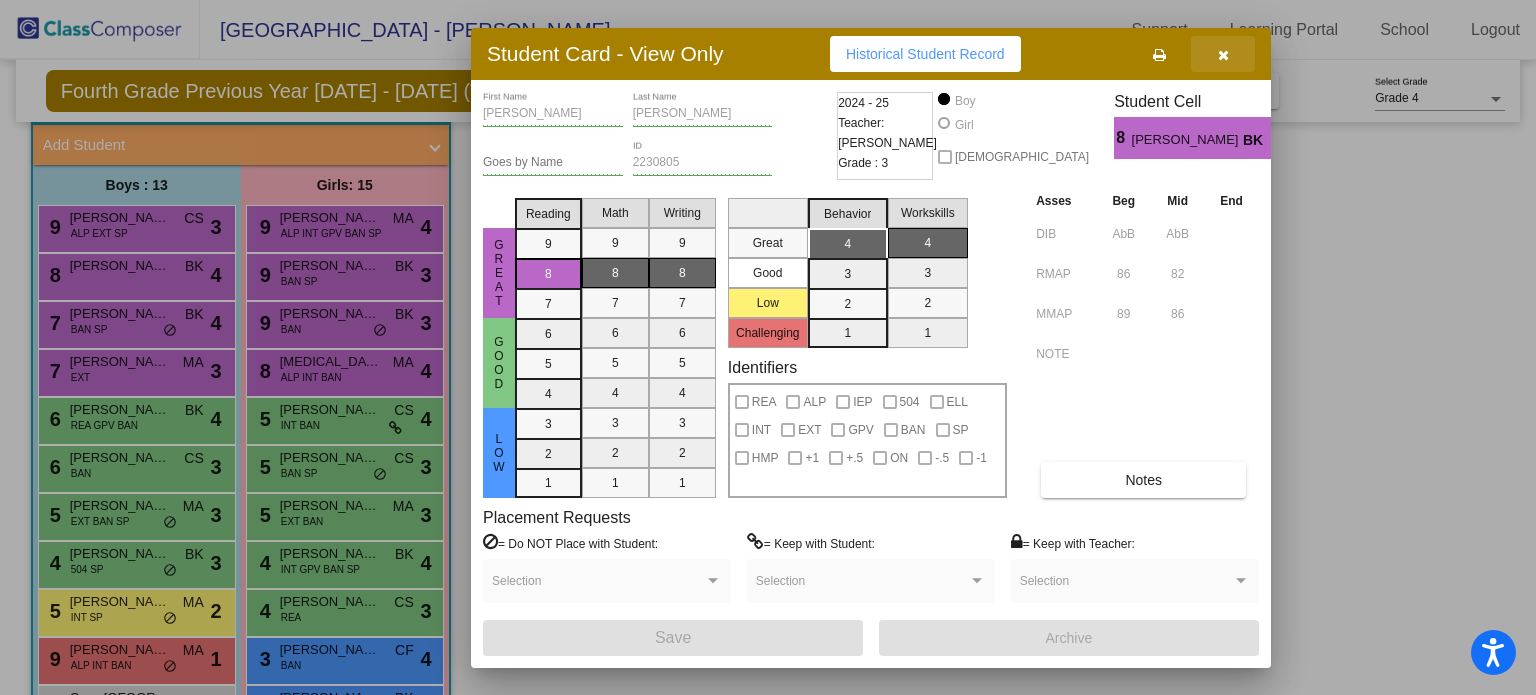 click at bounding box center [1223, 54] 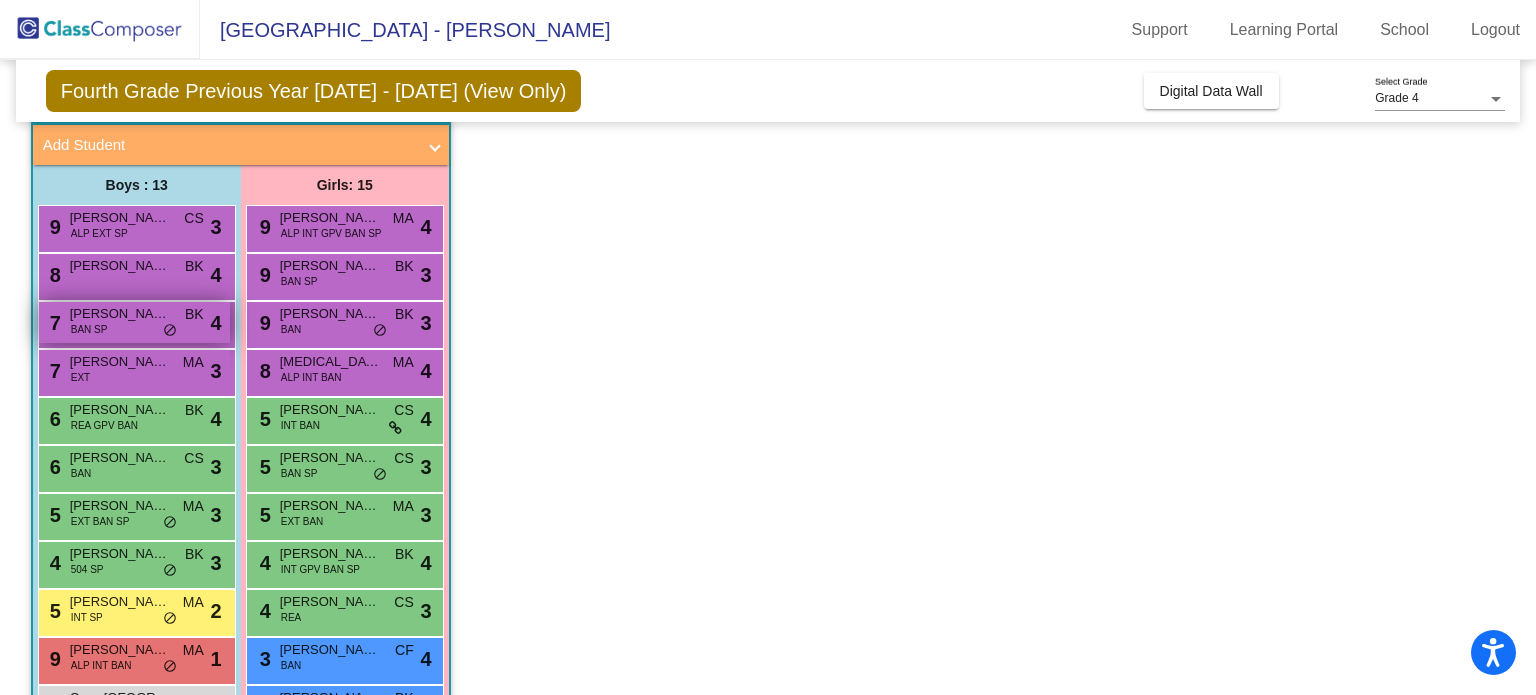 click on "7 [PERSON_NAME] BAN SP BK lock do_not_disturb_alt 4" at bounding box center [134, 322] 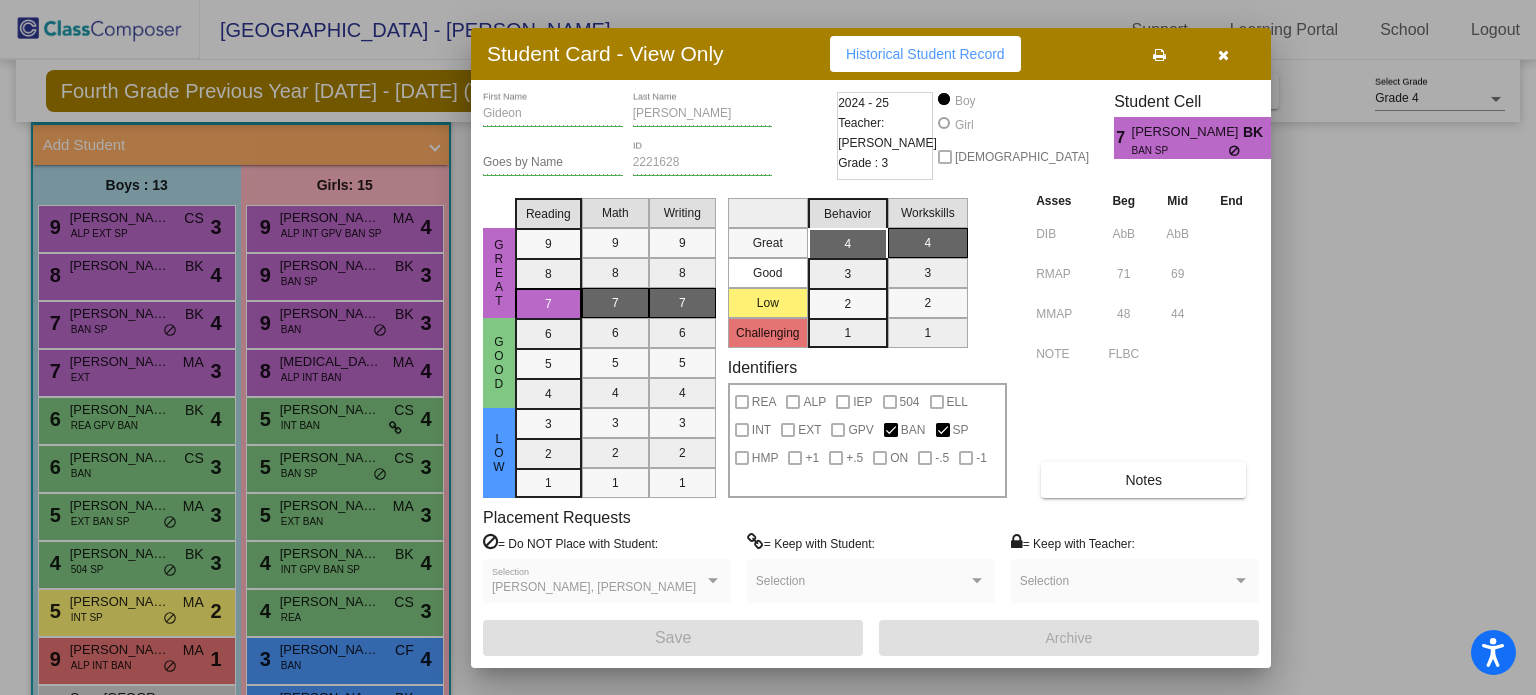 click at bounding box center (1223, 54) 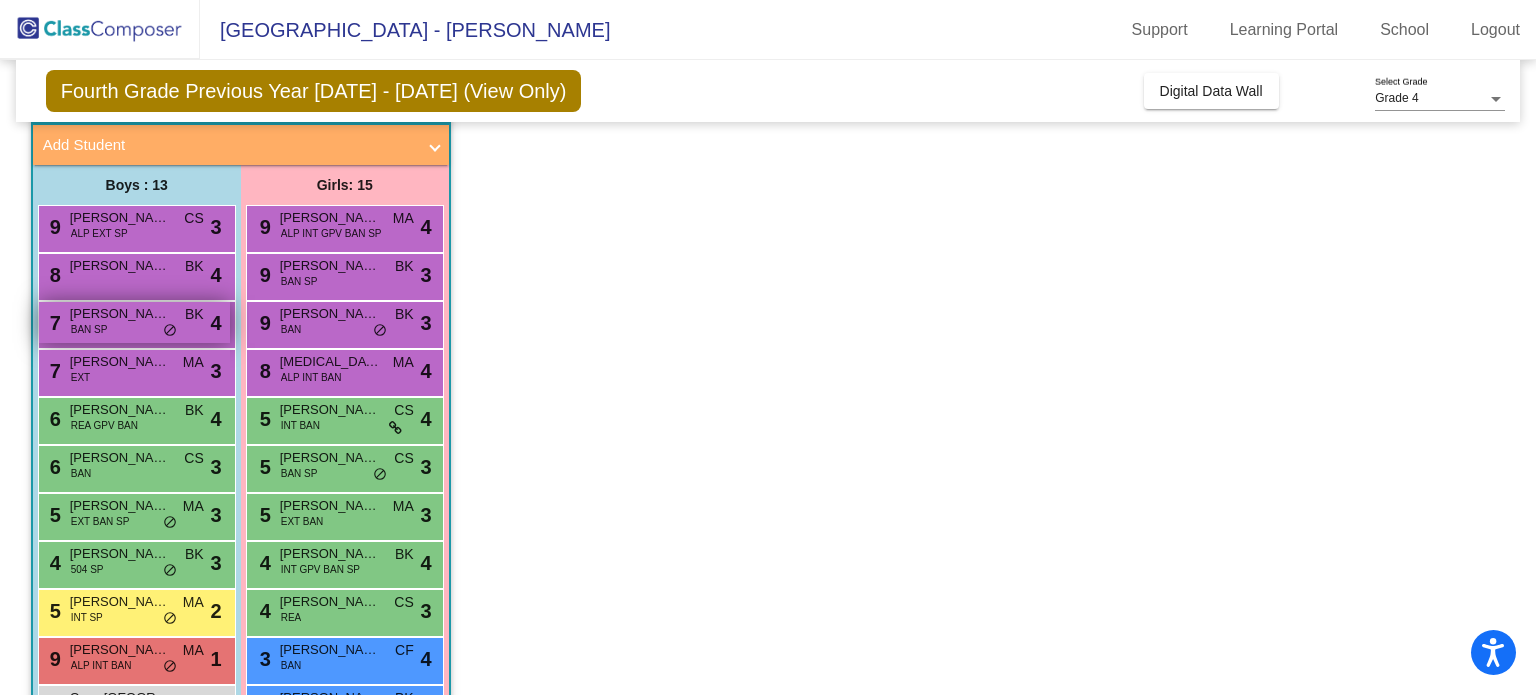 click on "[PERSON_NAME]" at bounding box center (120, 314) 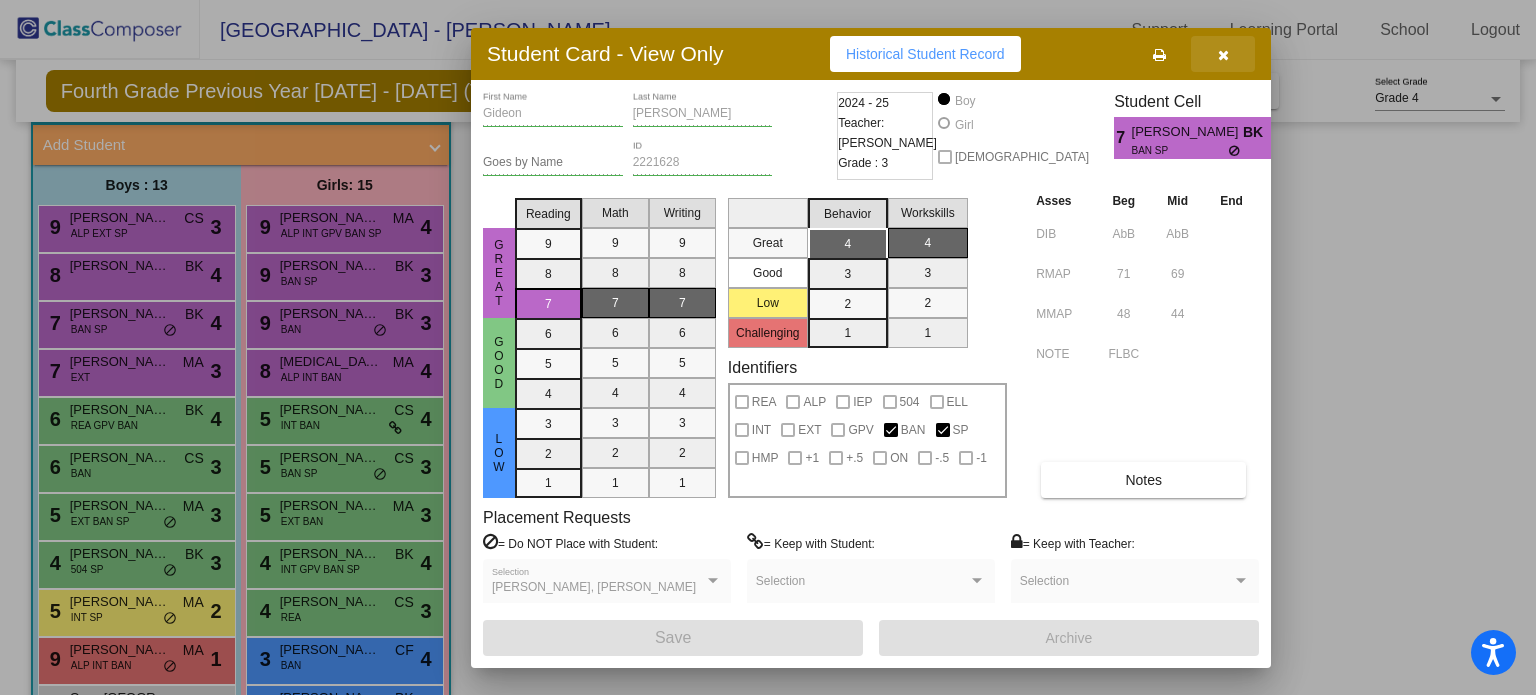 click at bounding box center [1223, 54] 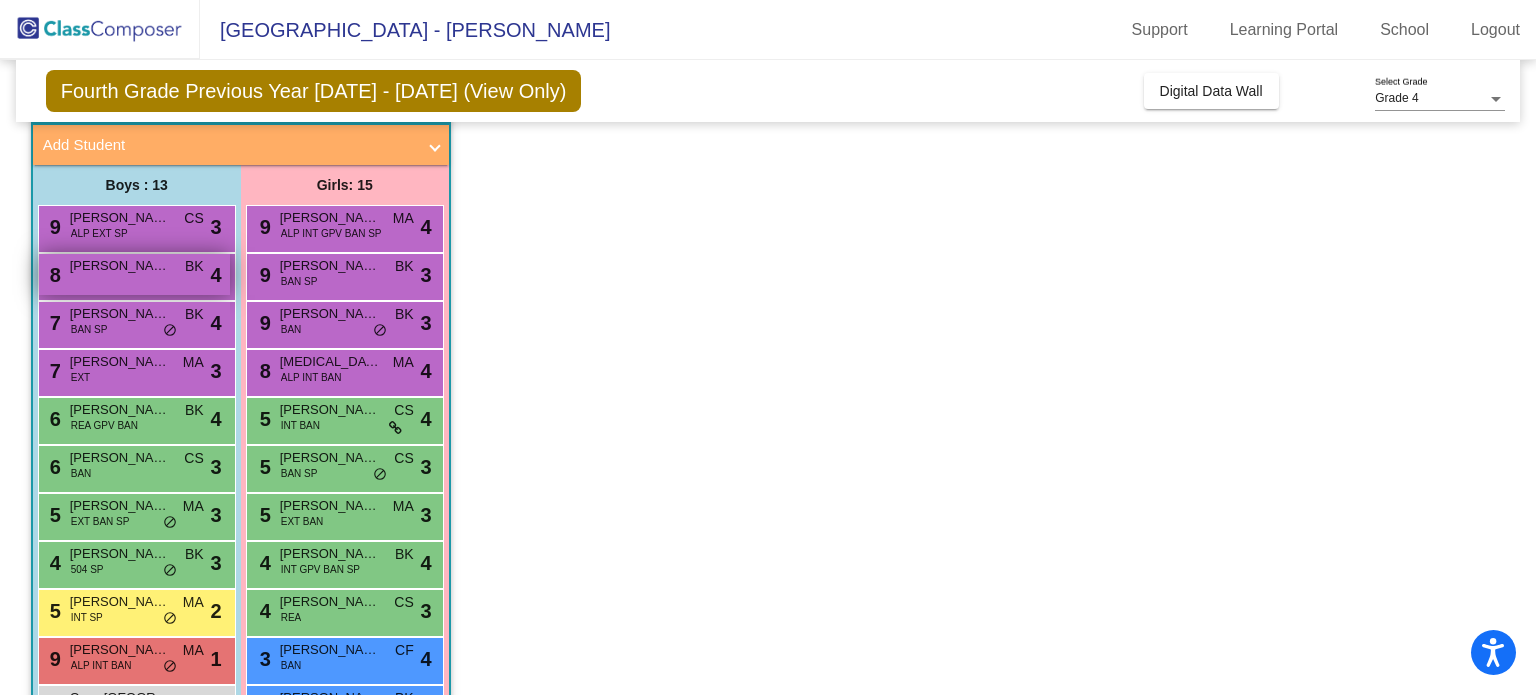 click on "[PERSON_NAME]" at bounding box center (120, 266) 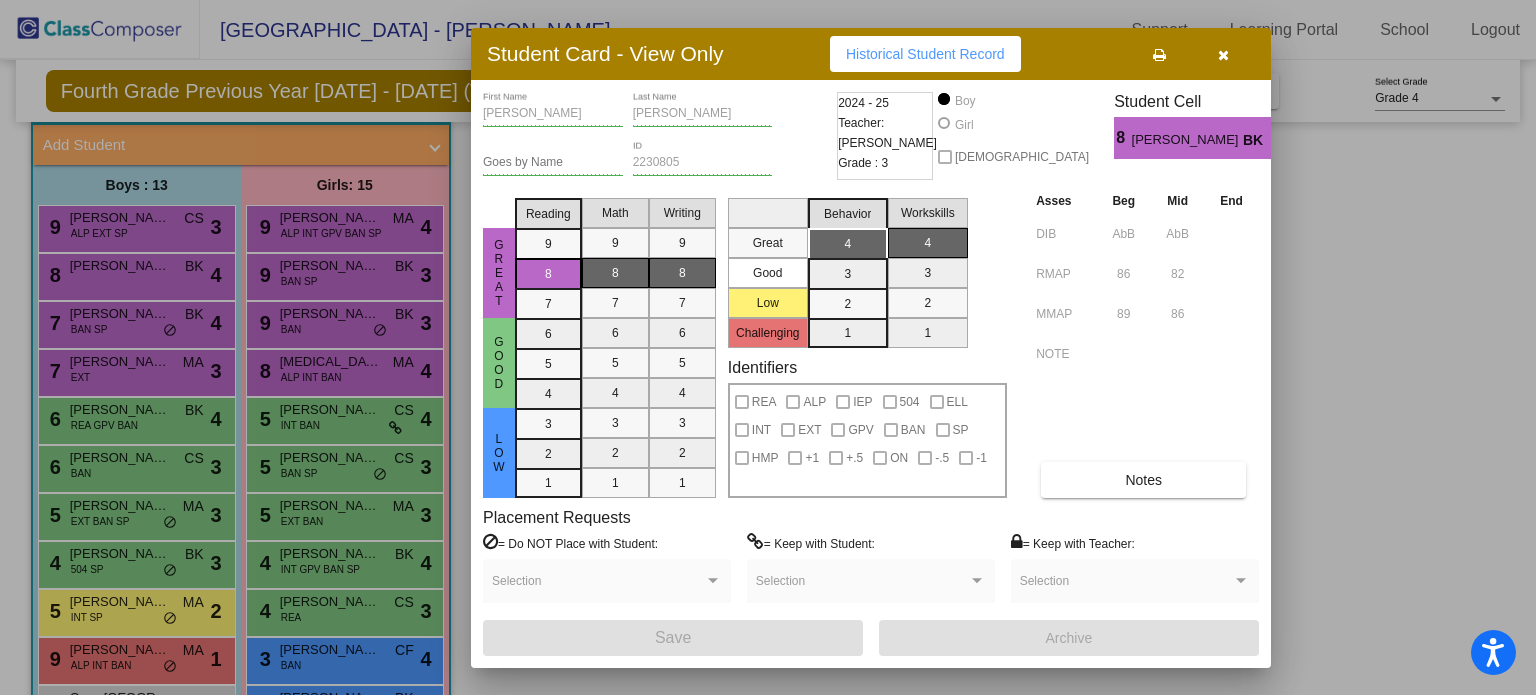 click at bounding box center (1223, 55) 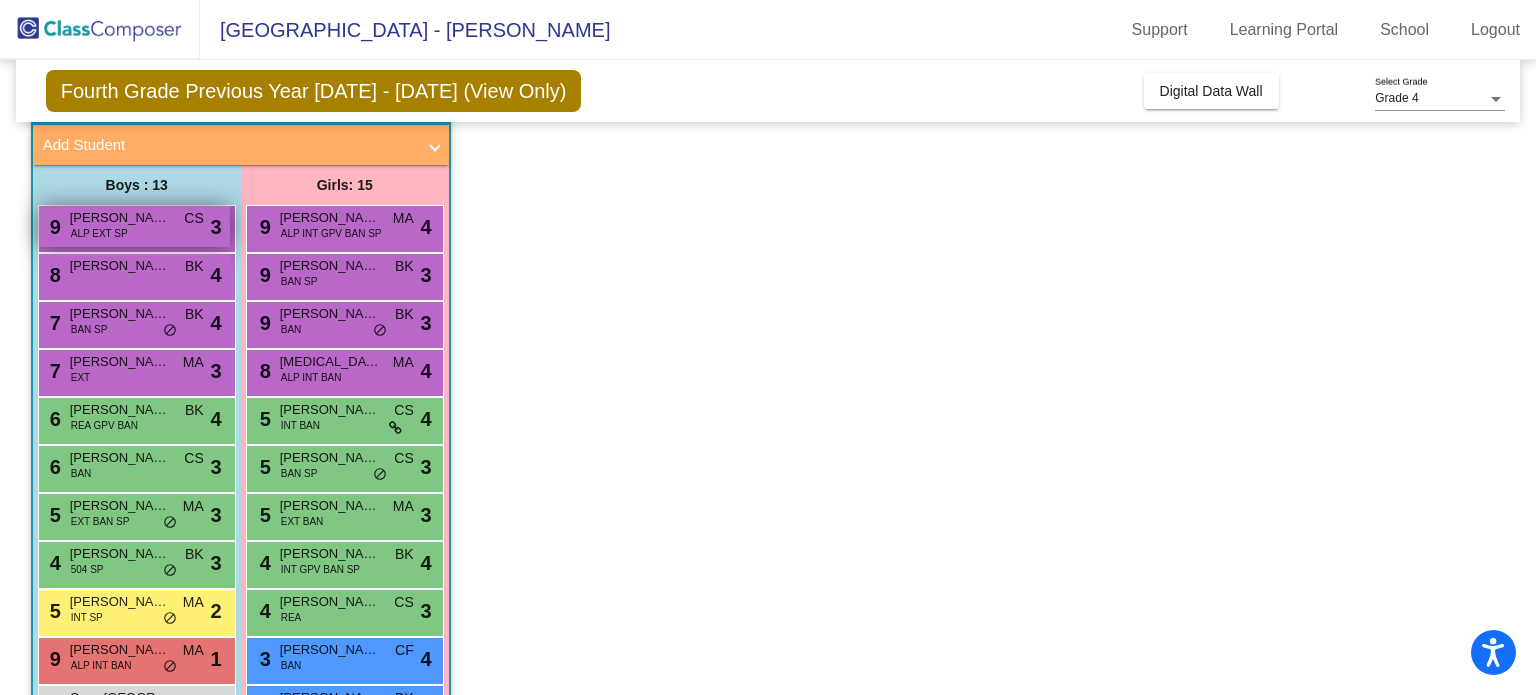 click on "ALP EXT SP" at bounding box center [99, 233] 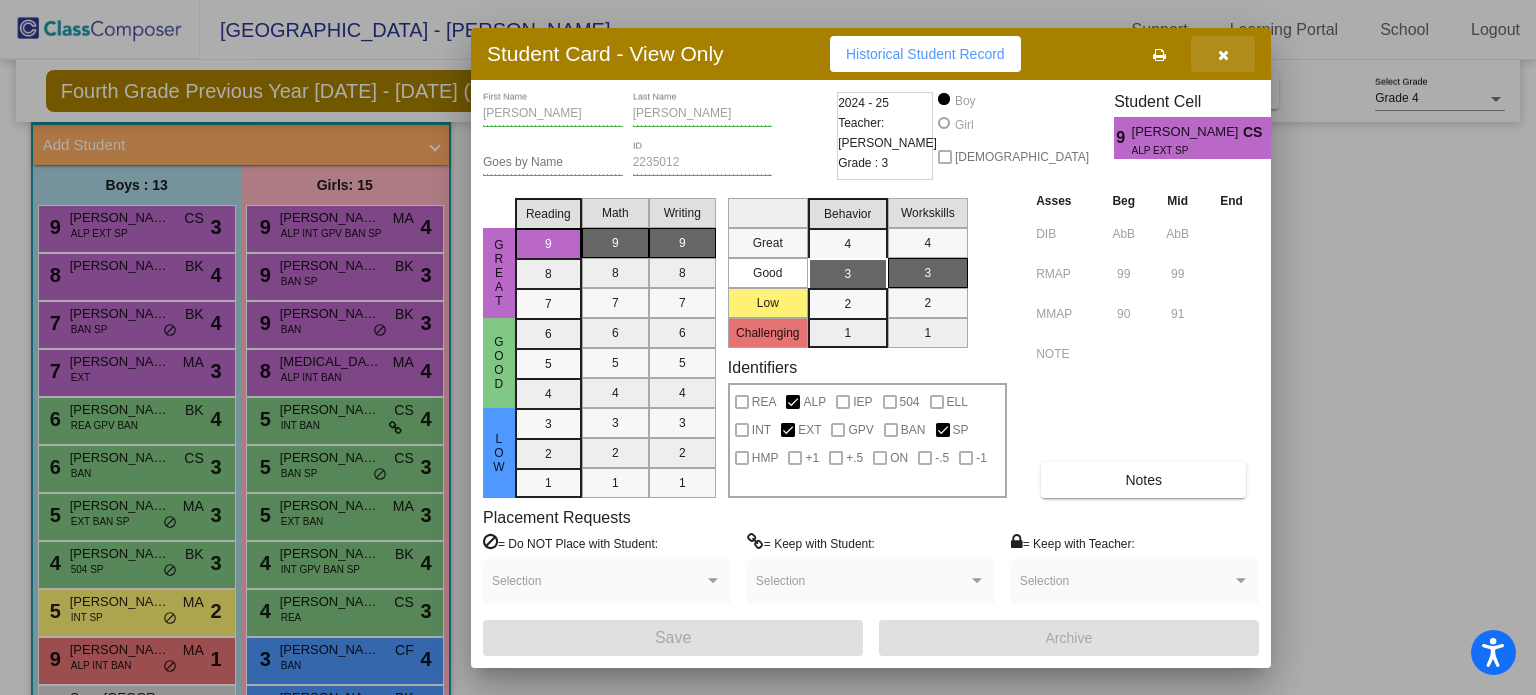 click at bounding box center [1223, 55] 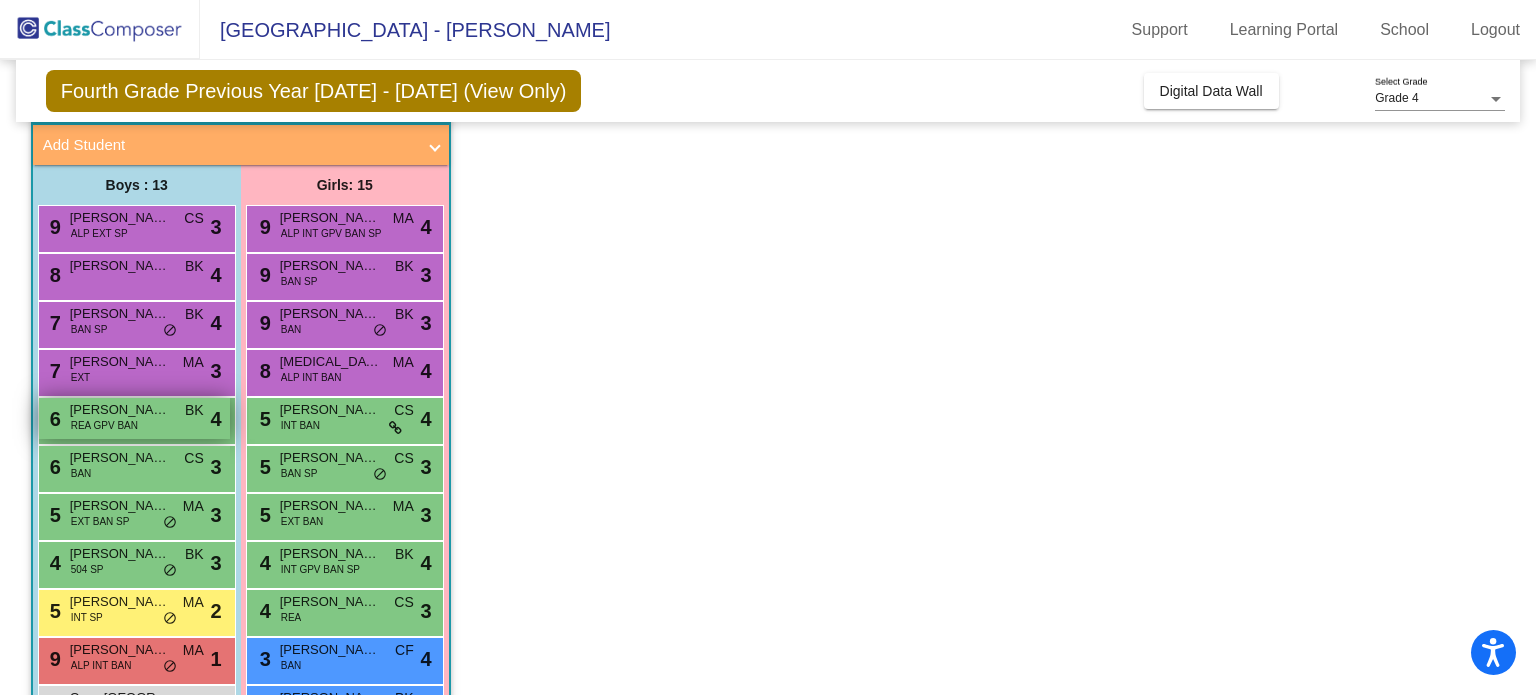 click on "6 [PERSON_NAME] [PERSON_NAME] GPV BAN BK lock do_not_disturb_alt 4" at bounding box center [134, 418] 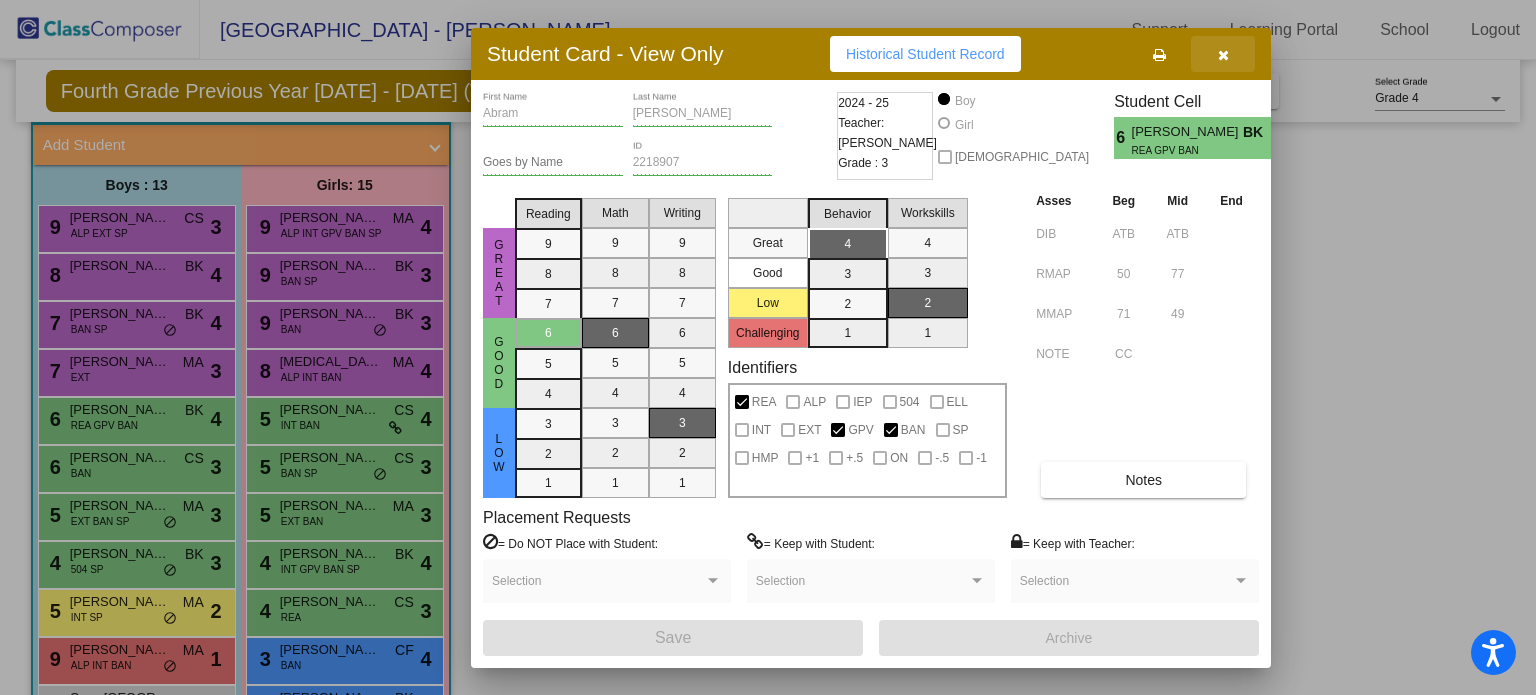 click at bounding box center [1223, 54] 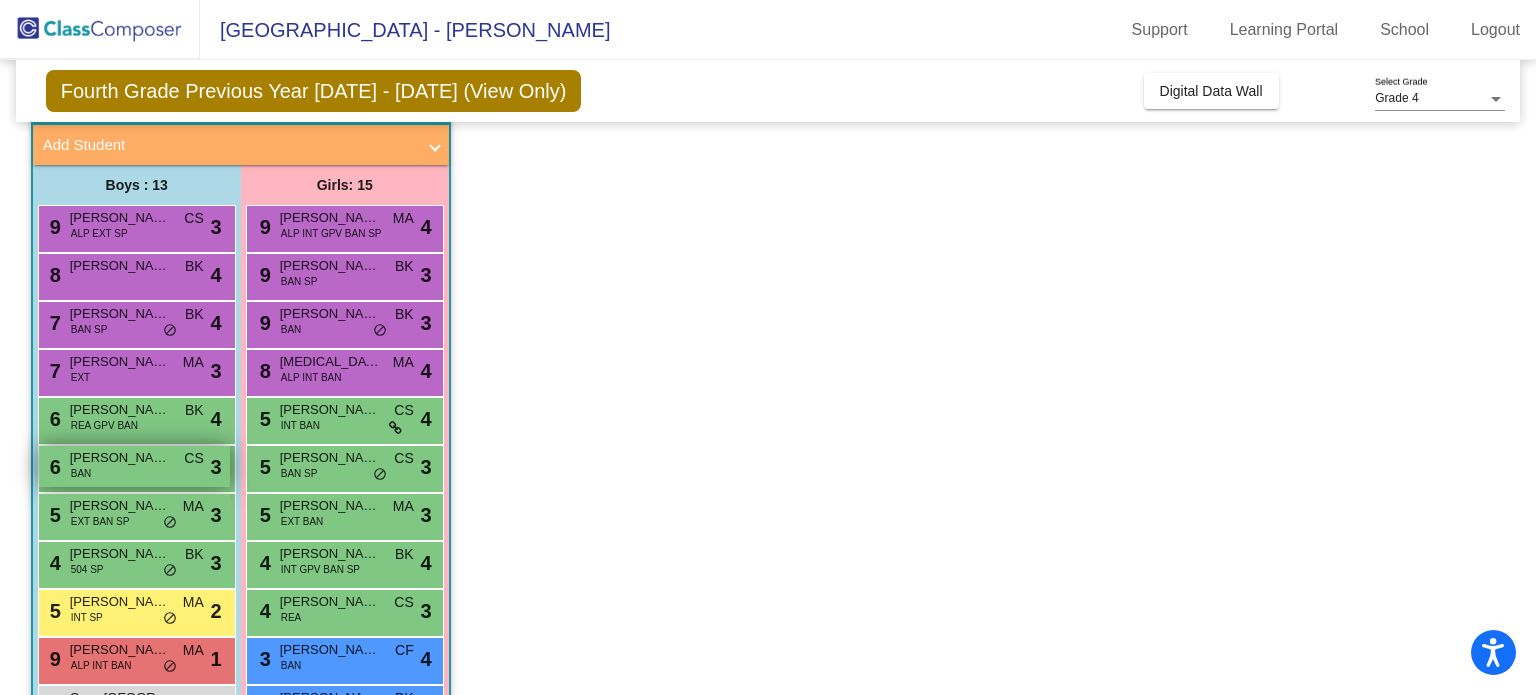 click on "BAN" at bounding box center [81, 473] 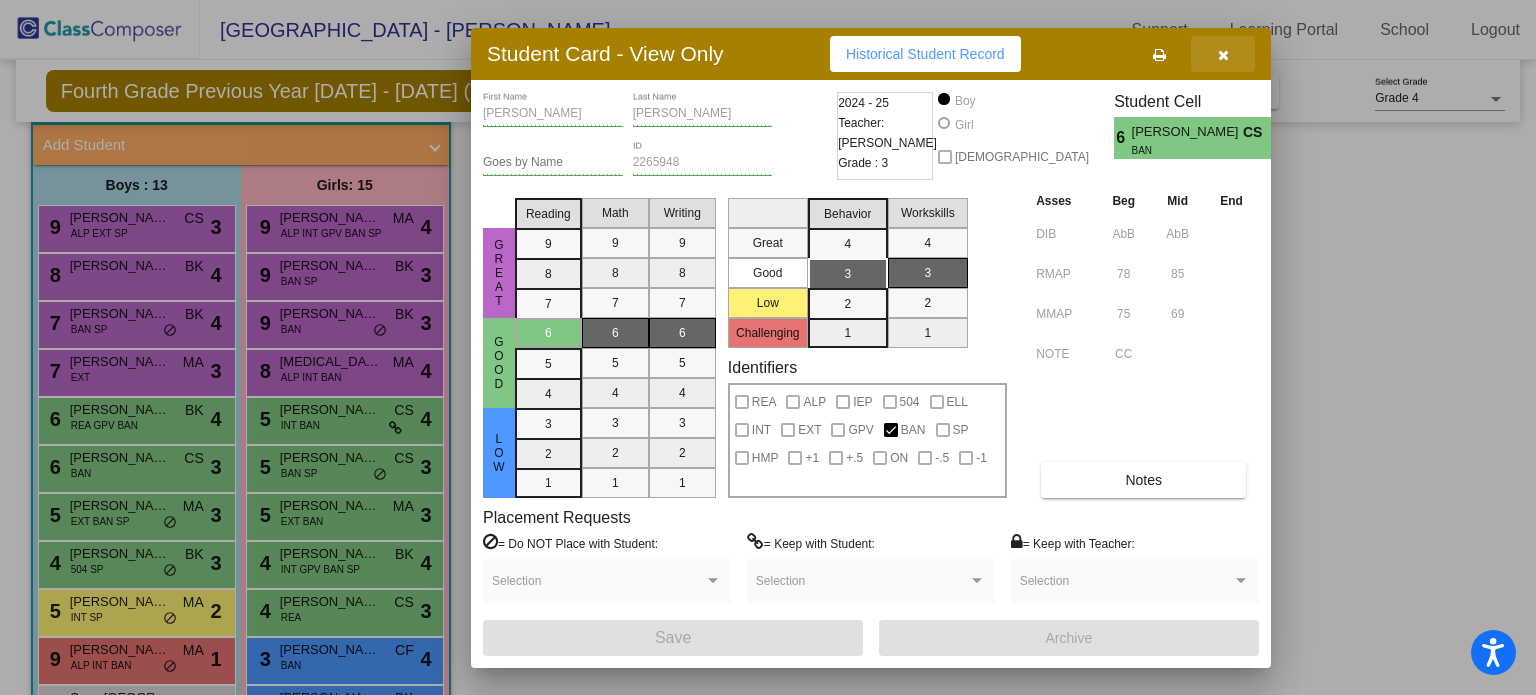 click at bounding box center [1223, 54] 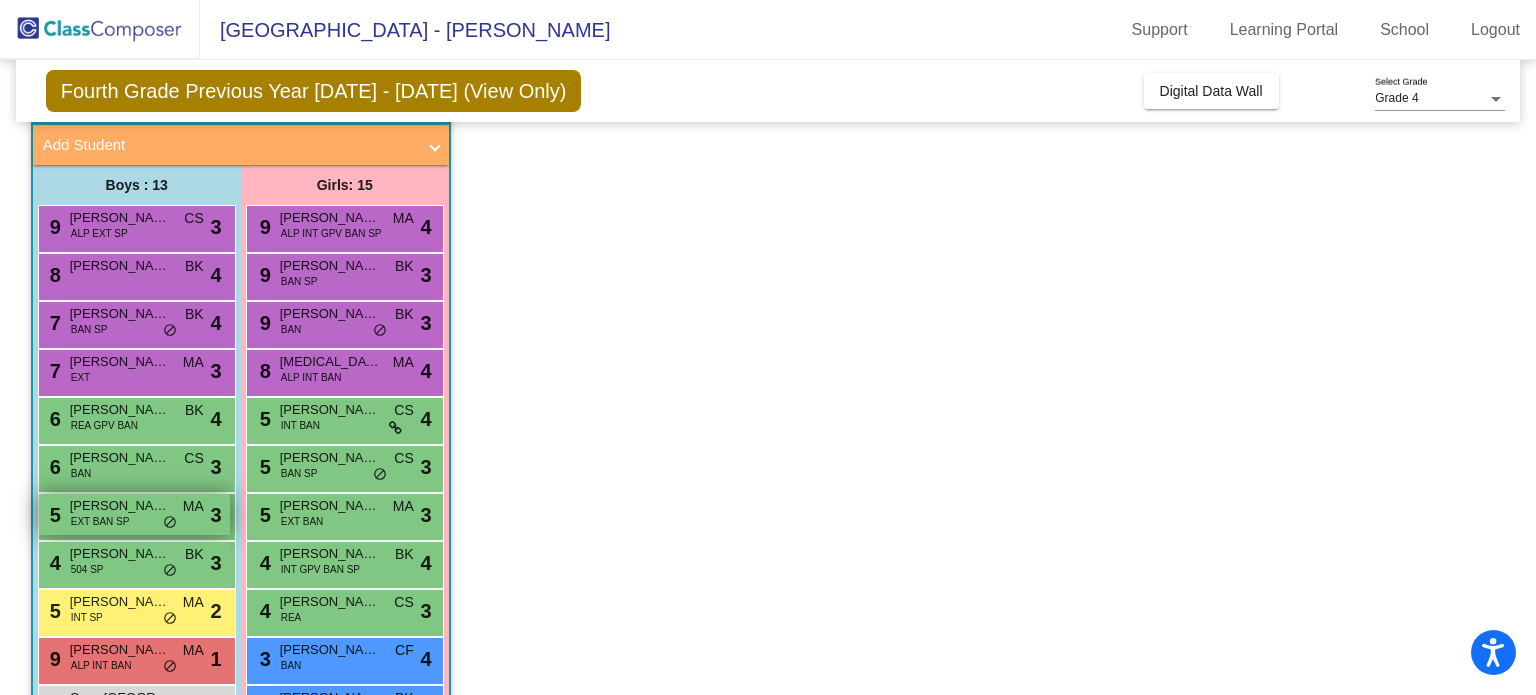 click on "EXT BAN SP" at bounding box center [100, 521] 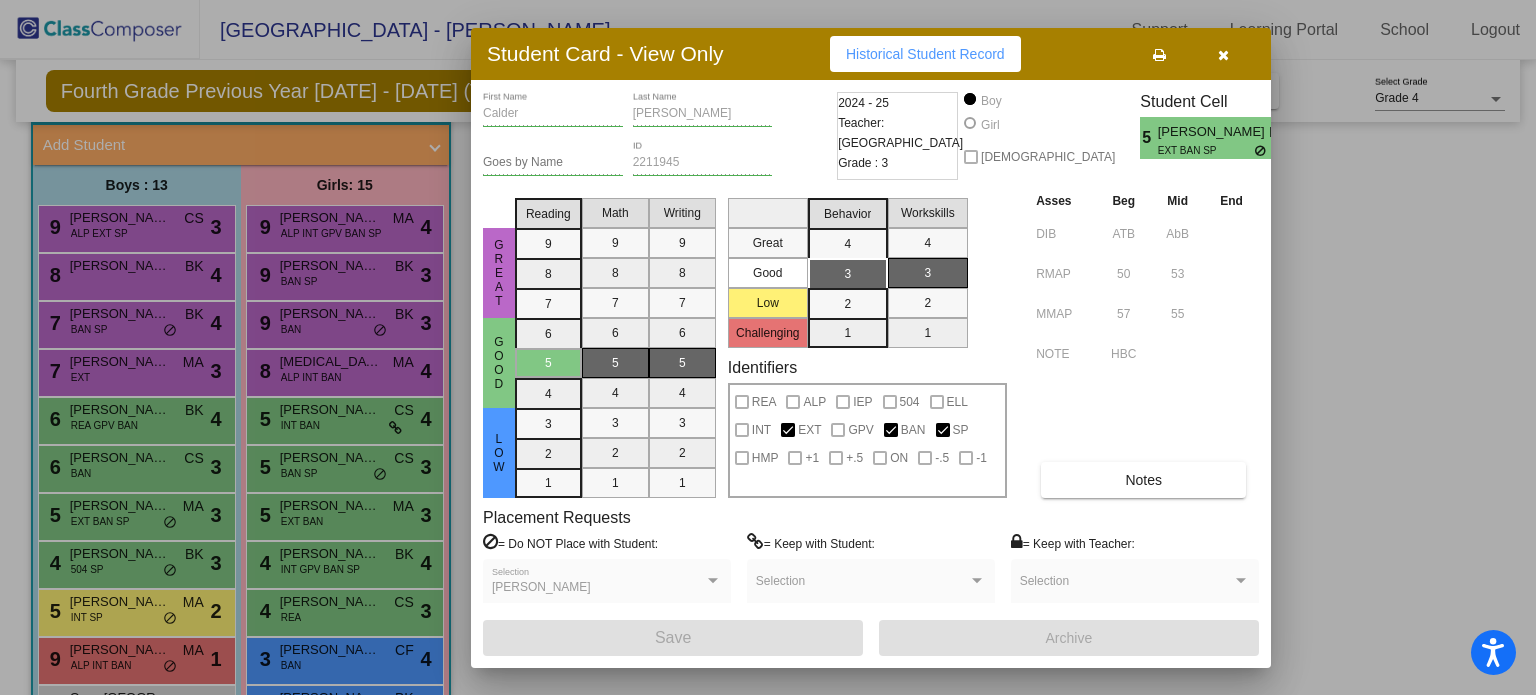 click at bounding box center [1223, 55] 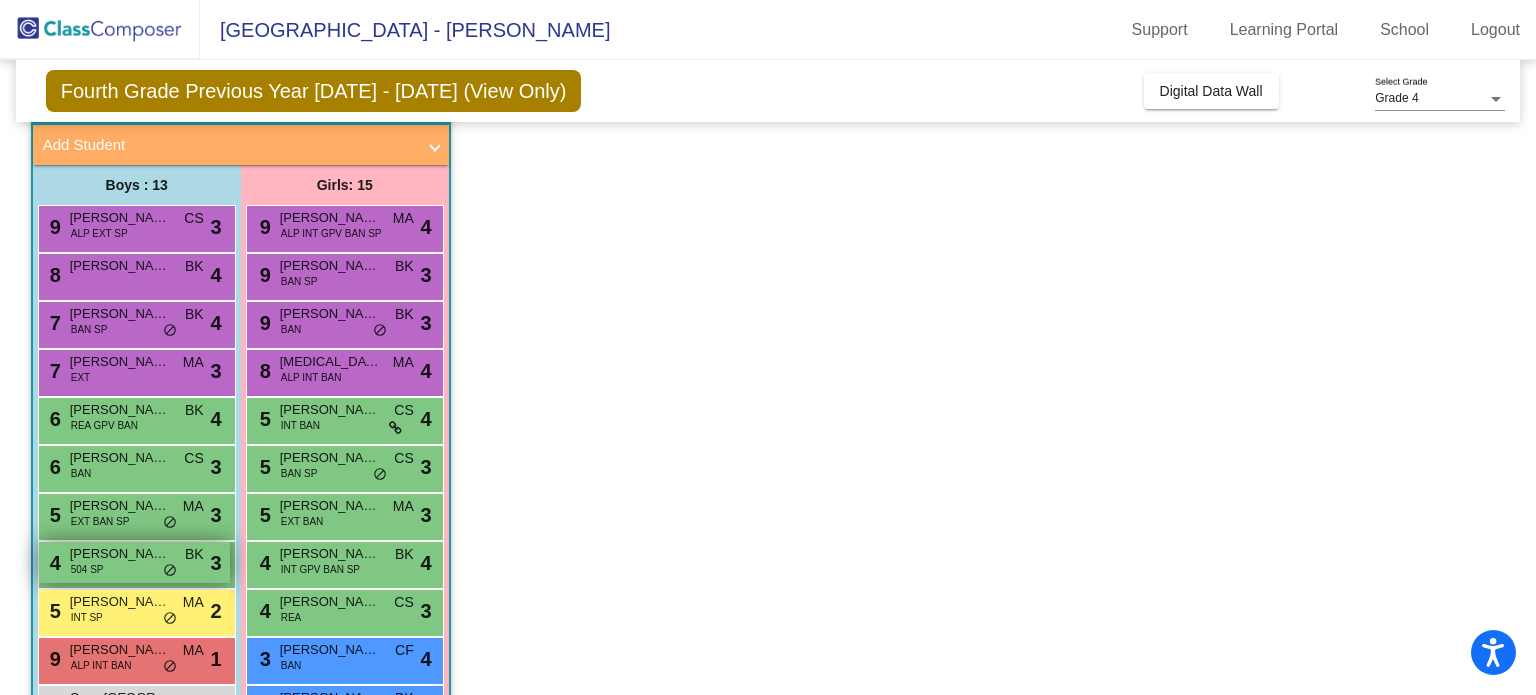 click on "4 [PERSON_NAME] [PERSON_NAME] 504 SP BK lock do_not_disturb_alt 3" at bounding box center [134, 562] 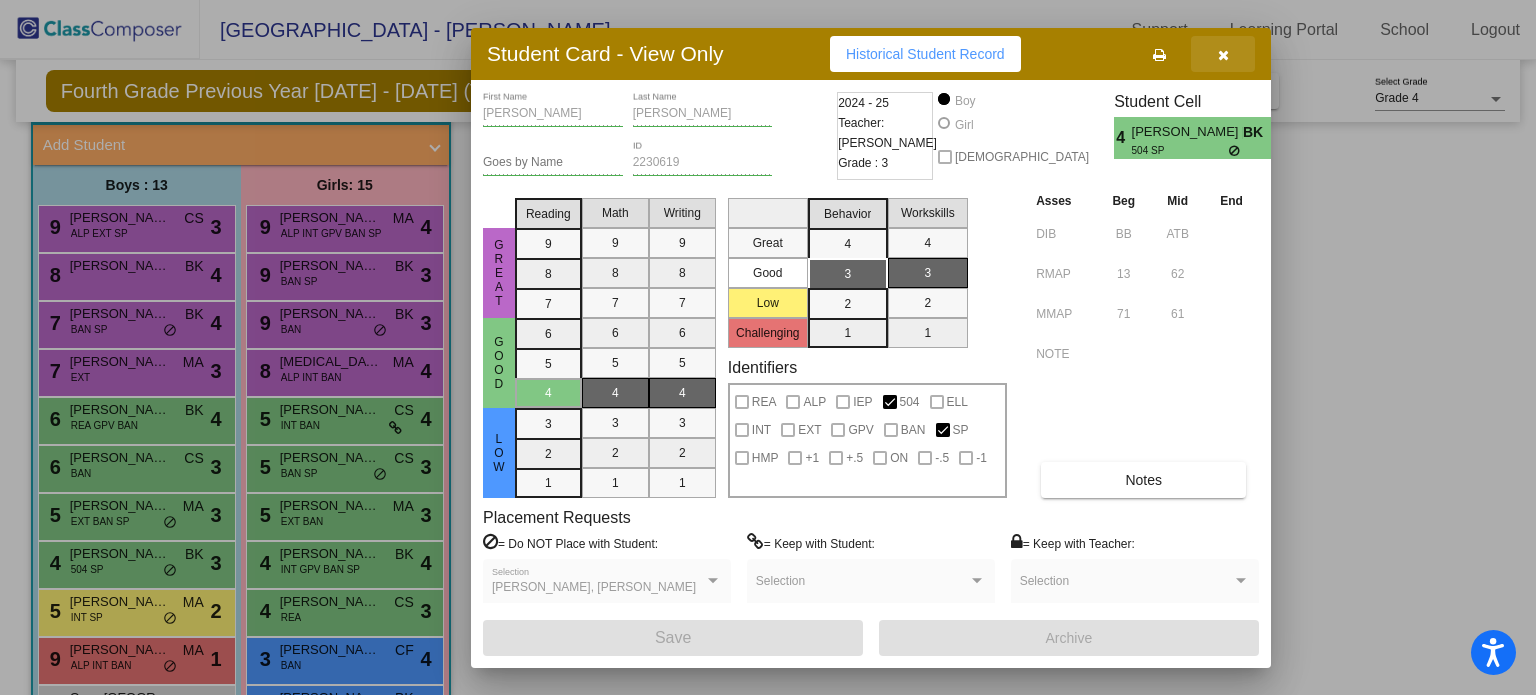 click at bounding box center [1223, 55] 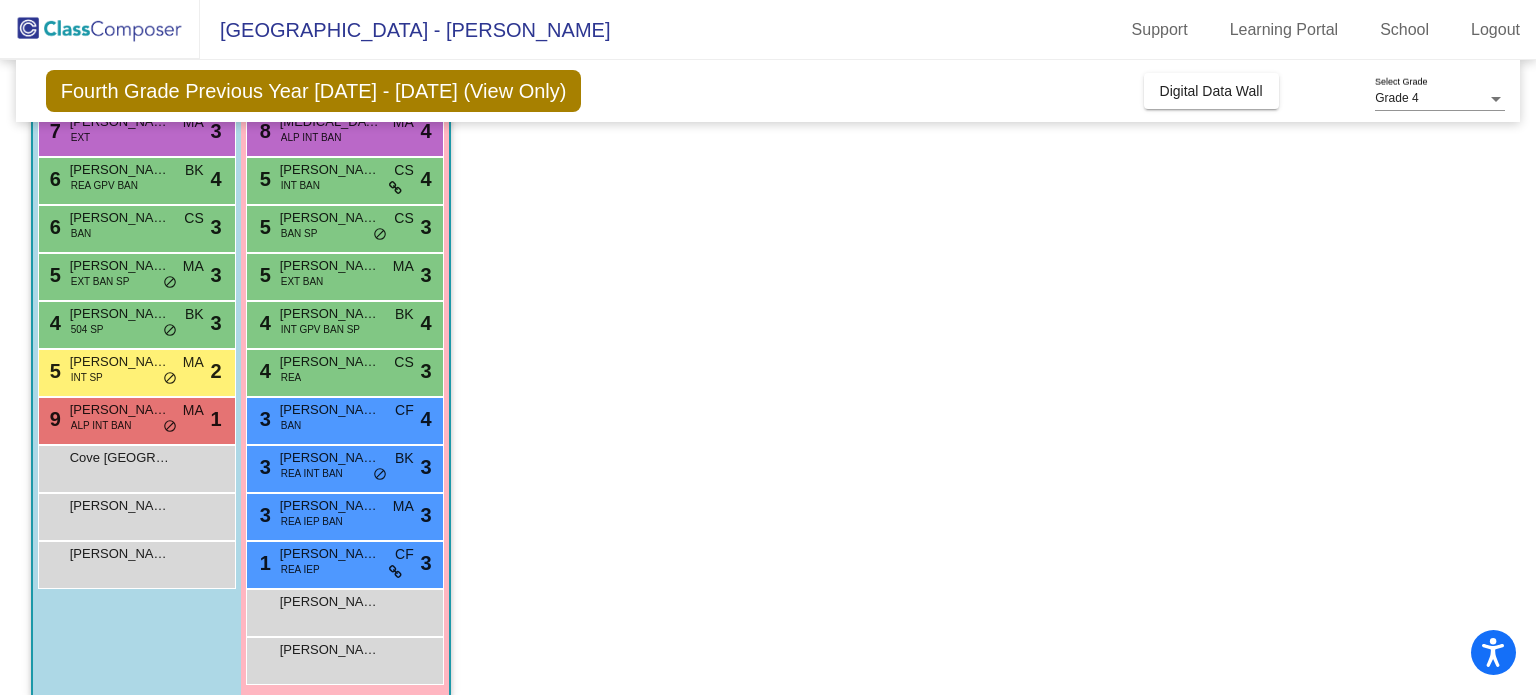 scroll, scrollTop: 376, scrollLeft: 0, axis: vertical 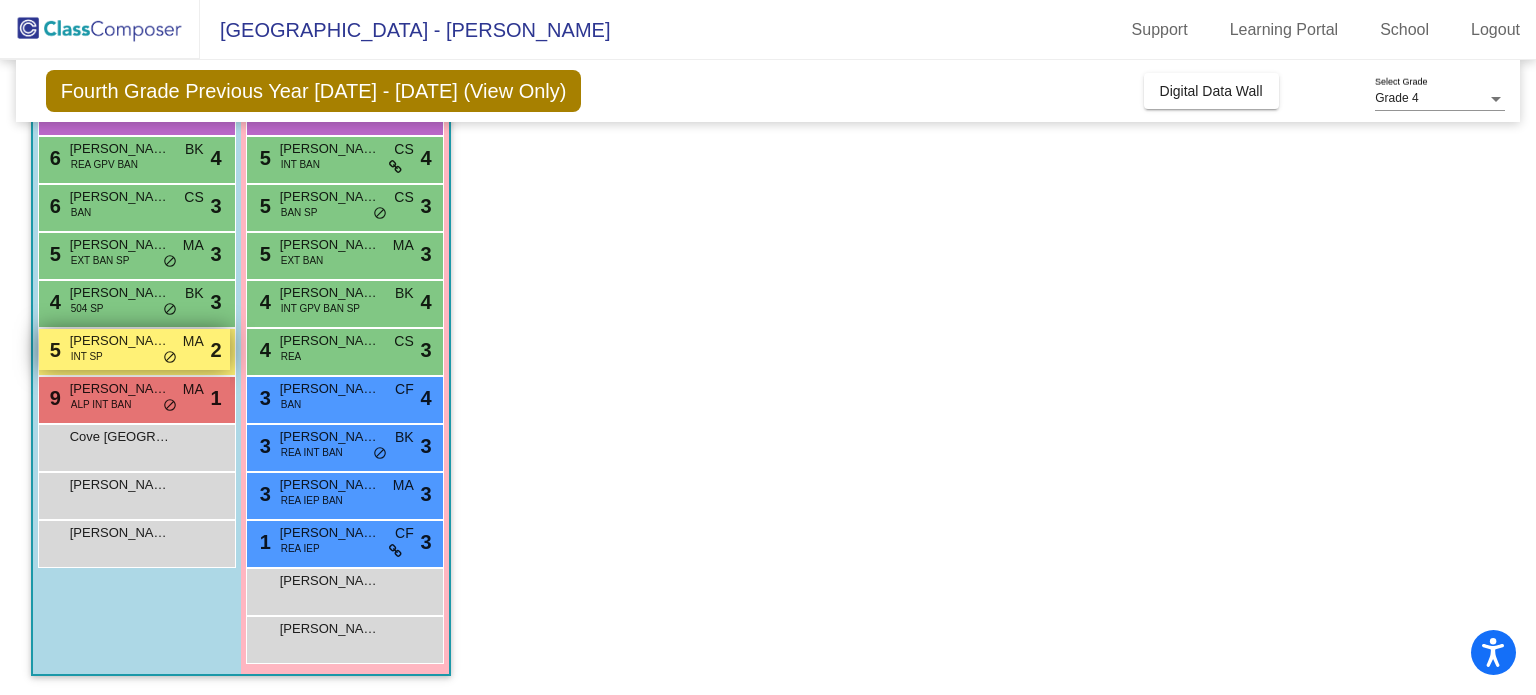 click on "[PERSON_NAME]" at bounding box center [120, 341] 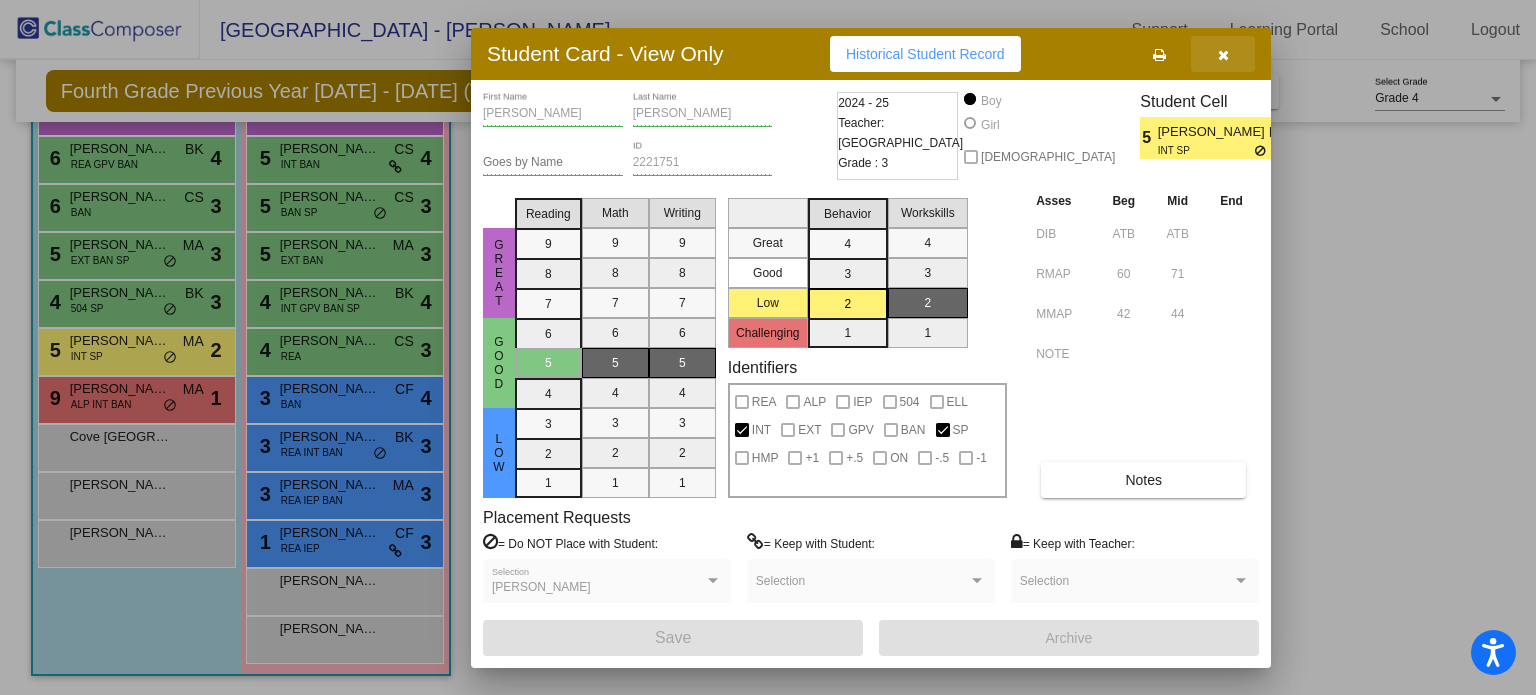 click at bounding box center [1223, 55] 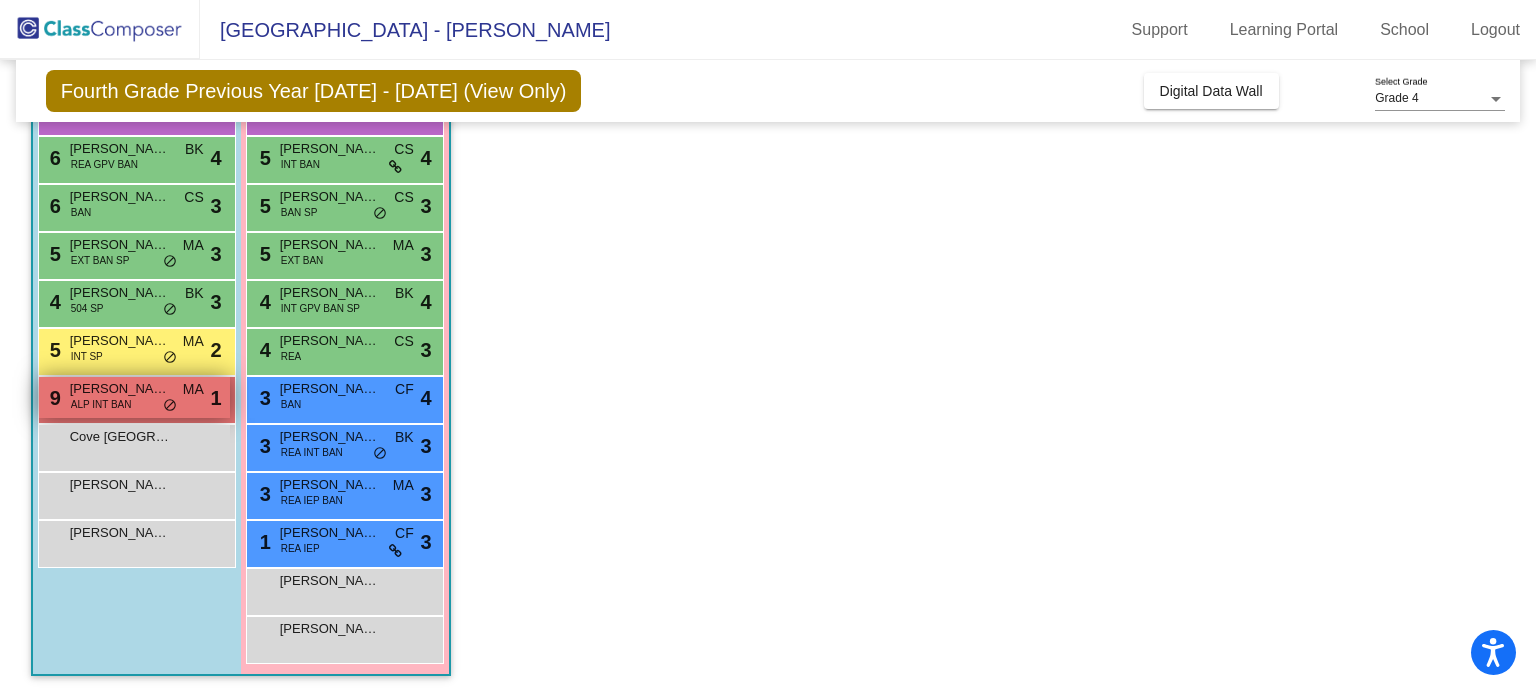 click on "9 [PERSON_NAME] ALP INT BAN MA lock do_not_disturb_alt 1" at bounding box center (134, 397) 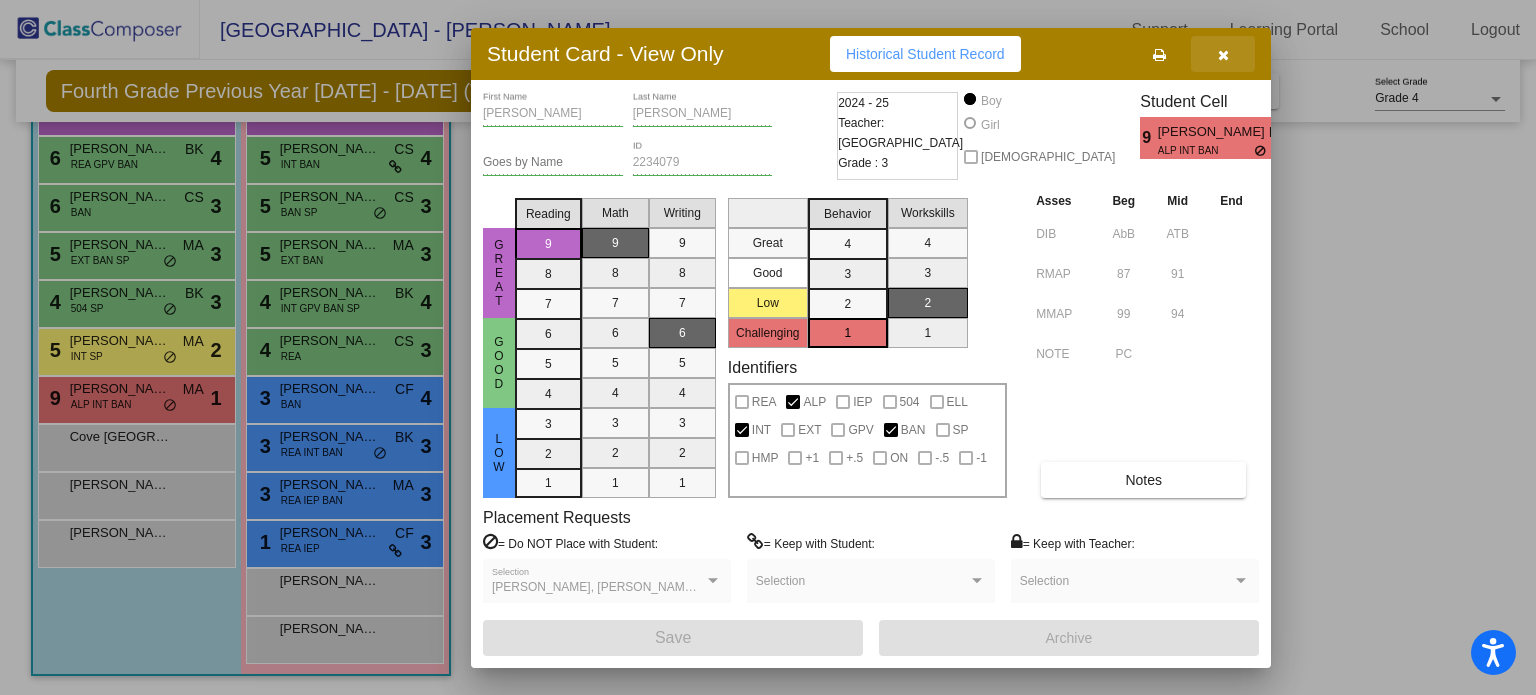 click at bounding box center [1223, 55] 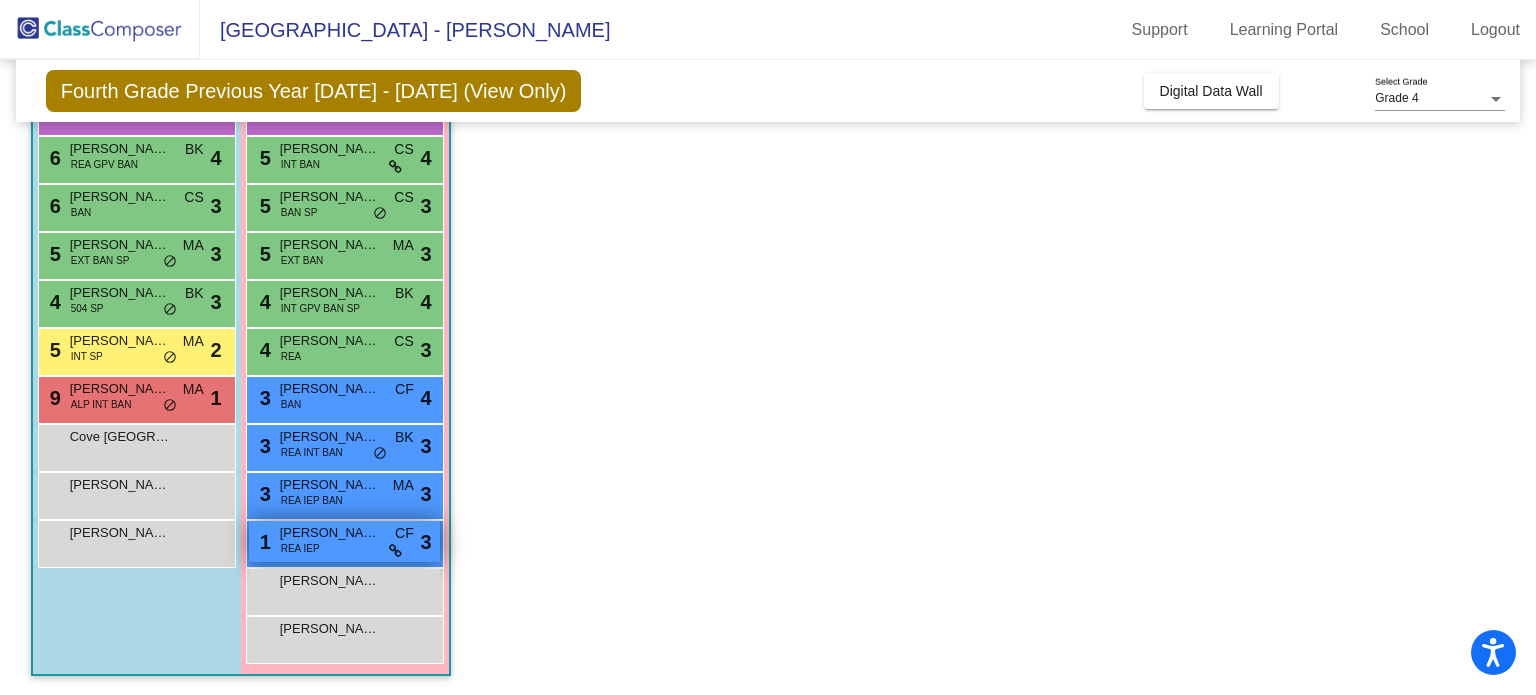 click on "1 [PERSON_NAME] [PERSON_NAME] IEP CF lock do_not_disturb_alt 3" at bounding box center (344, 541) 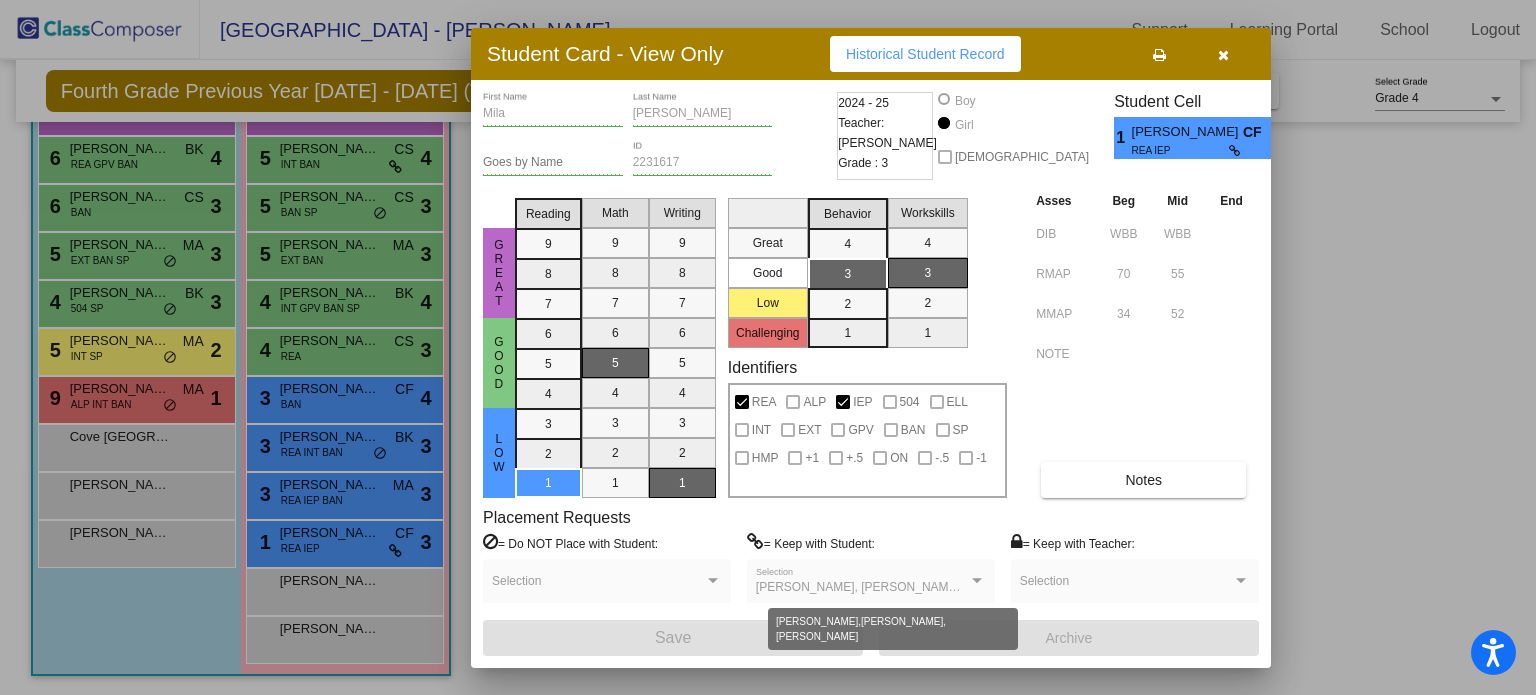 click at bounding box center (977, 580) 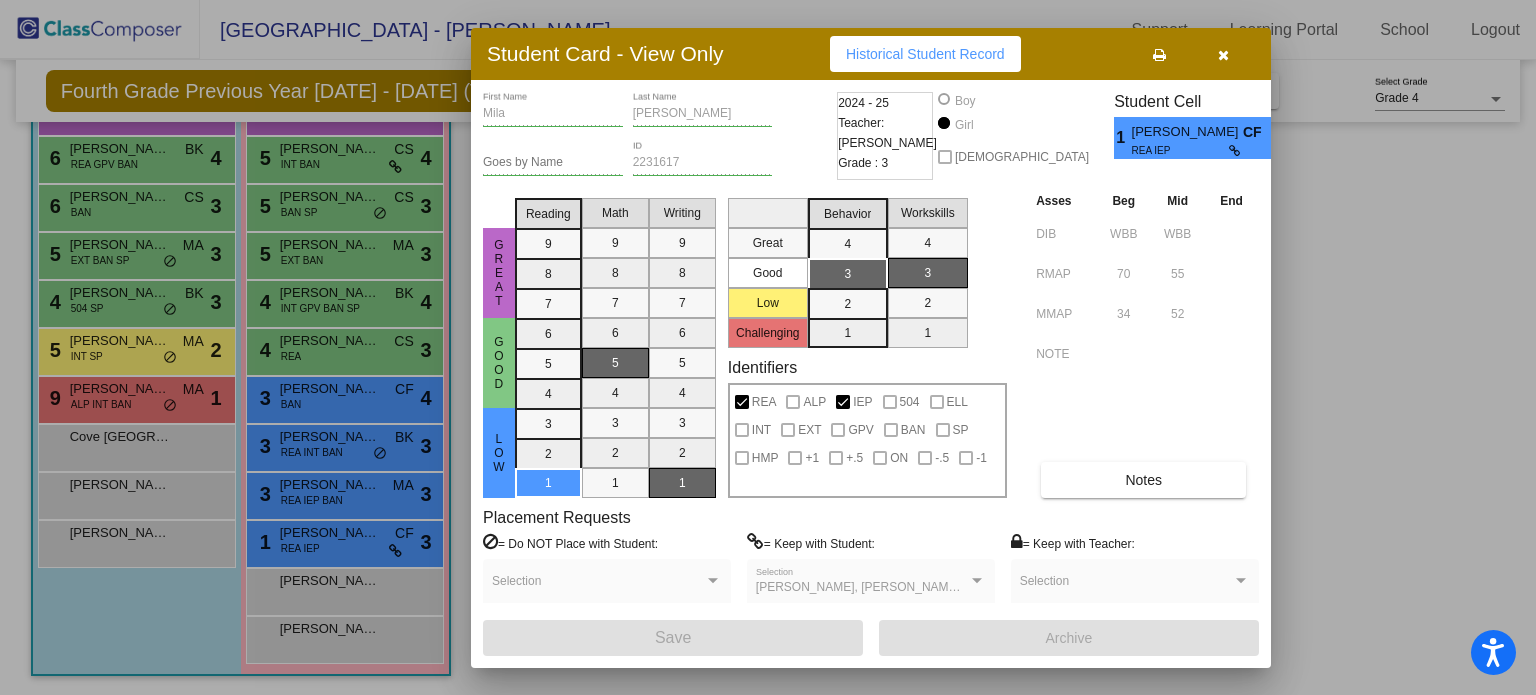 click on "[PERSON_NAME], [PERSON_NAME], [PERSON_NAME]" at bounding box center (910, 587) 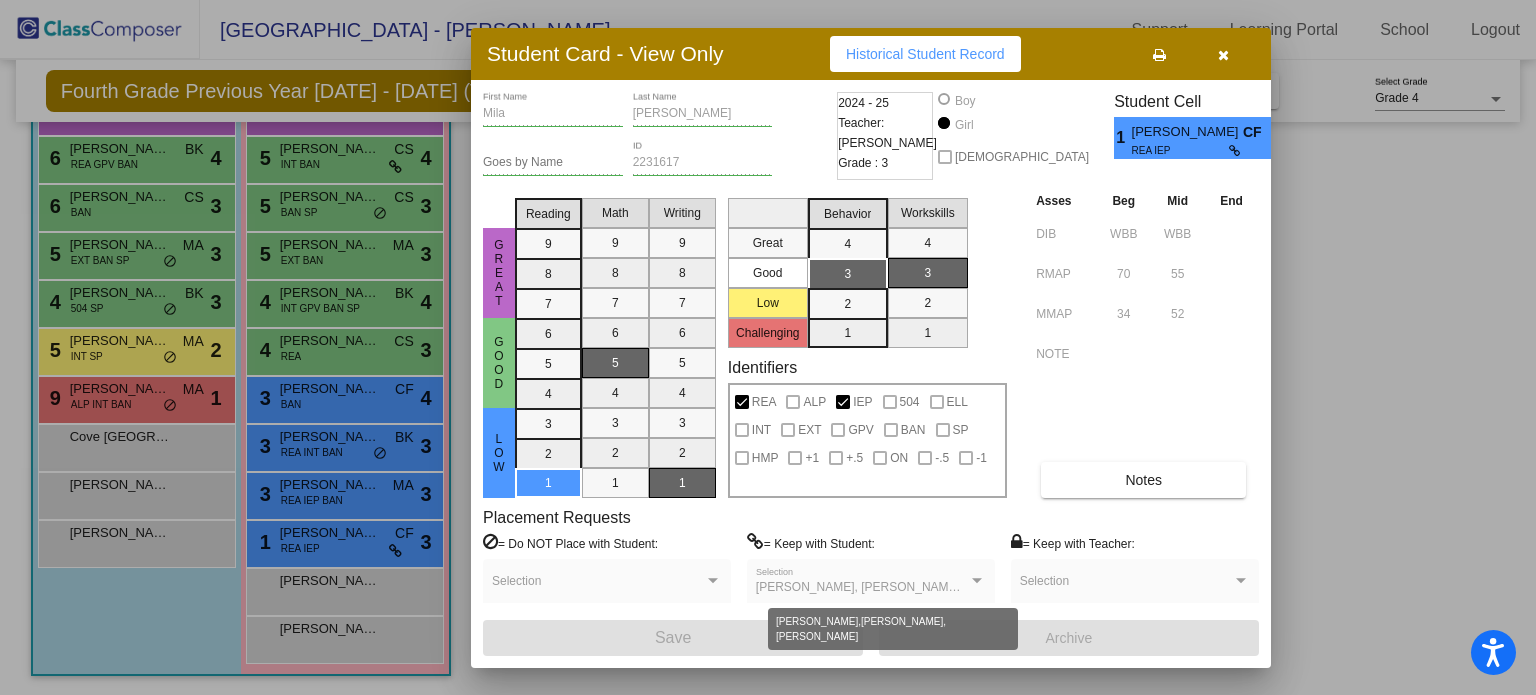 click on "[PERSON_NAME], [PERSON_NAME], [PERSON_NAME]" at bounding box center [910, 587] 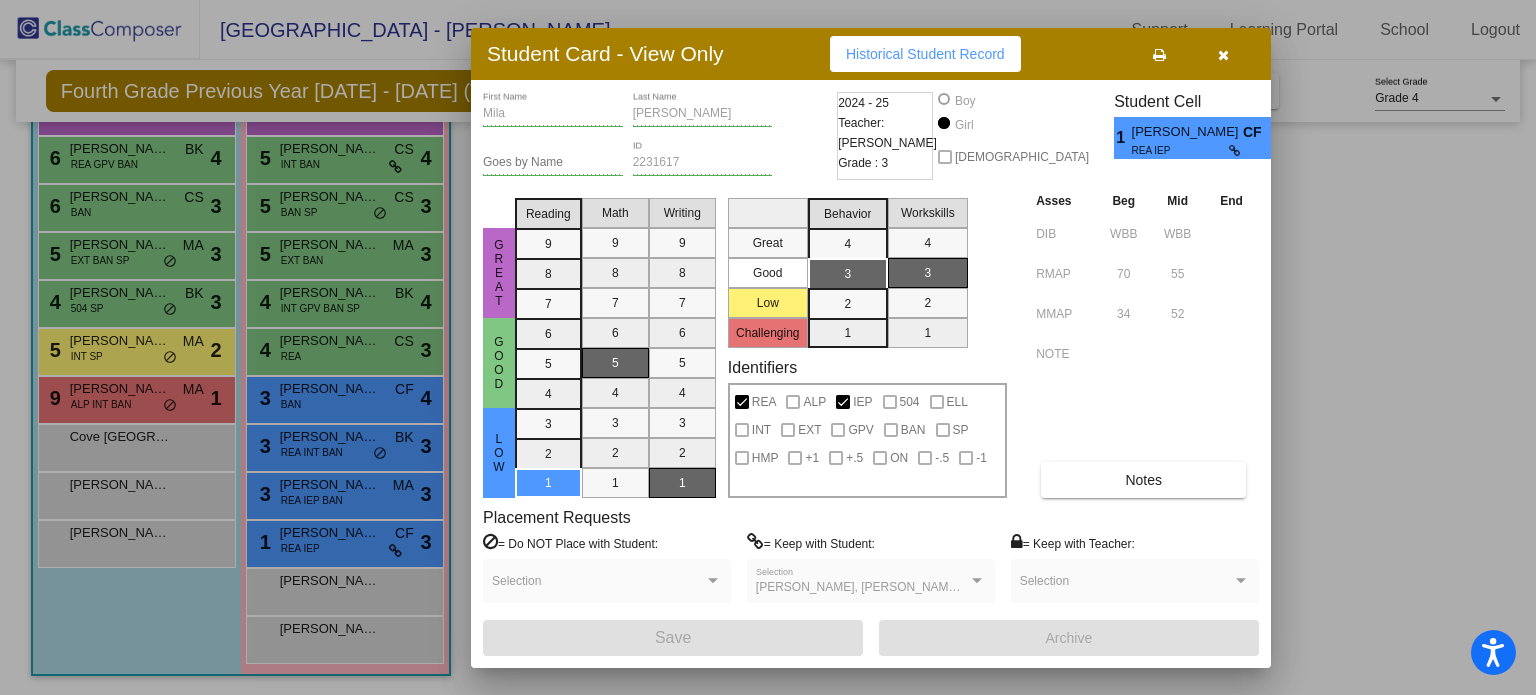 click on "[PERSON_NAME], [PERSON_NAME], [PERSON_NAME]" at bounding box center [910, 587] 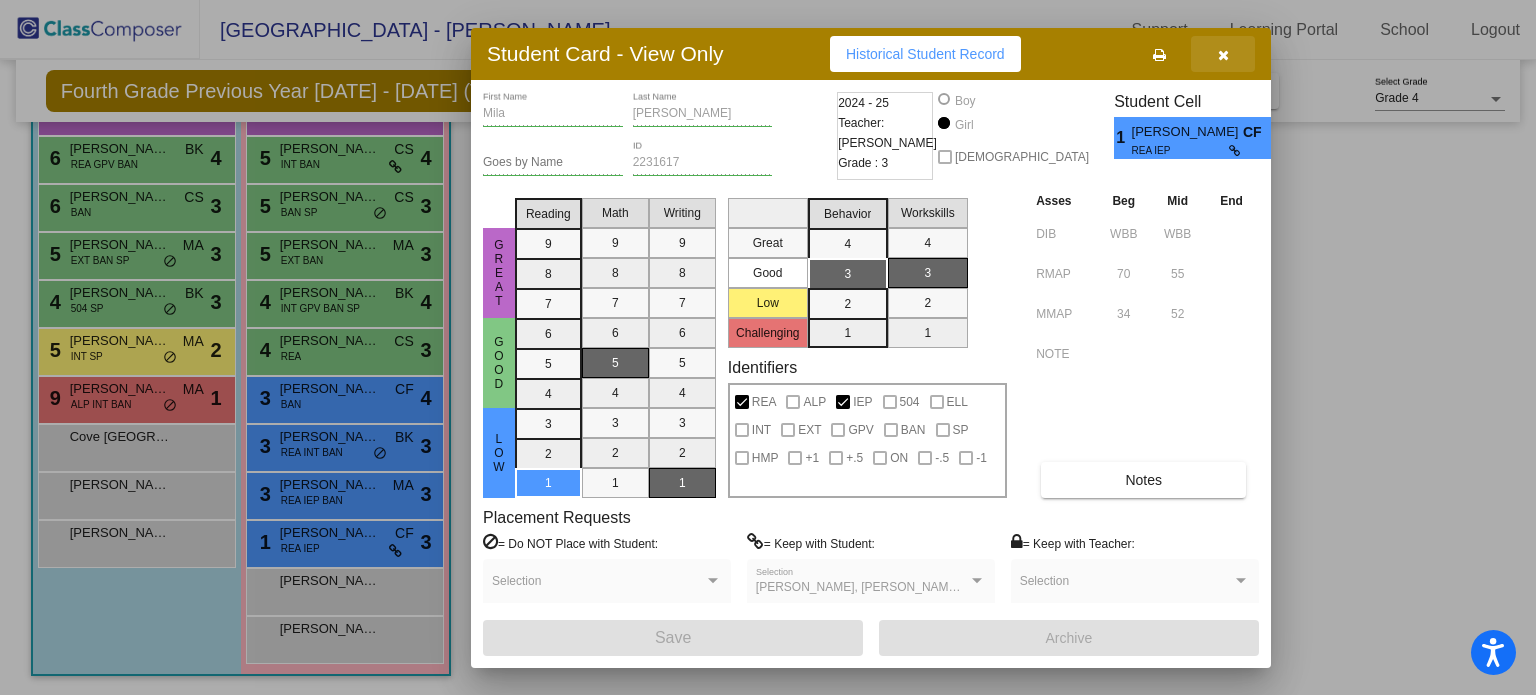click at bounding box center (1223, 55) 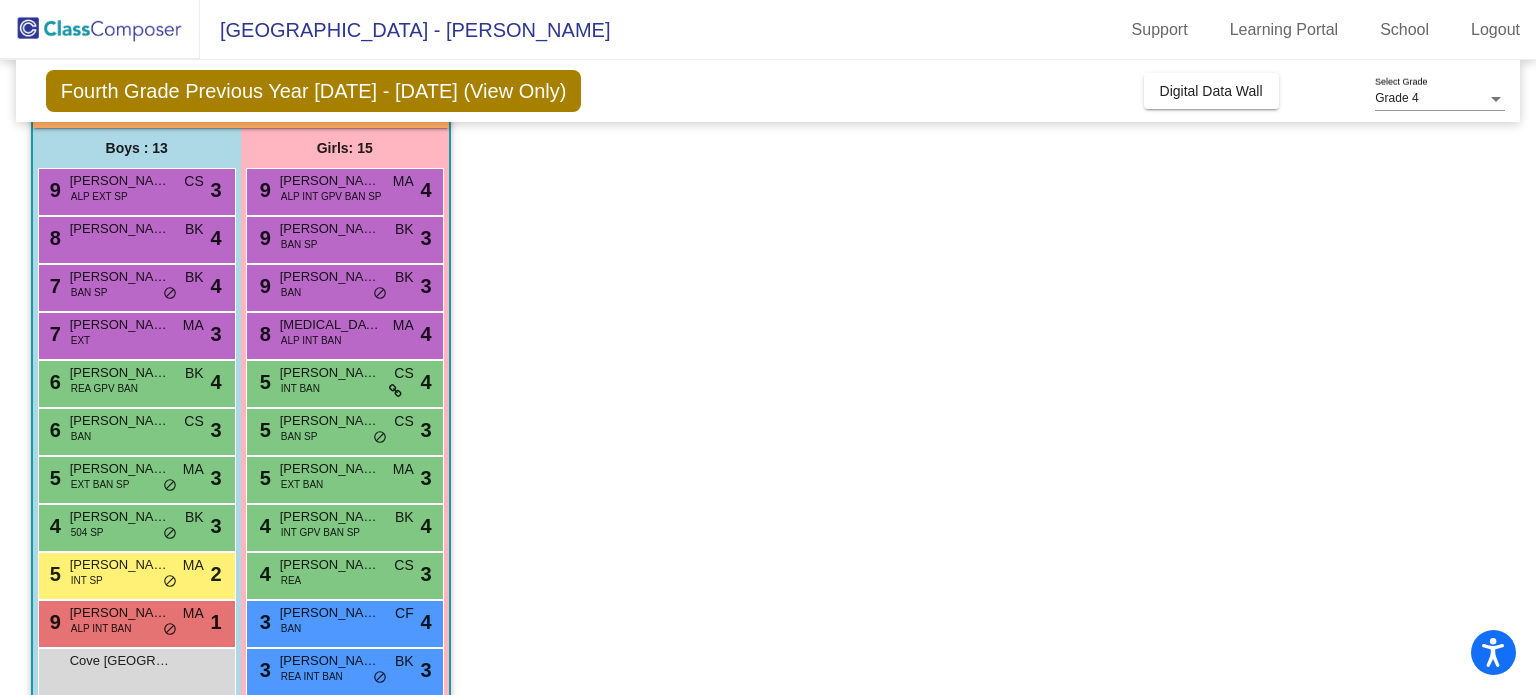 scroll, scrollTop: 154, scrollLeft: 0, axis: vertical 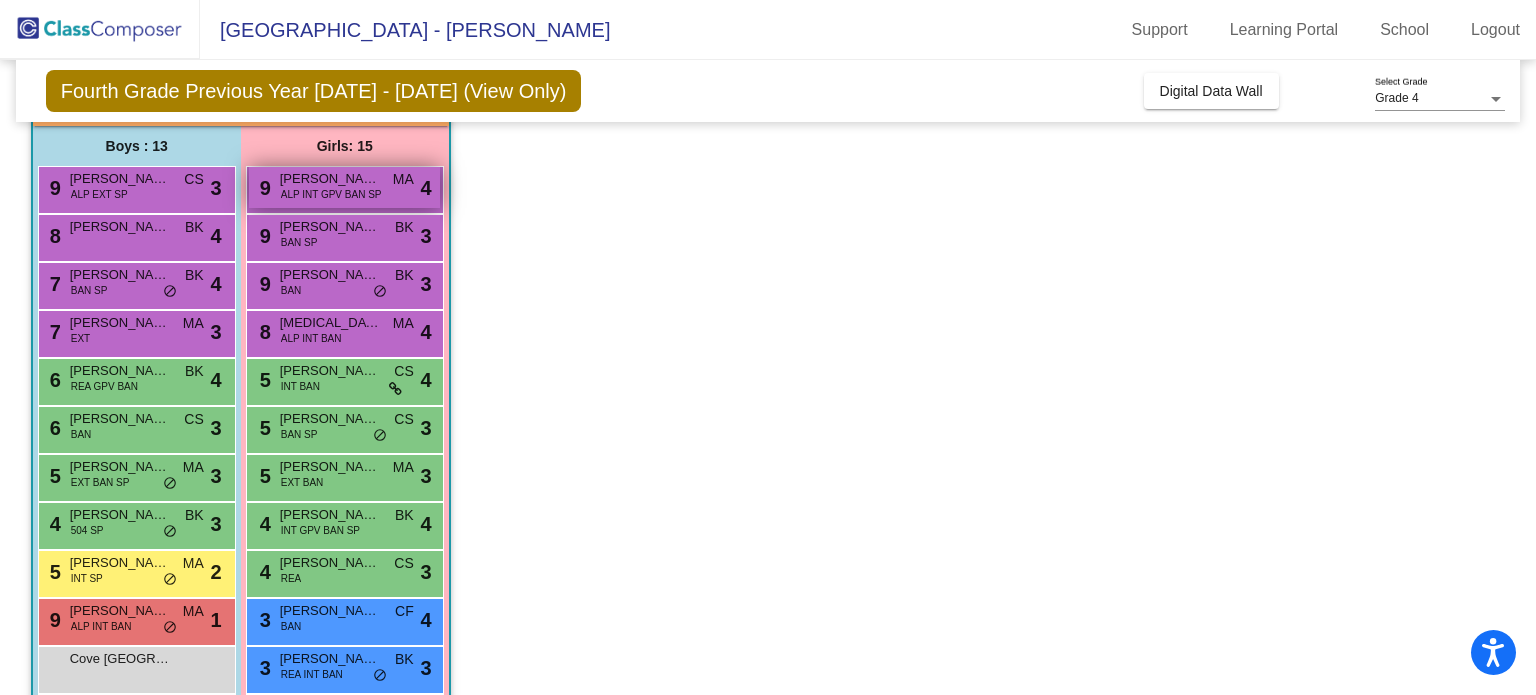 click on "ALP INT GPV BAN SP" at bounding box center [331, 194] 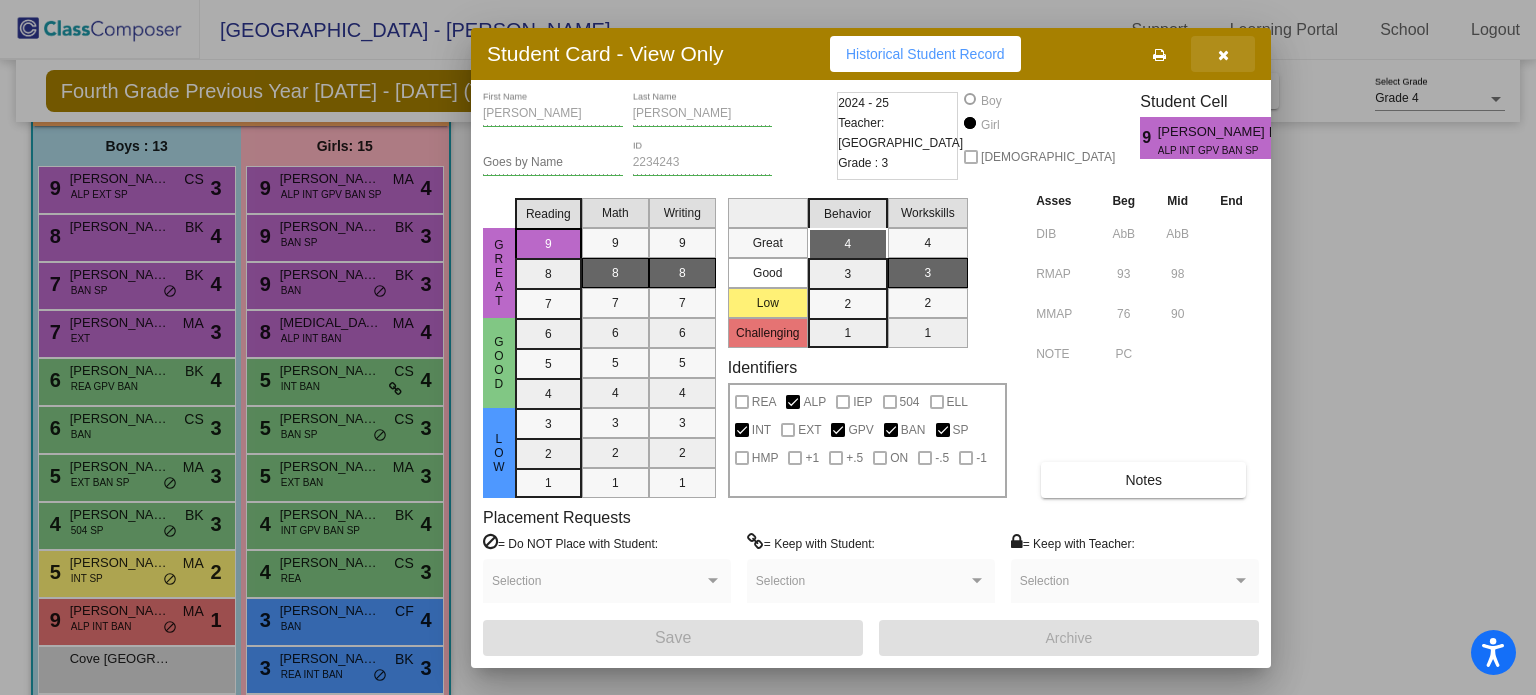 click at bounding box center [1223, 54] 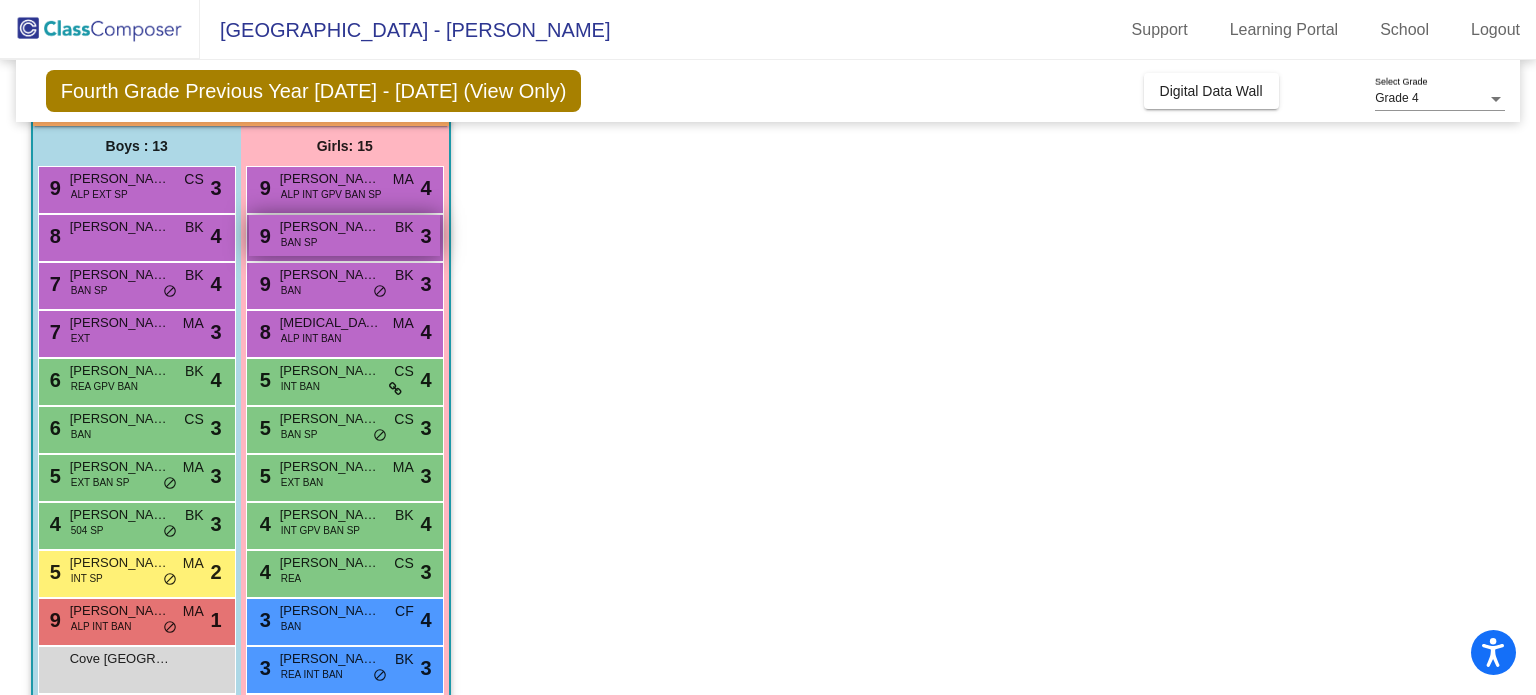 click on "9 [PERSON_NAME] BAN SP BK lock do_not_disturb_alt 3" at bounding box center [344, 235] 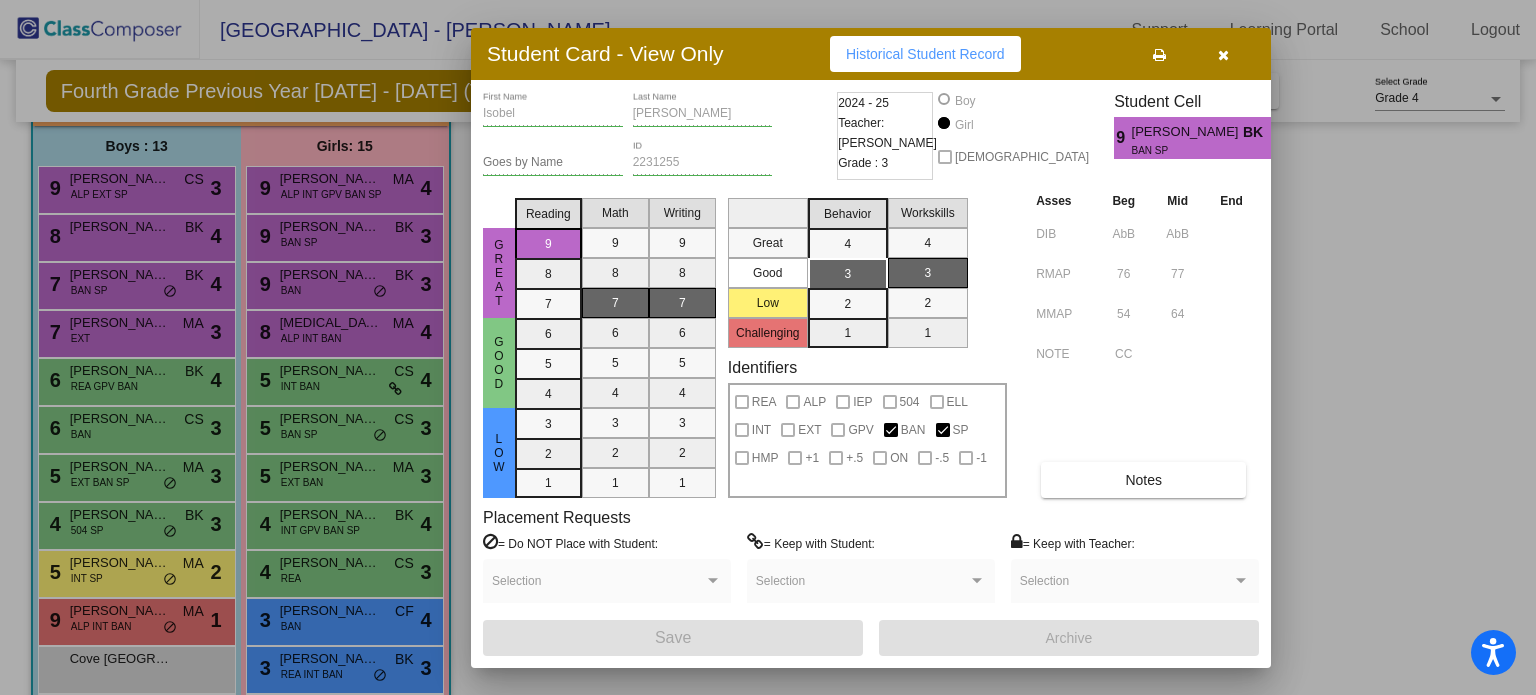 click at bounding box center (1223, 54) 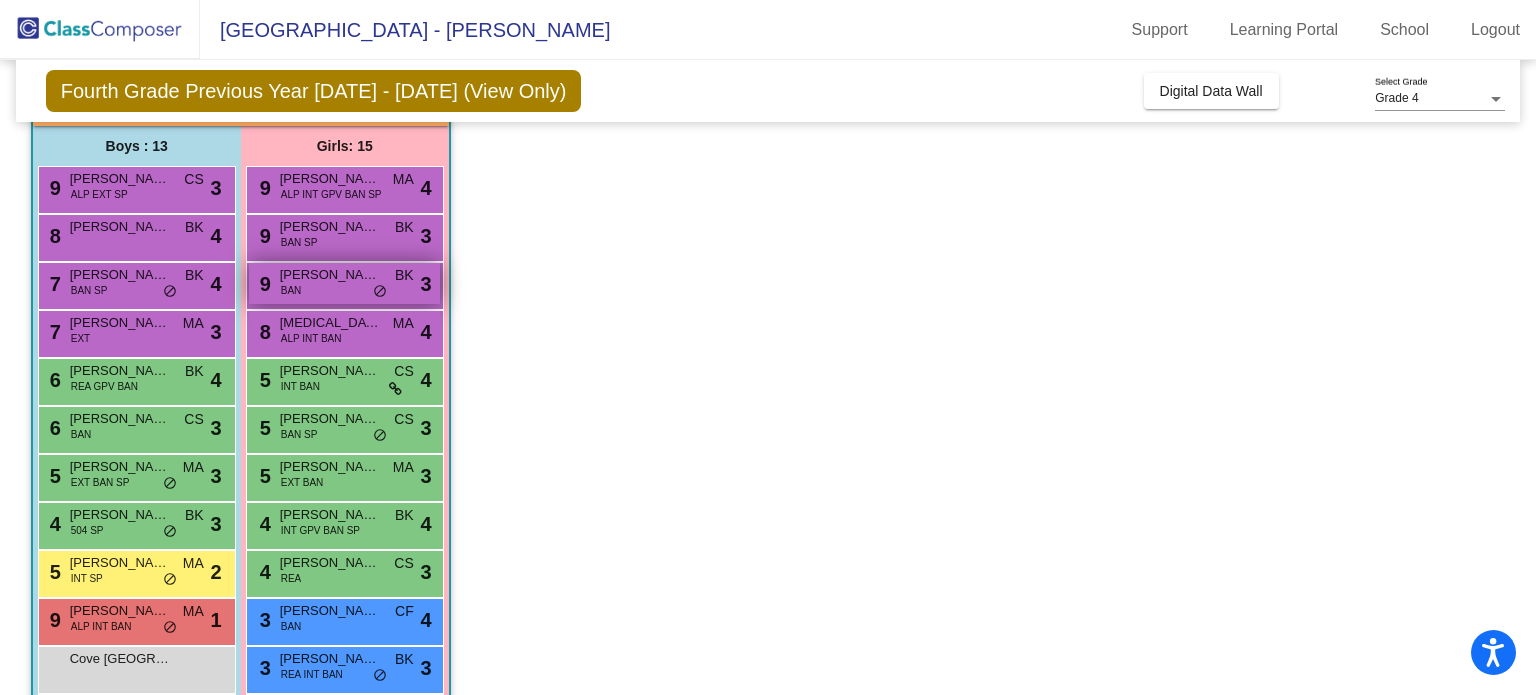 click on "9 [PERSON_NAME] BAN BK lock do_not_disturb_alt 3" at bounding box center (344, 283) 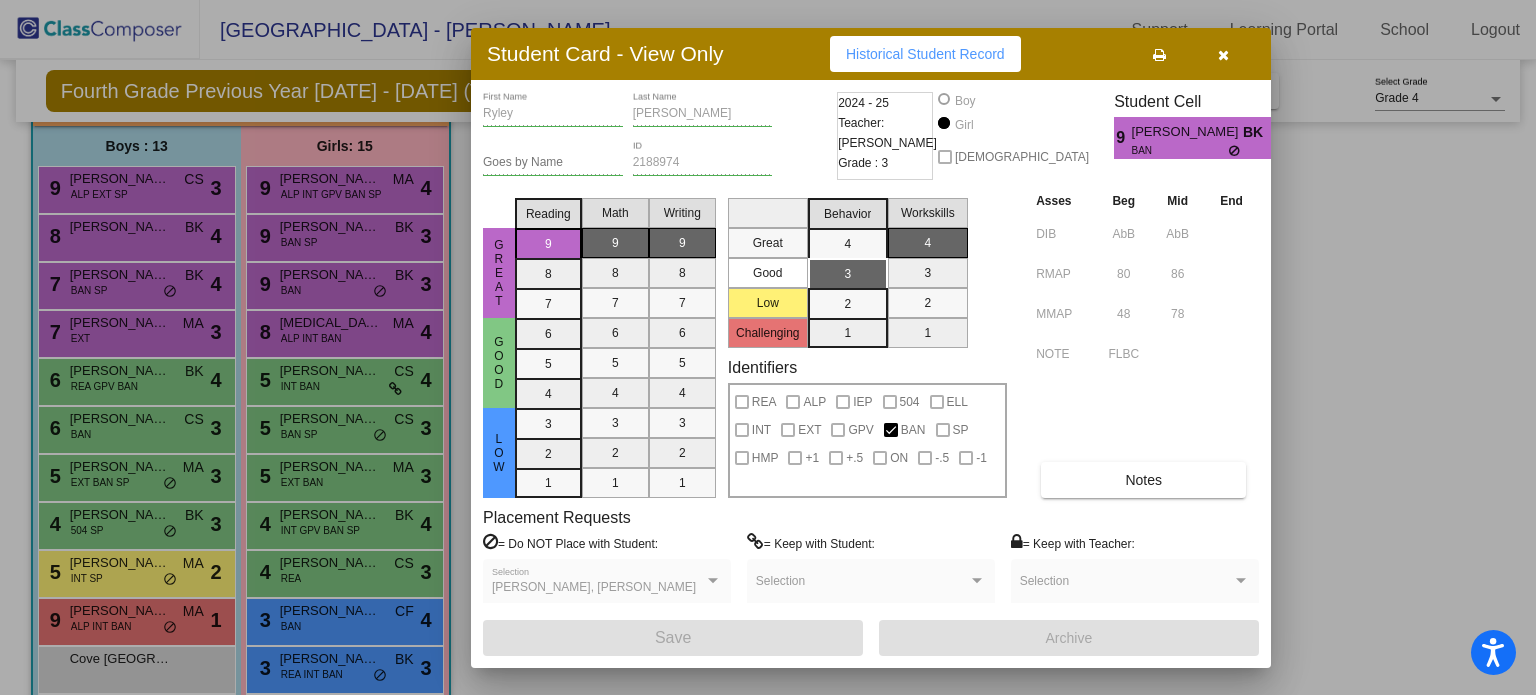 click at bounding box center [1223, 55] 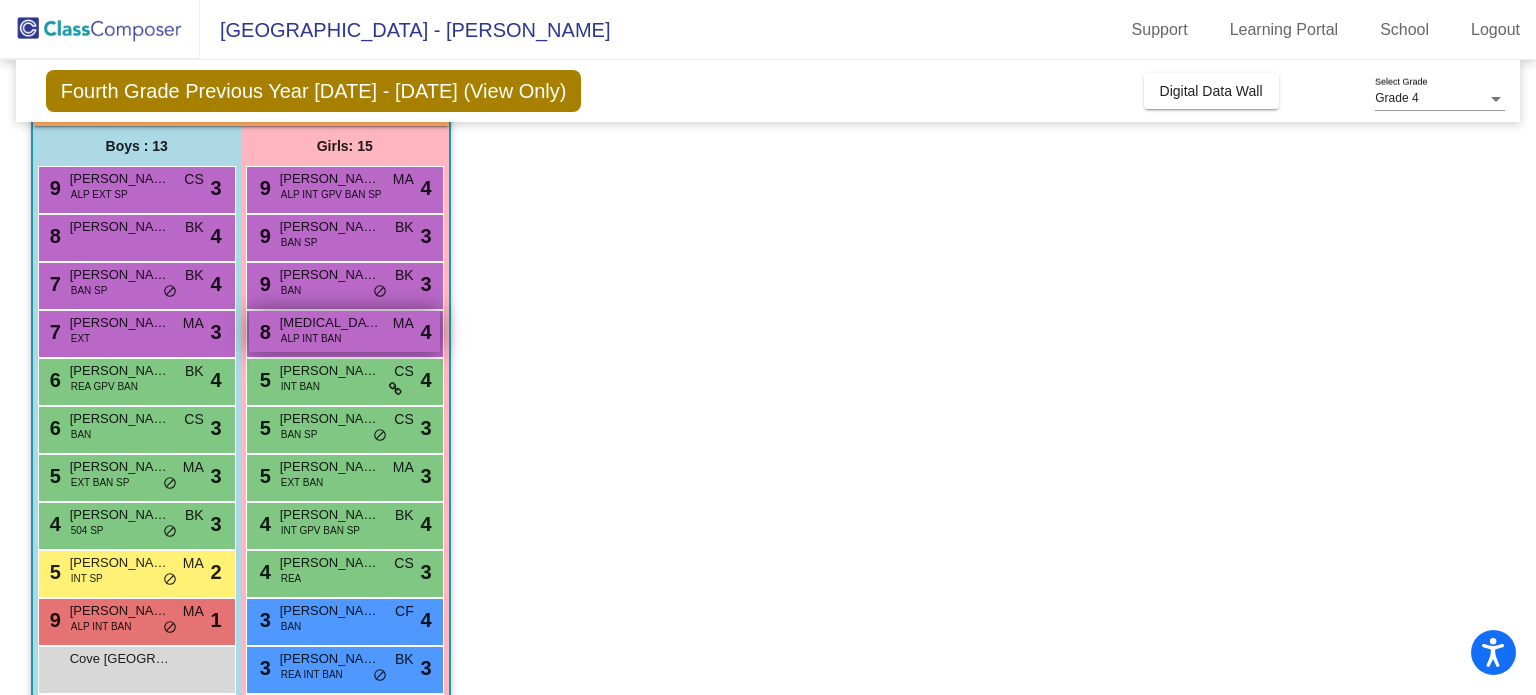 click on "8 [MEDICAL_DATA][PERSON_NAME] ALP INT BAN MA lock do_not_disturb_alt 4" at bounding box center (344, 331) 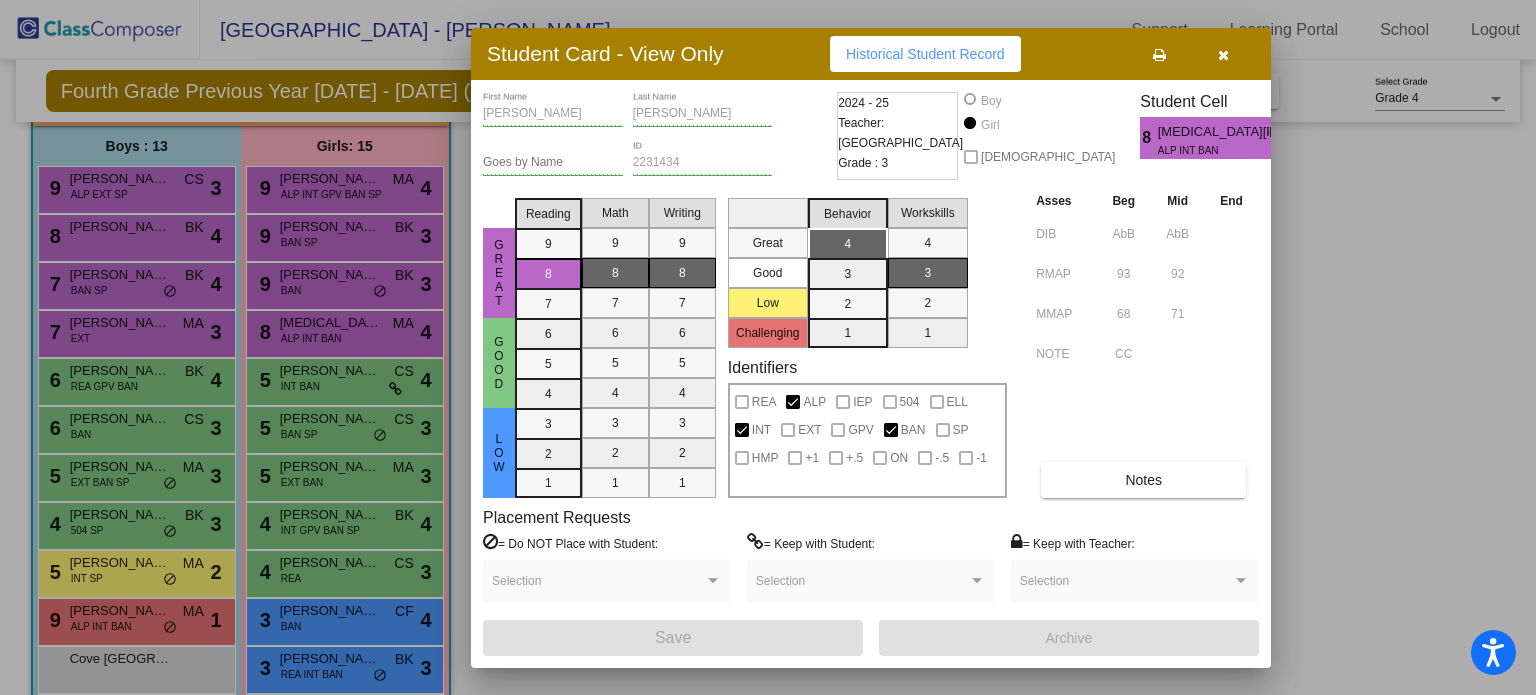 click at bounding box center [1223, 54] 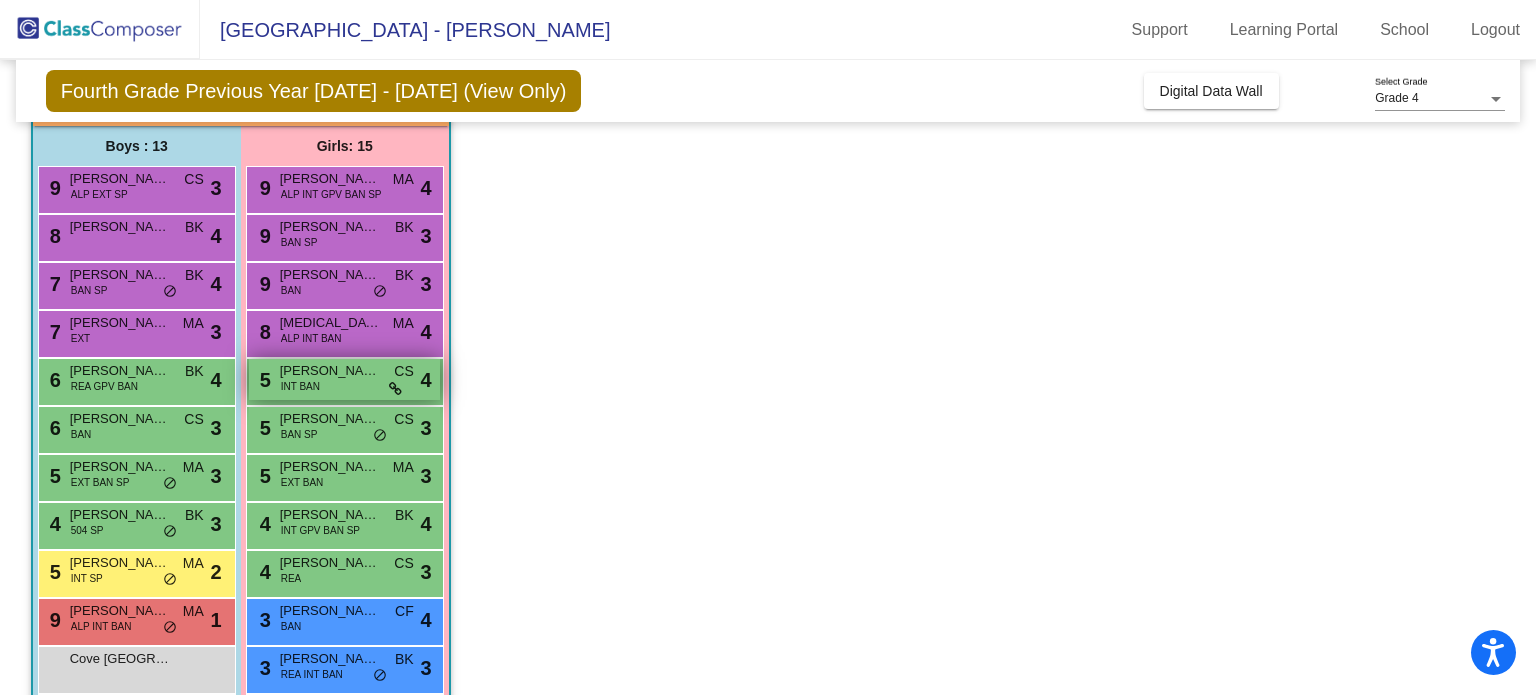 click on "INT BAN" at bounding box center (300, 386) 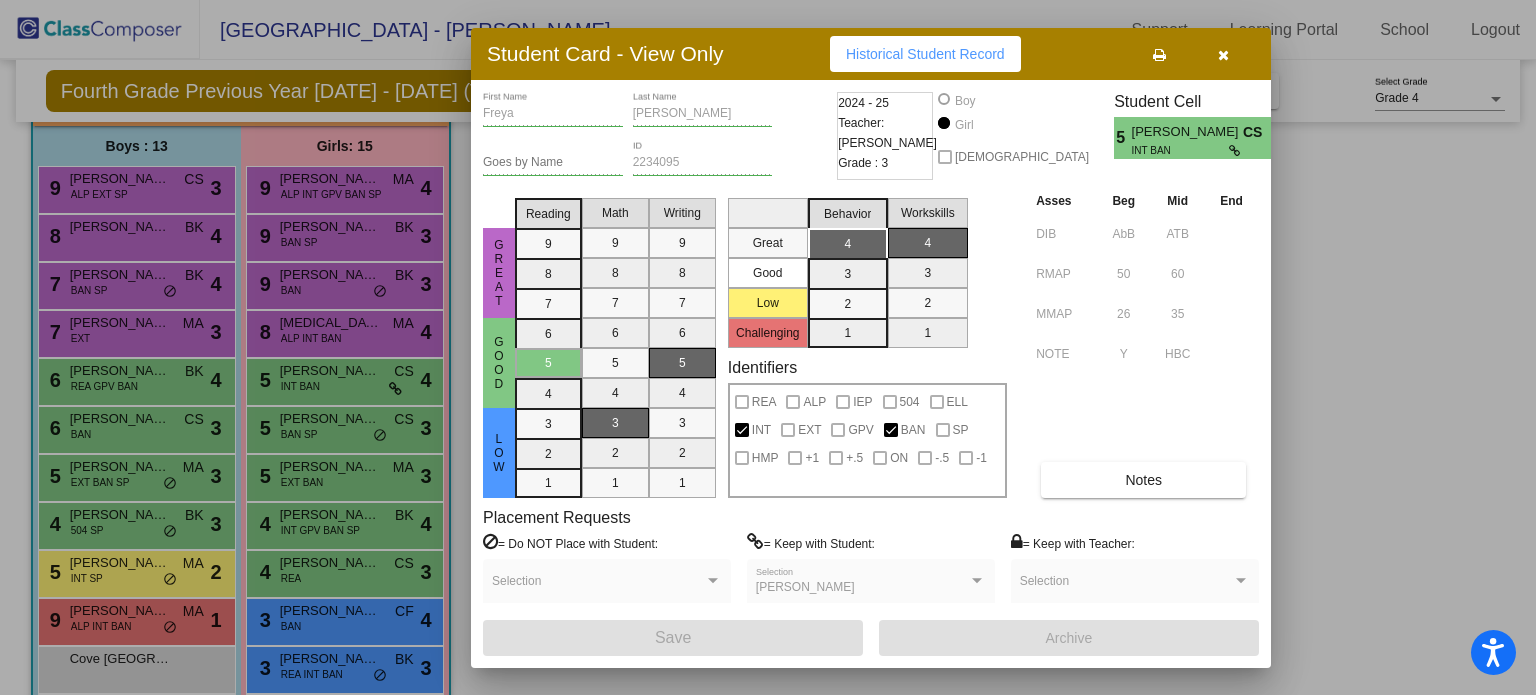 click at bounding box center (1223, 54) 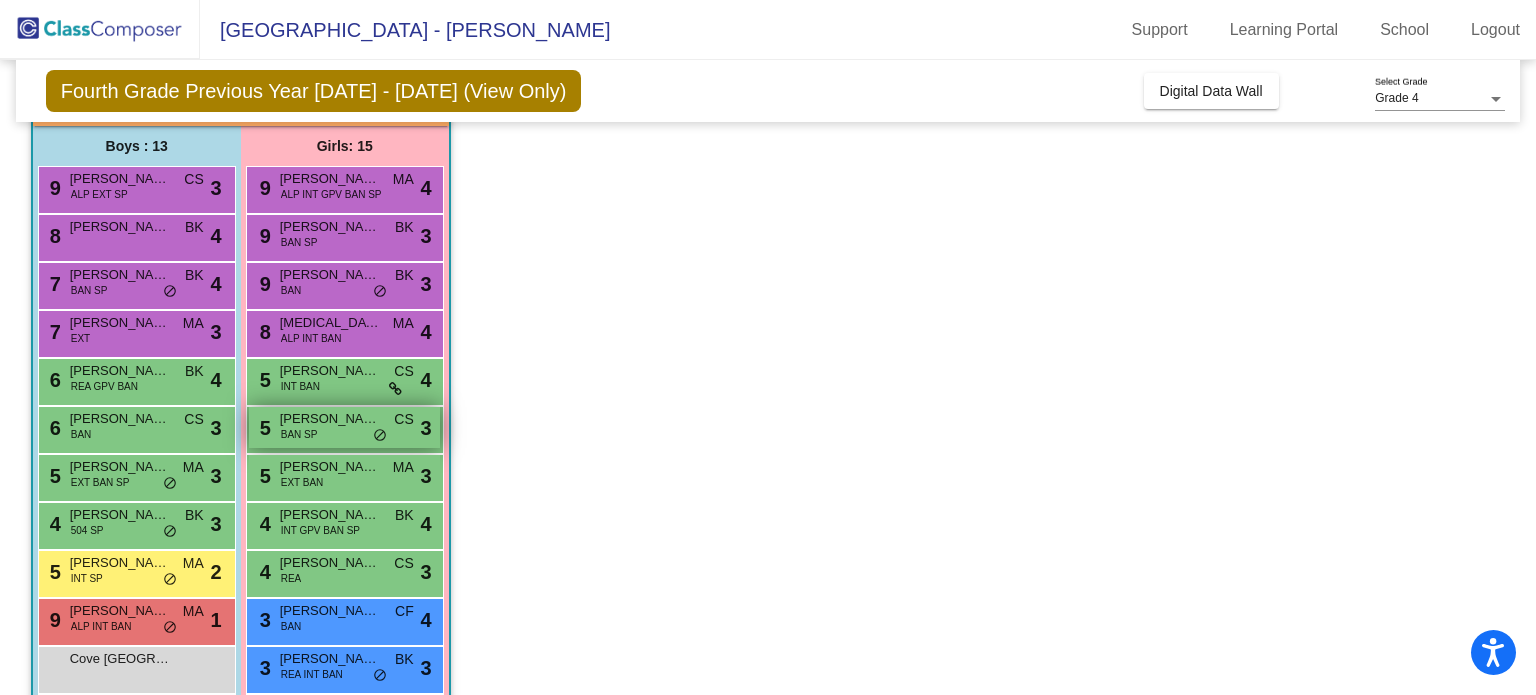 click on "BAN SP" at bounding box center [299, 434] 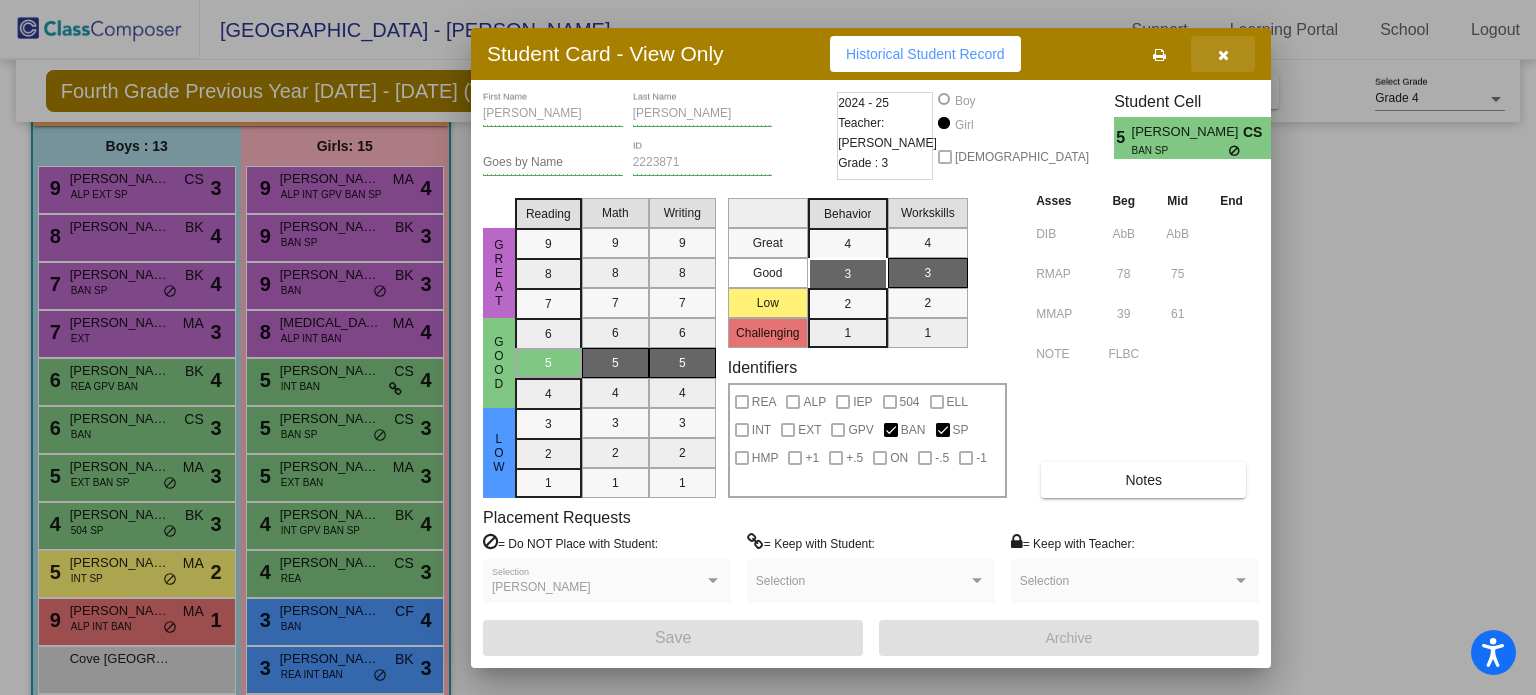 click at bounding box center [1223, 55] 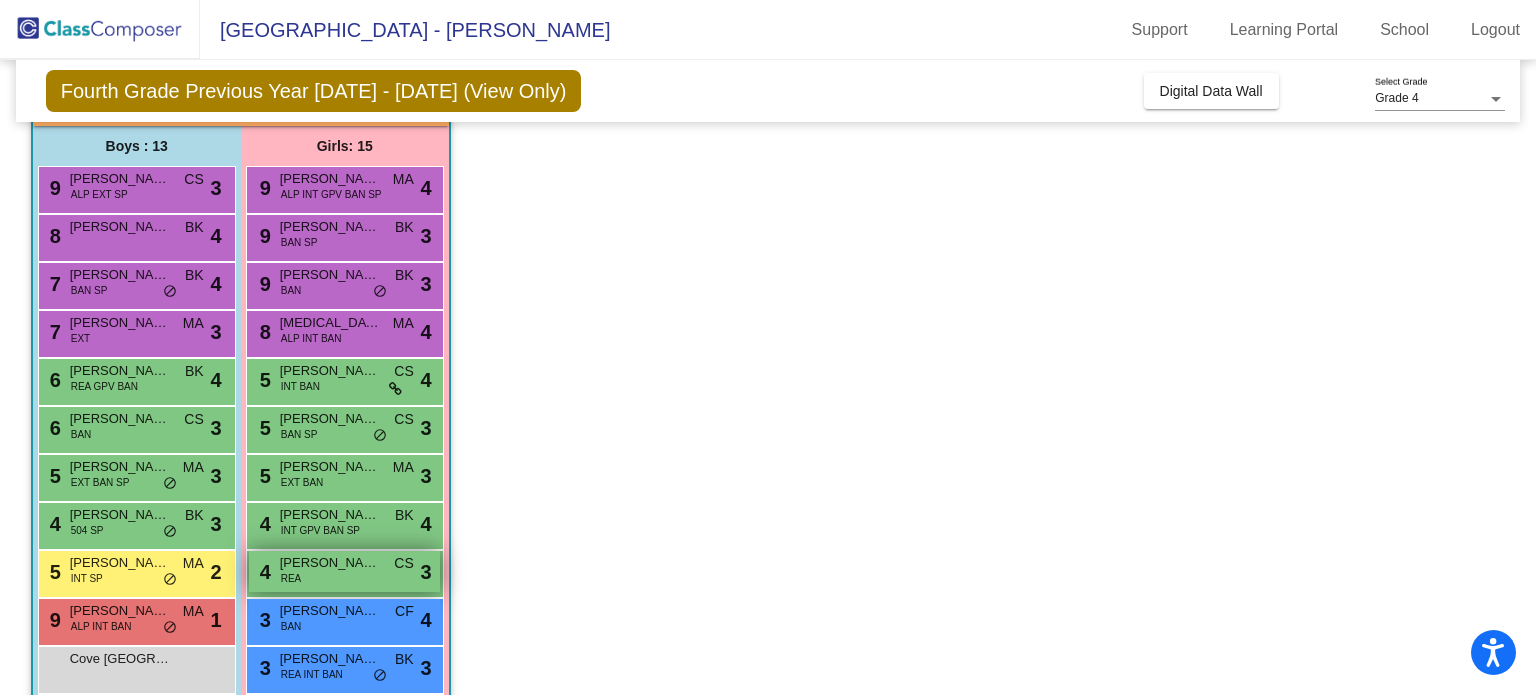 click on "4 Chizara [PERSON_NAME] [PERSON_NAME] lock do_not_disturb_alt 3" at bounding box center [344, 571] 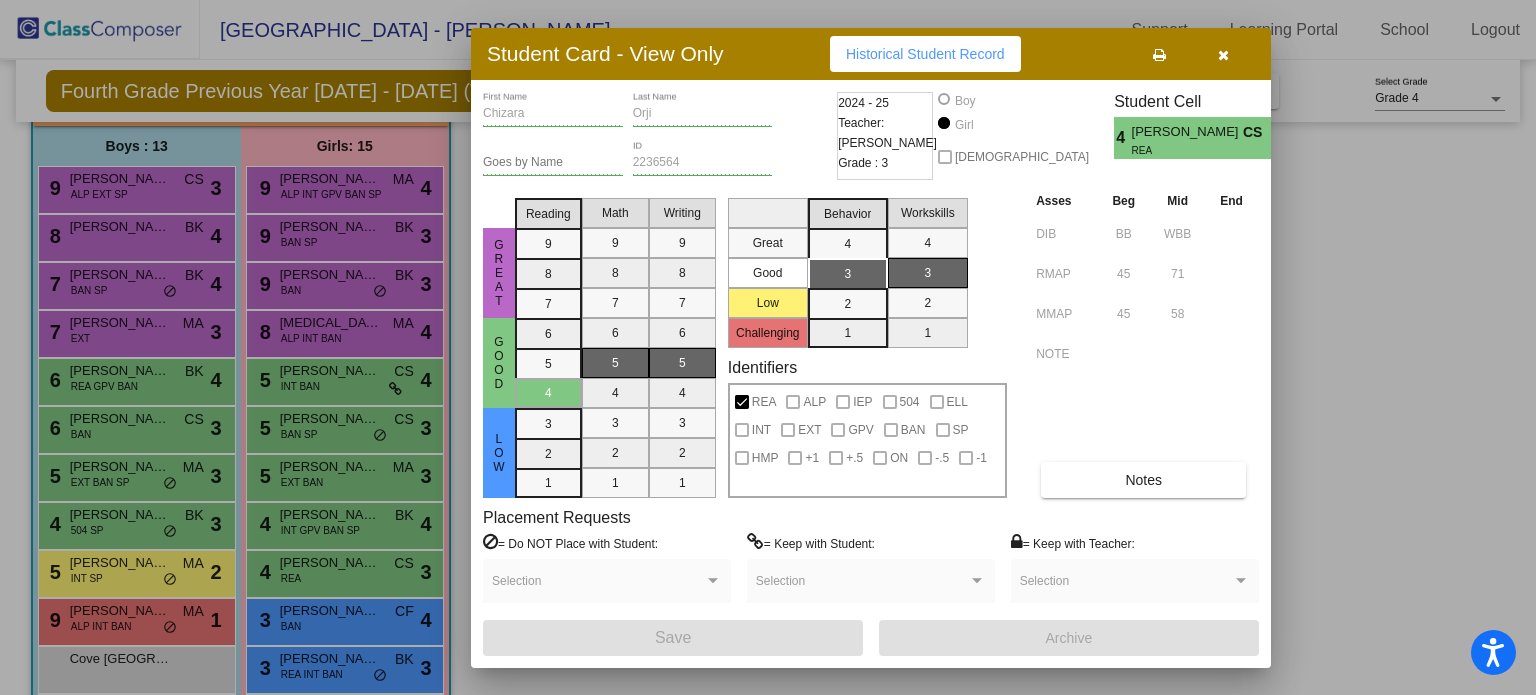 click at bounding box center (1223, 55) 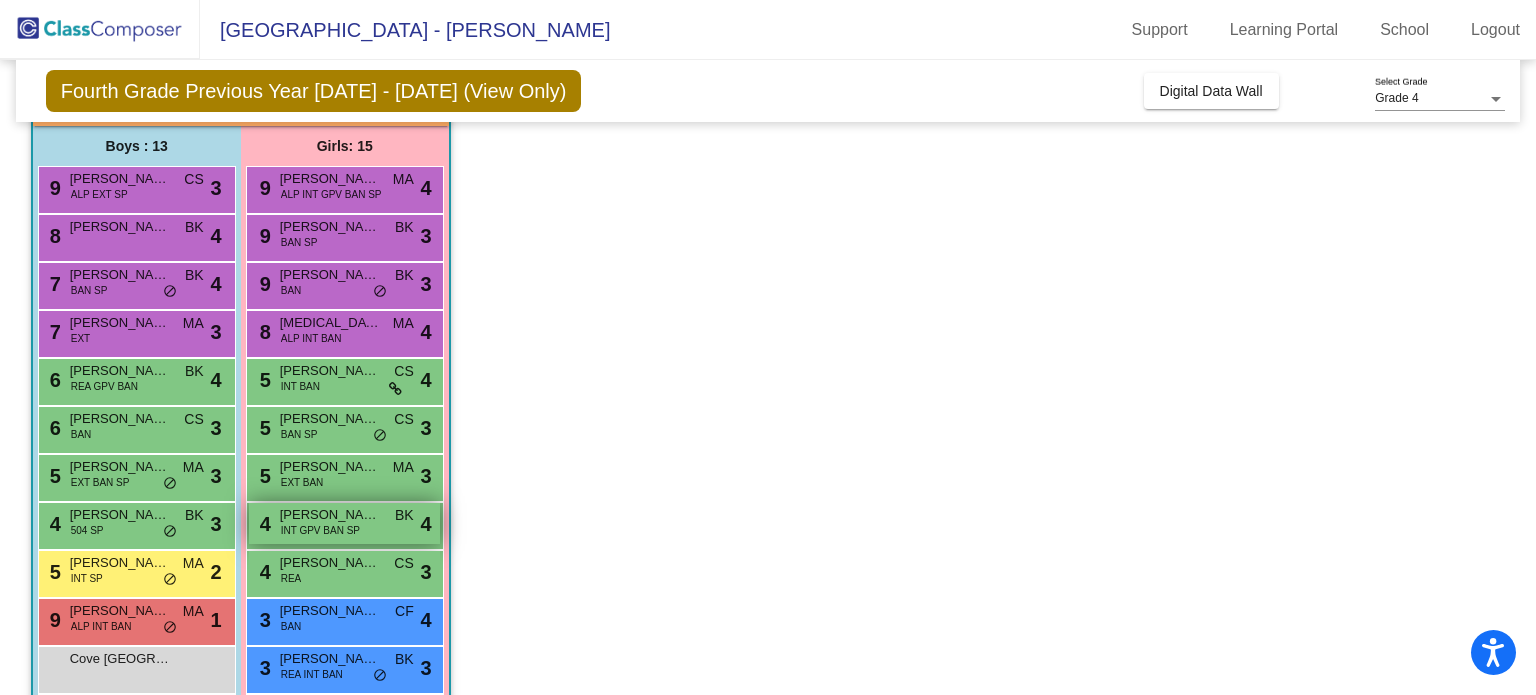 click on "[PERSON_NAME]" at bounding box center [330, 515] 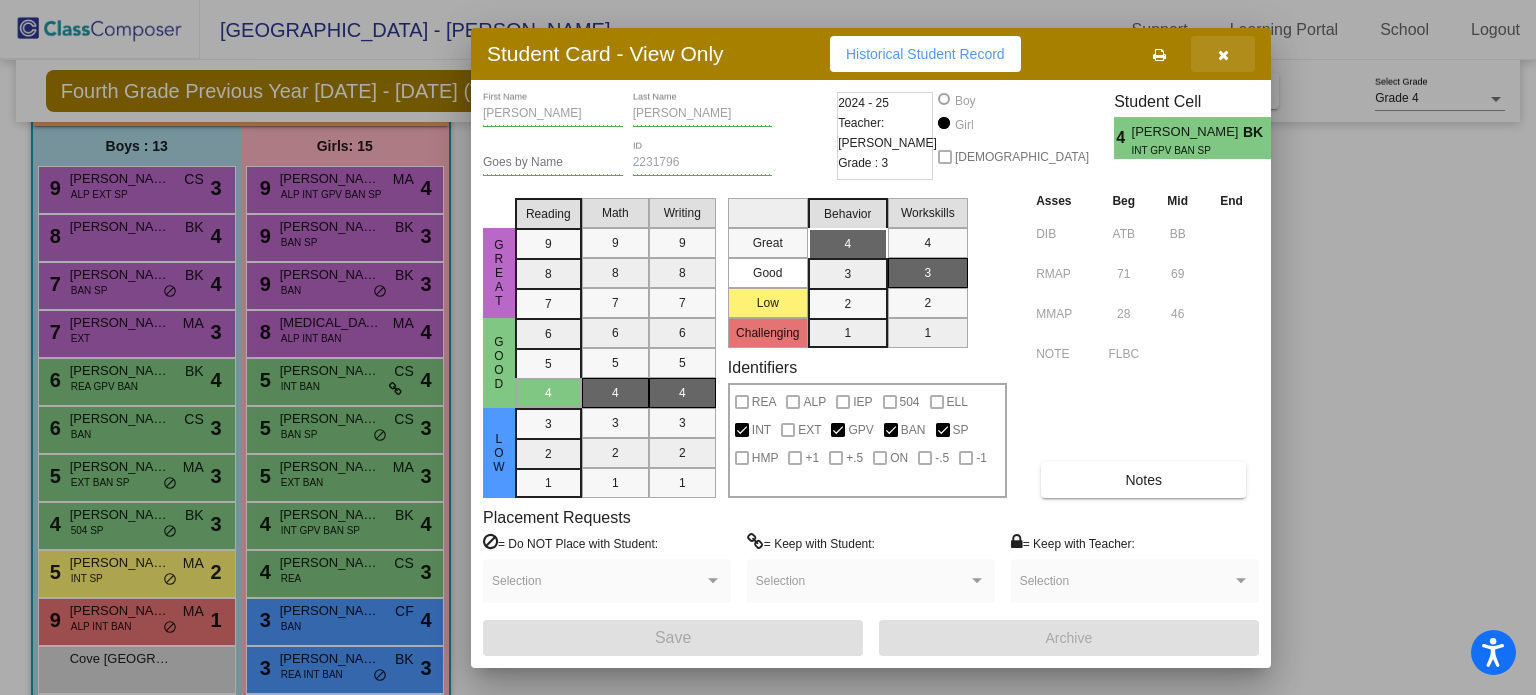 click at bounding box center (1223, 54) 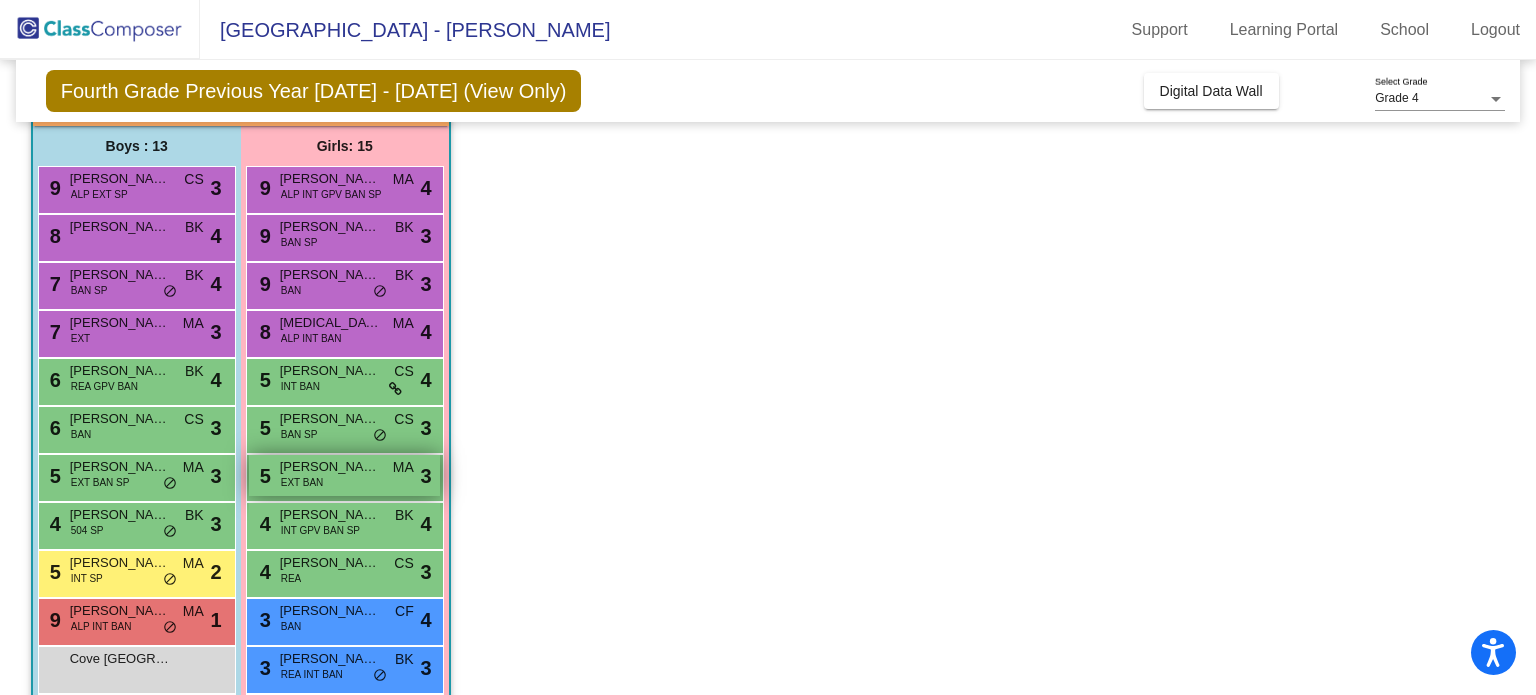 click on "EXT BAN" at bounding box center [302, 482] 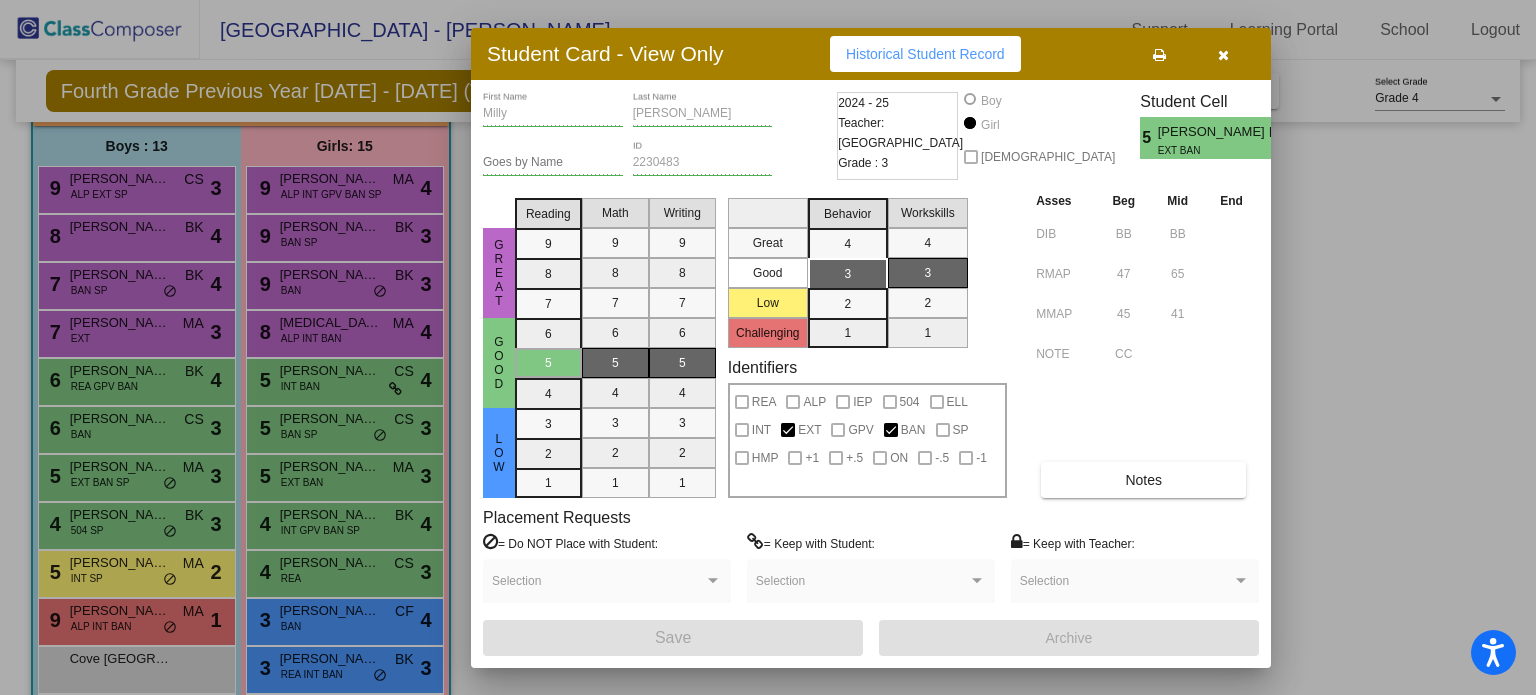 click at bounding box center [1223, 55] 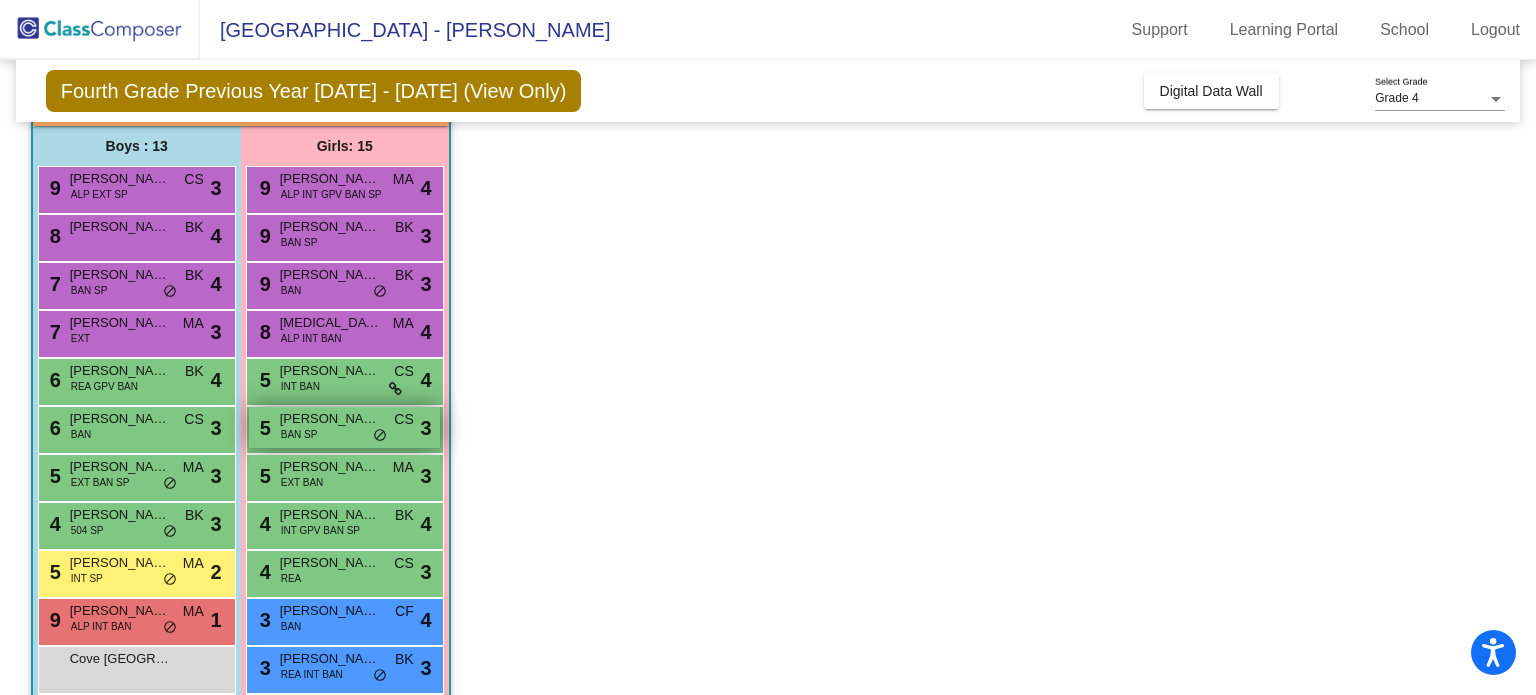 click on "BAN SP" at bounding box center [299, 434] 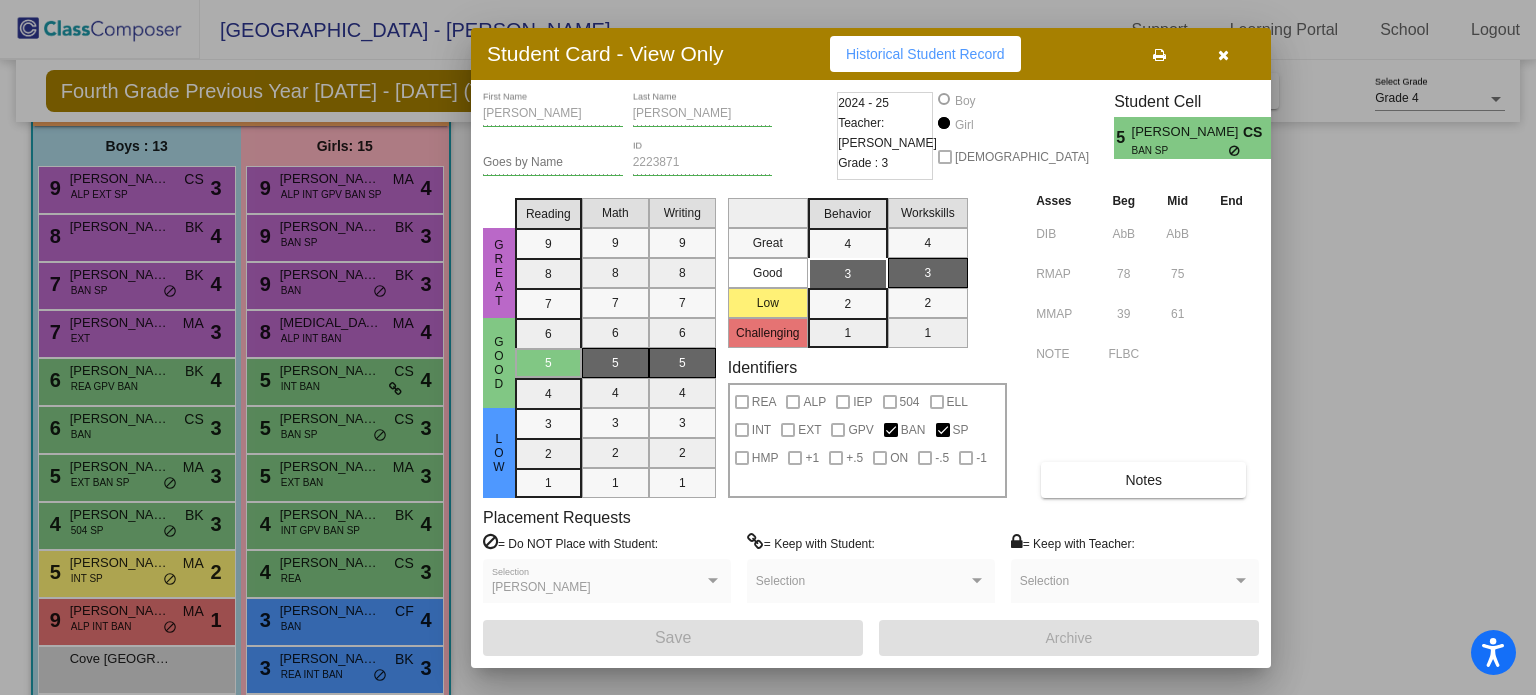 click at bounding box center [1223, 55] 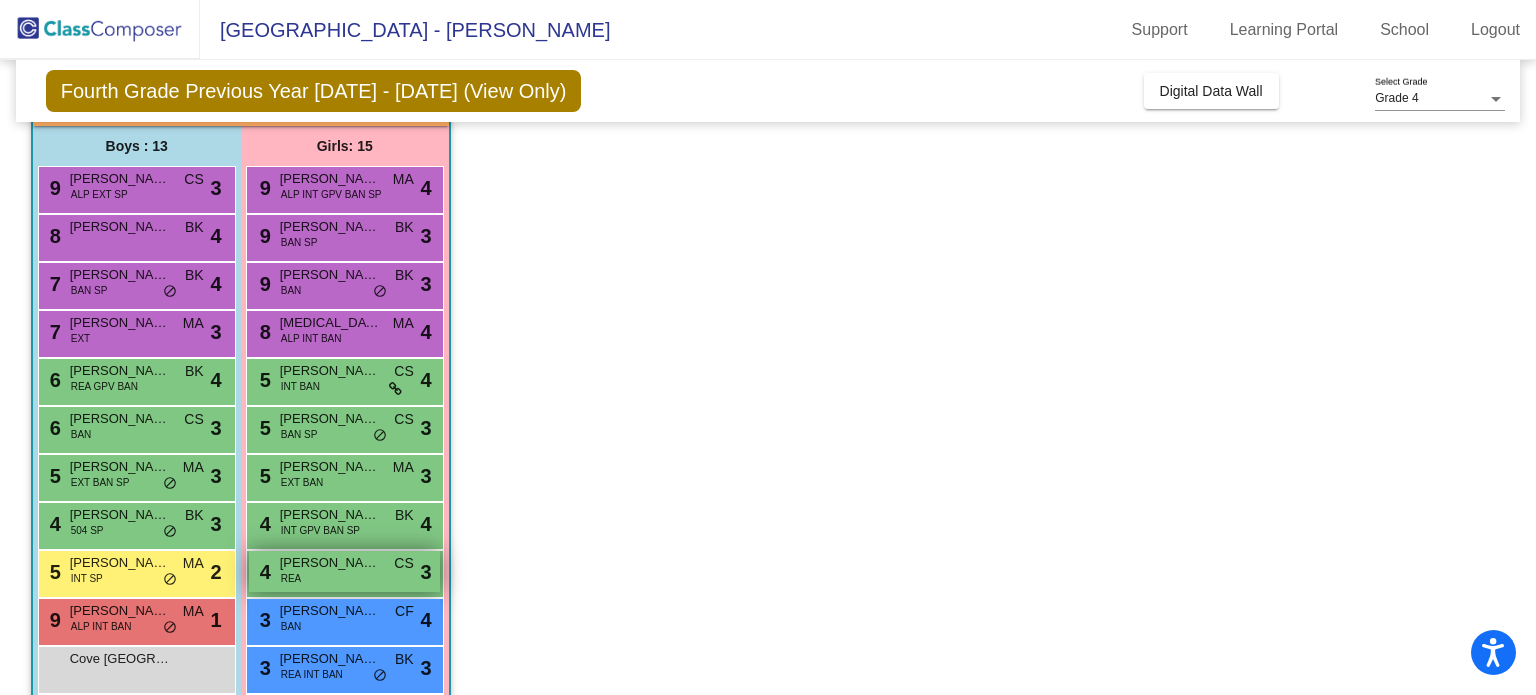 click on "REA" at bounding box center [291, 578] 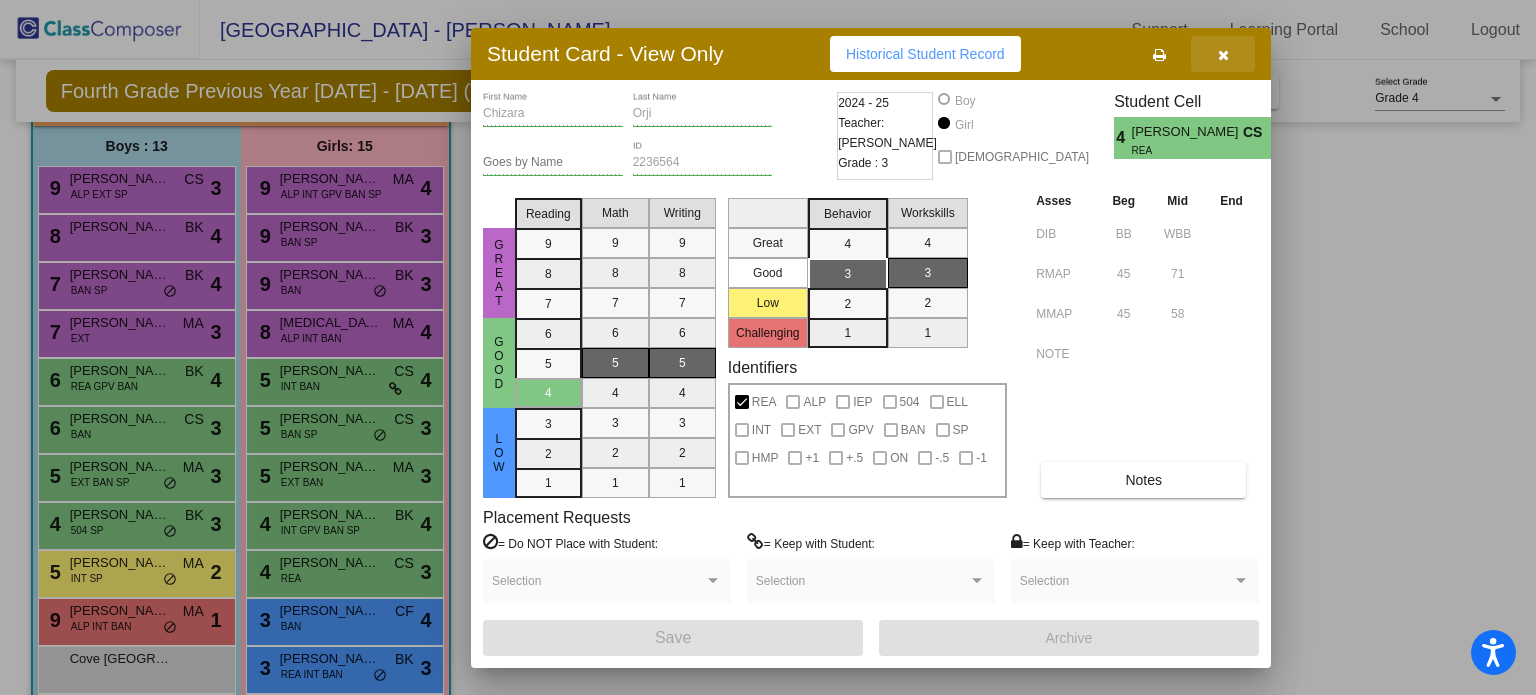 click at bounding box center (1223, 54) 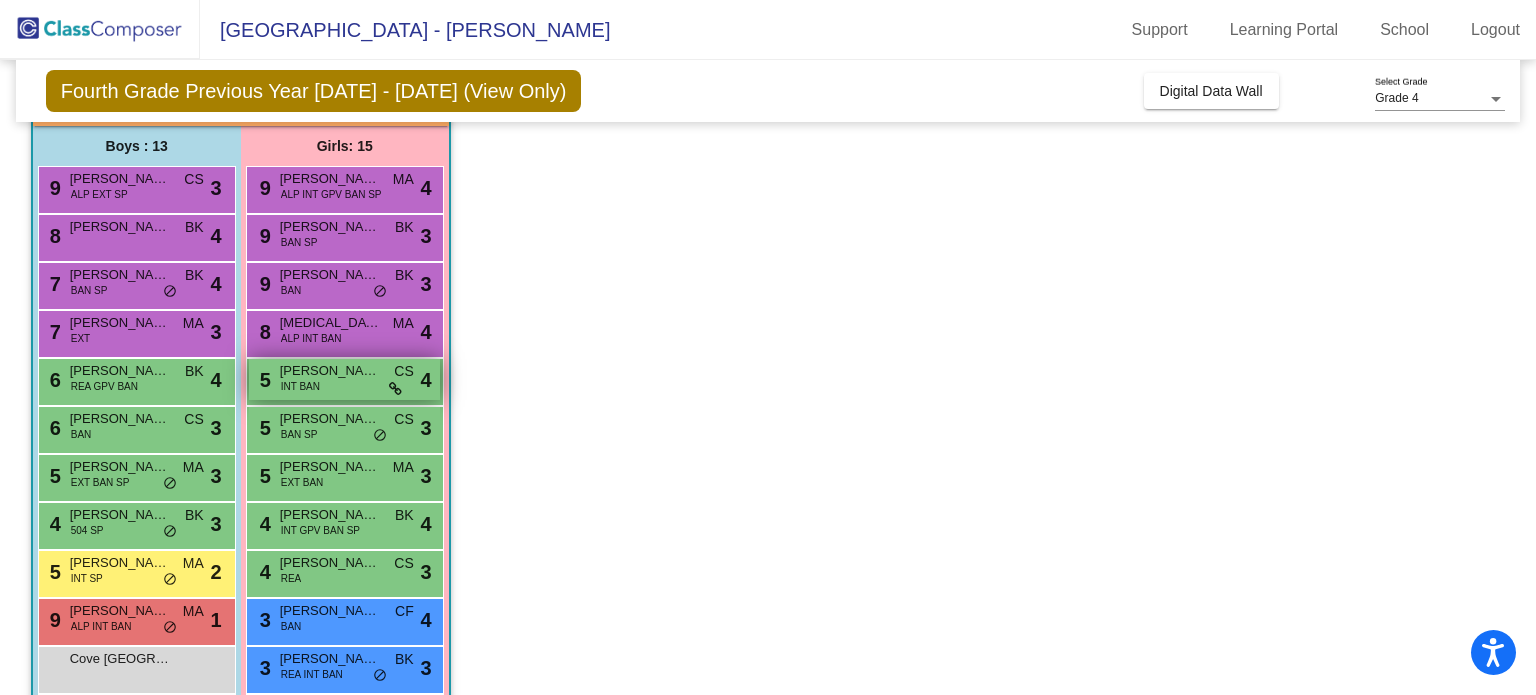 click on "[PERSON_NAME]" at bounding box center [330, 371] 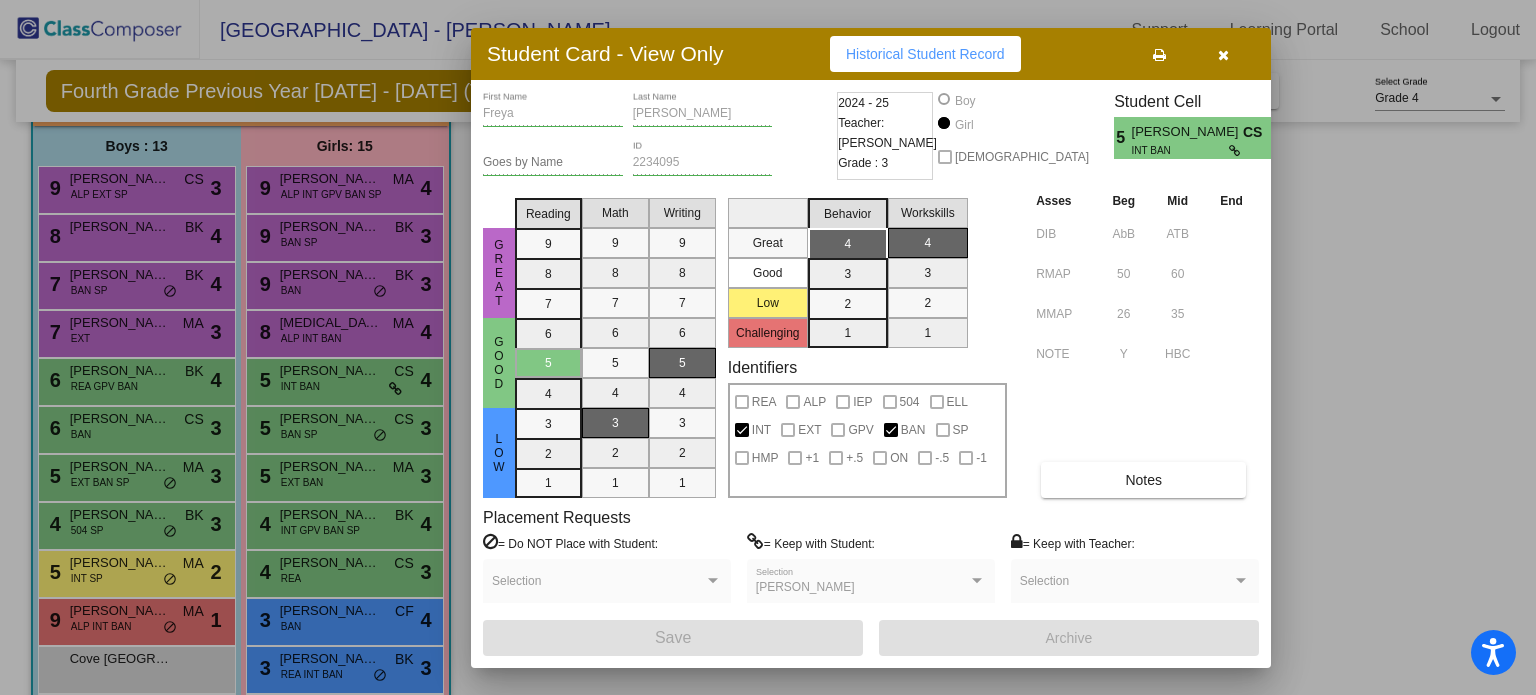 click at bounding box center [1223, 54] 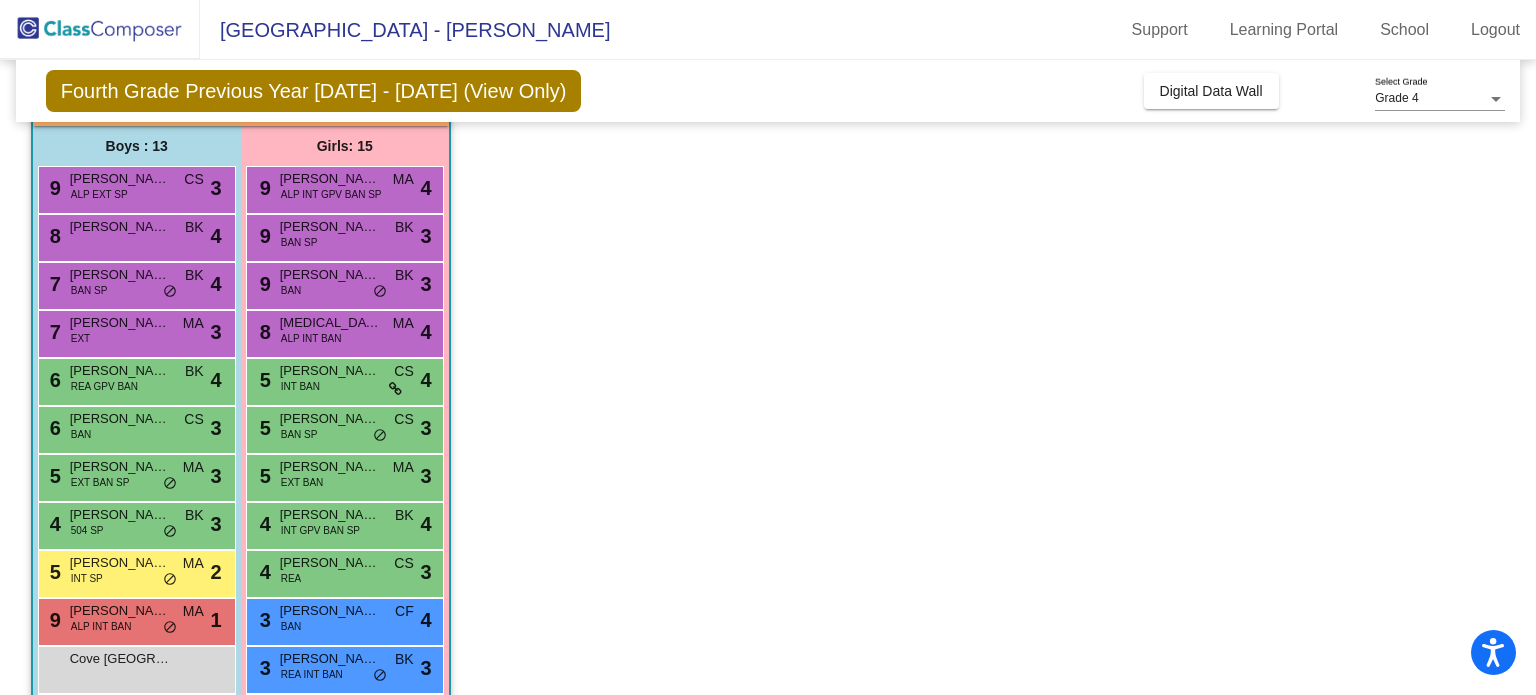scroll, scrollTop: 376, scrollLeft: 0, axis: vertical 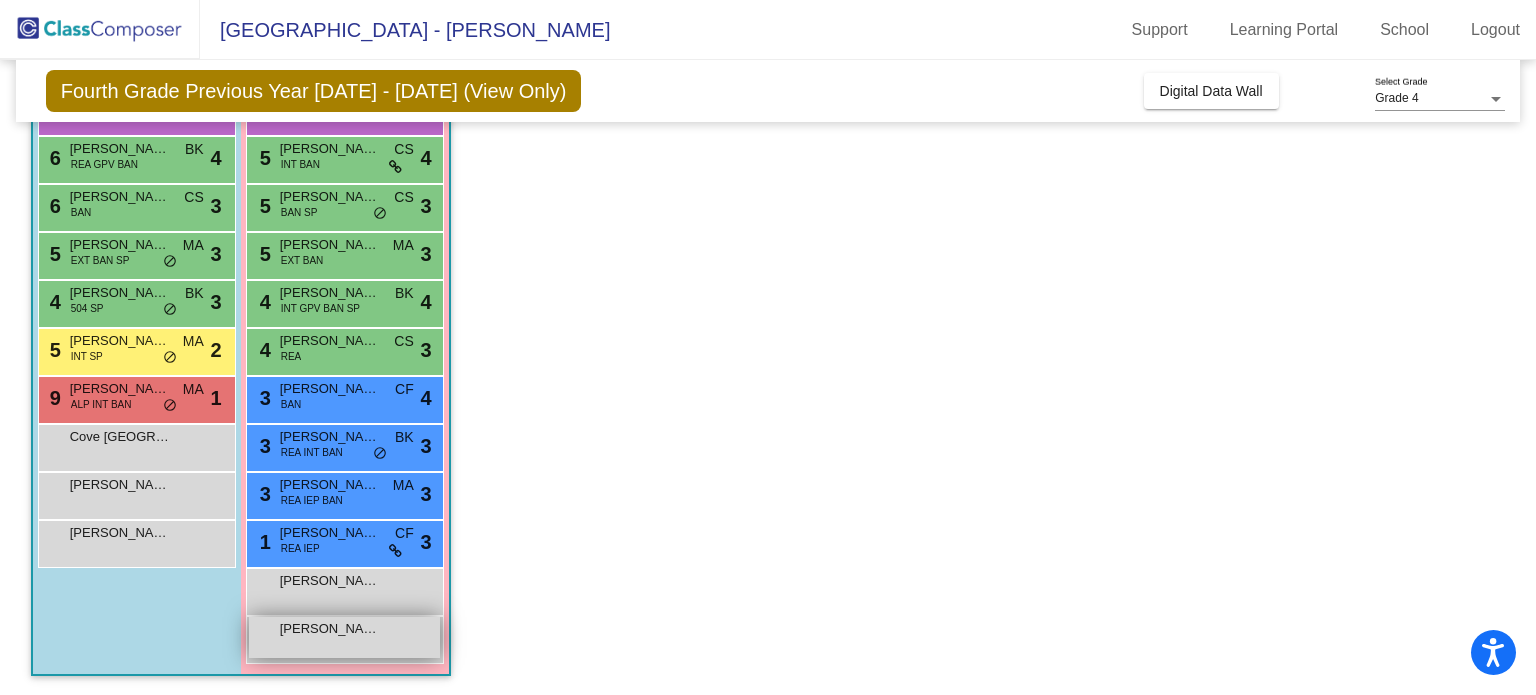 click on "[PERSON_NAME] Beach lock do_not_disturb_alt" at bounding box center (344, 637) 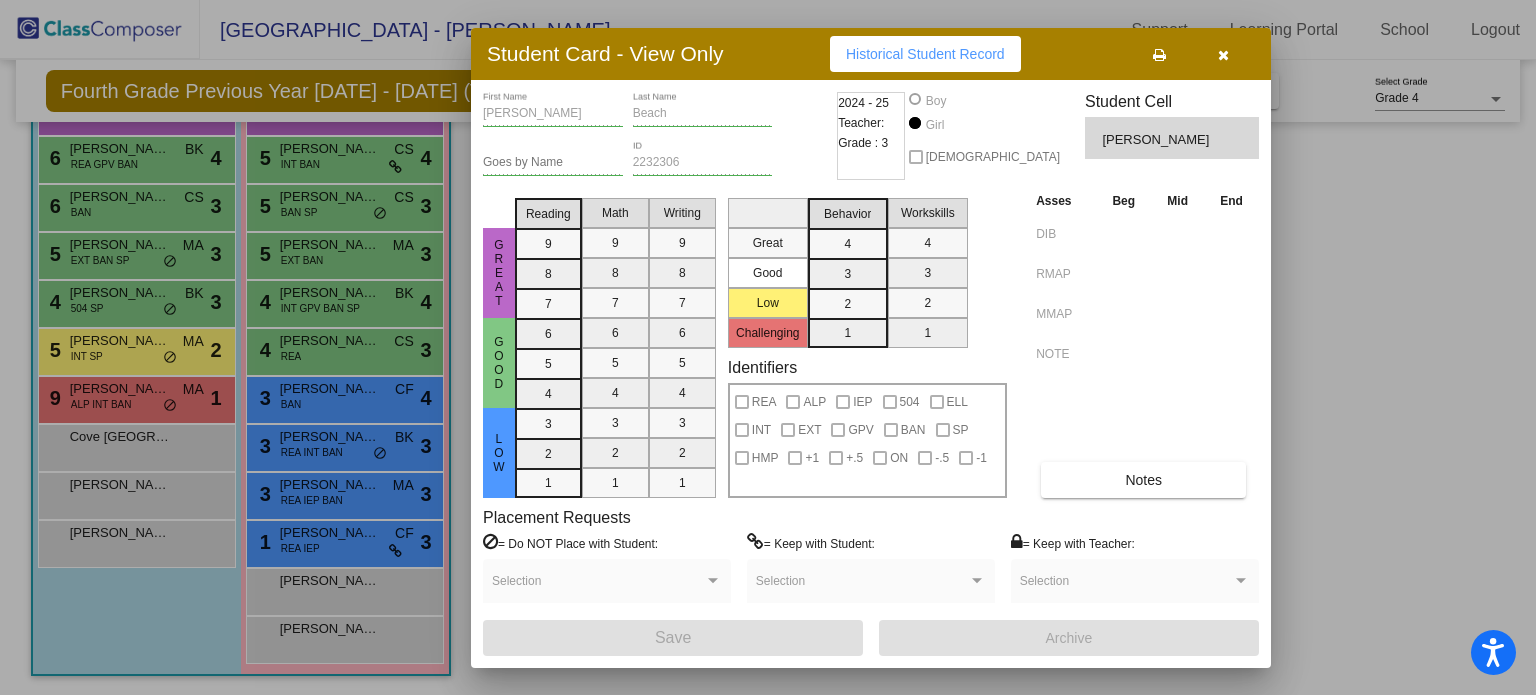 click at bounding box center (1223, 55) 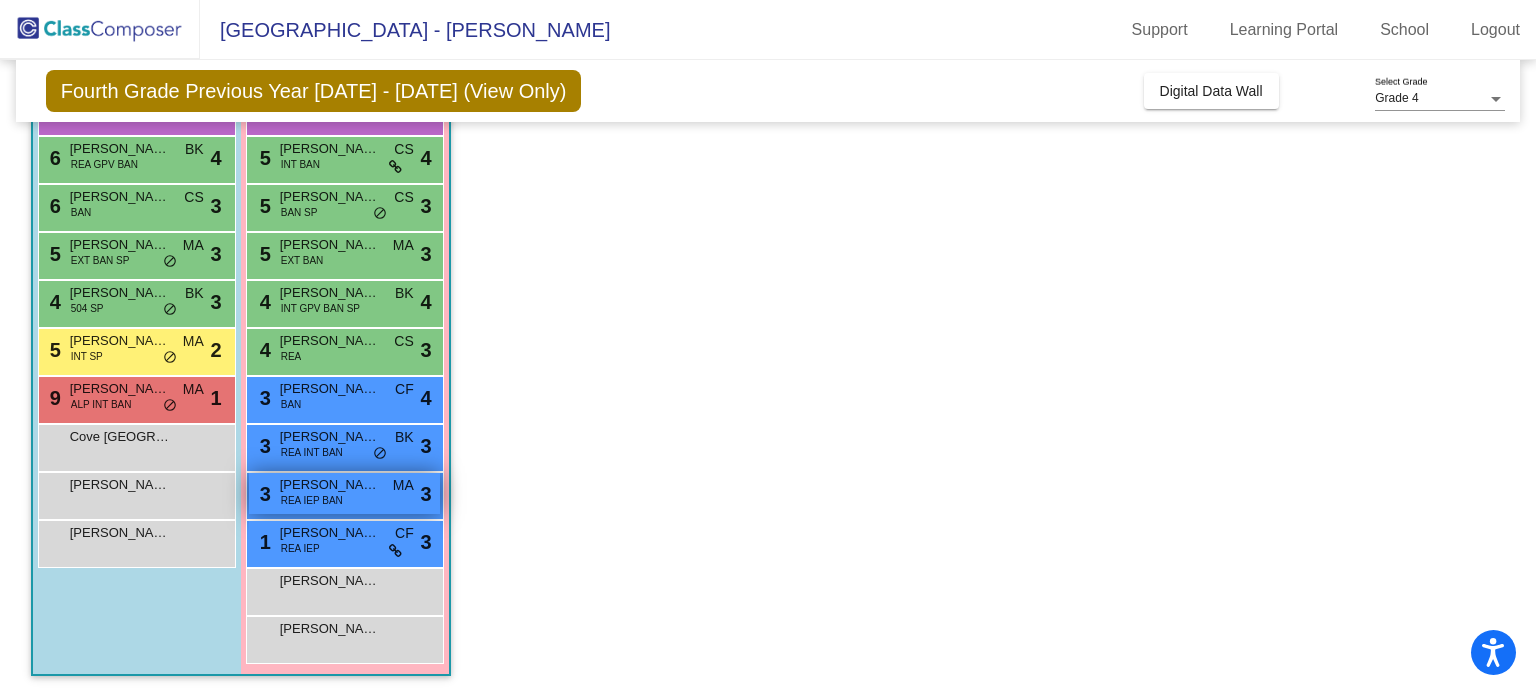 click on "[PERSON_NAME]" at bounding box center (330, 485) 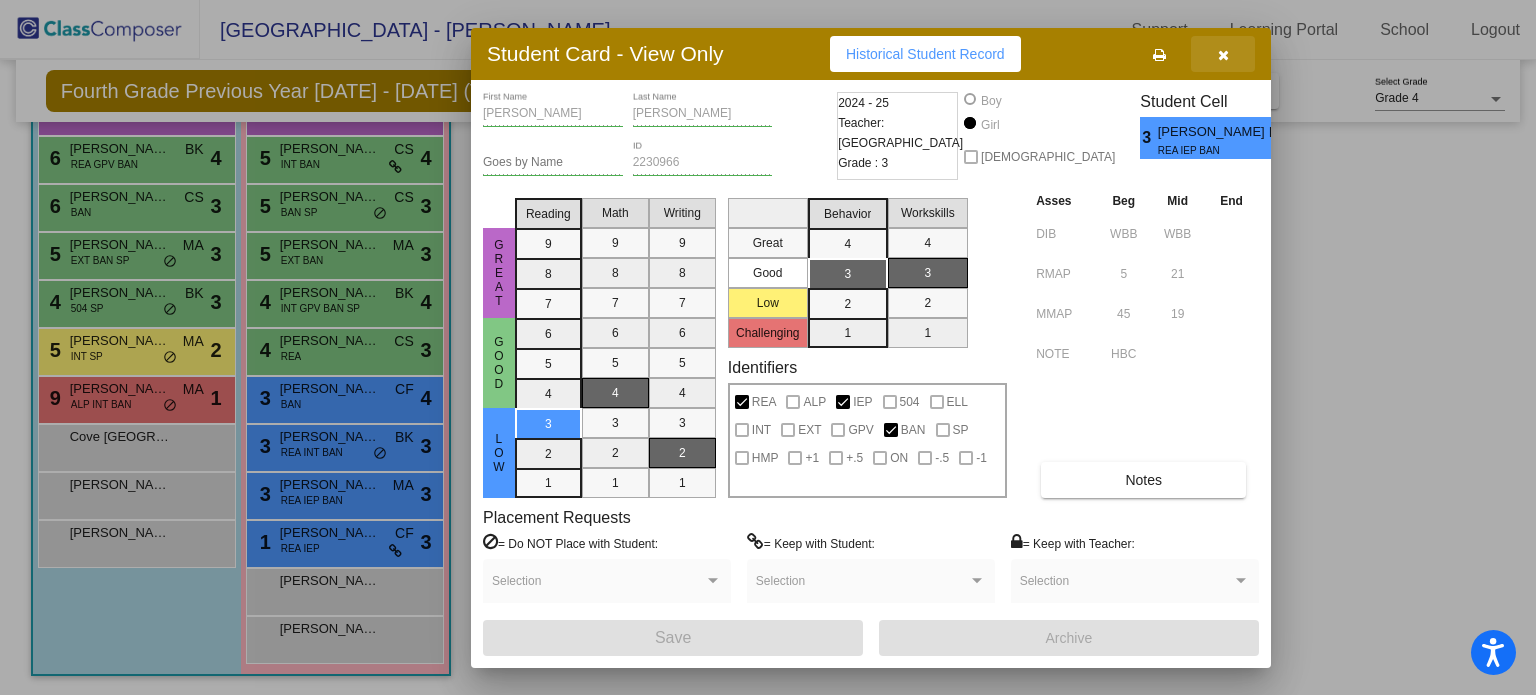 click at bounding box center (1223, 55) 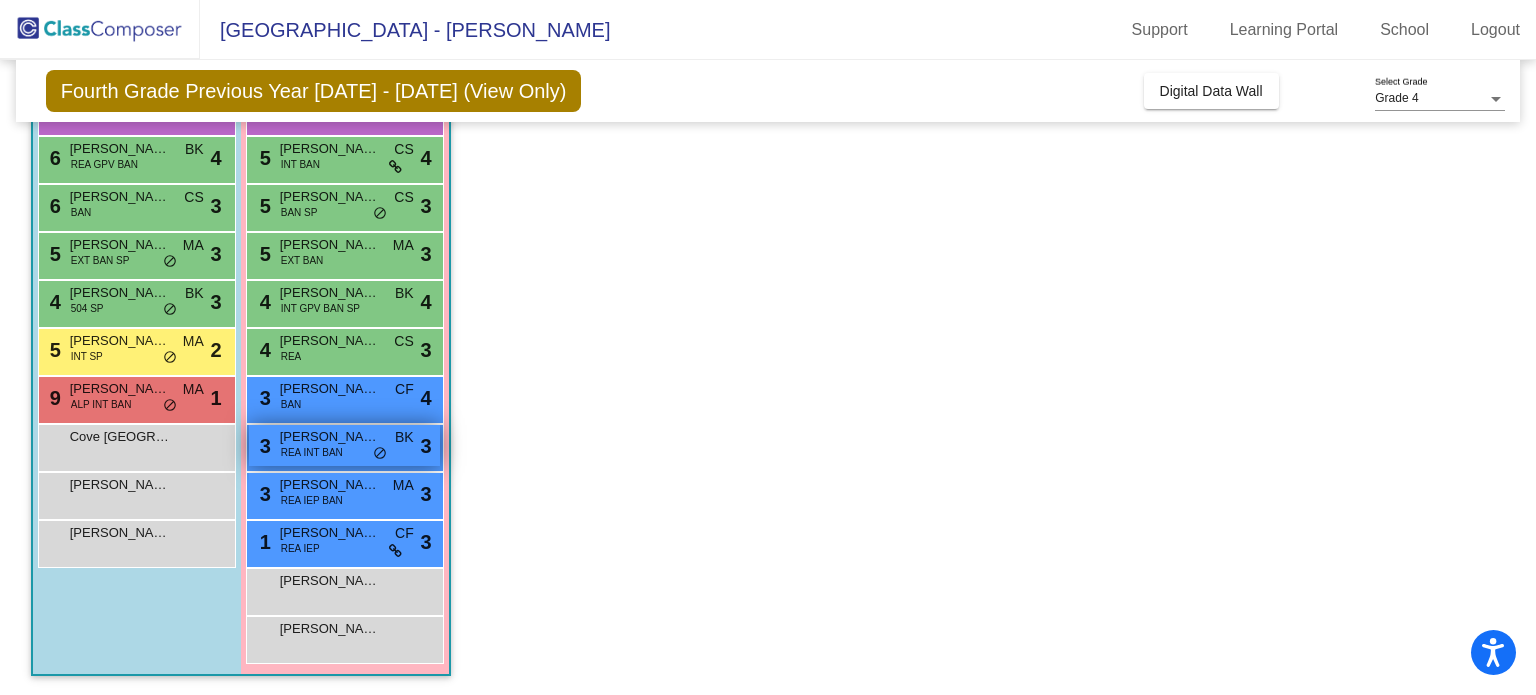 click on "3 [PERSON_NAME] INT BAN BK lock do_not_disturb_alt 3" at bounding box center [344, 445] 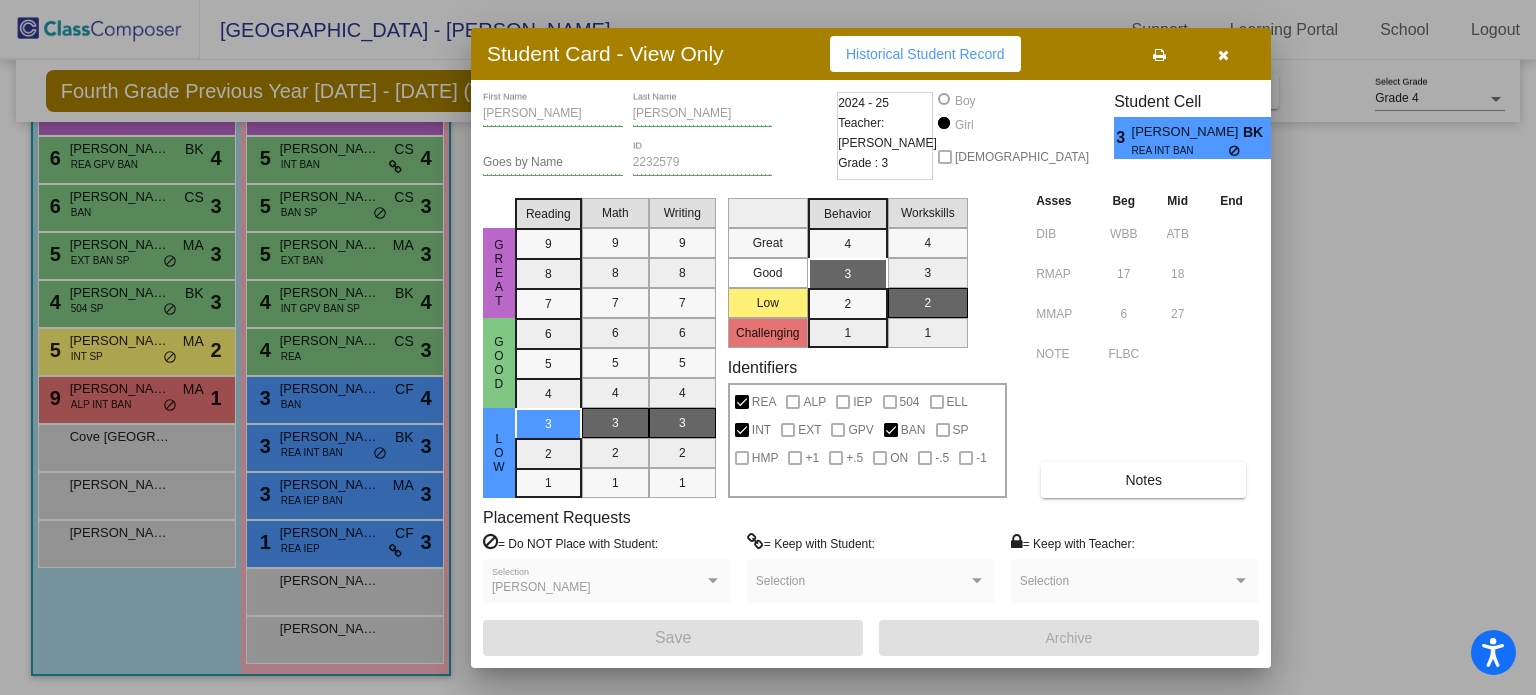 click at bounding box center (1223, 55) 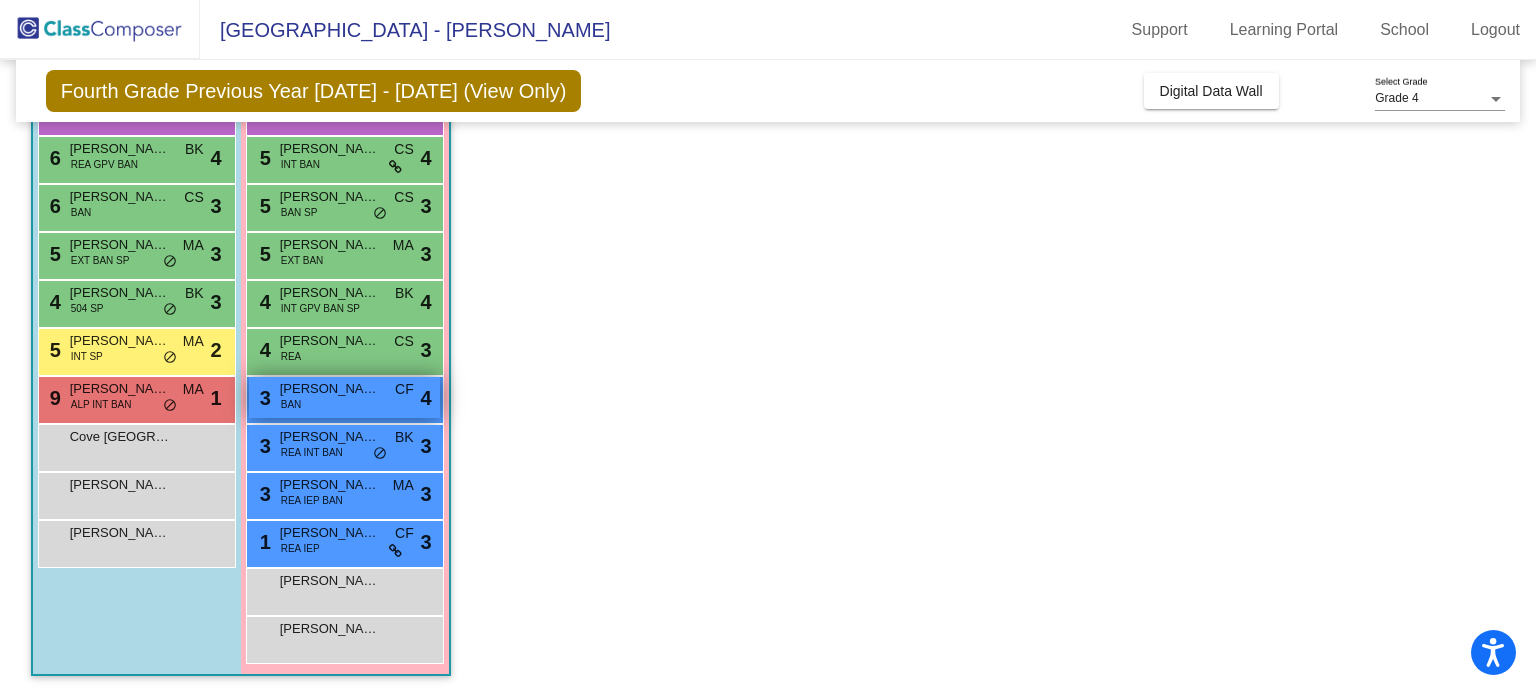 click on "3 [PERSON_NAME] BAN CF lock do_not_disturb_alt 4" at bounding box center (344, 397) 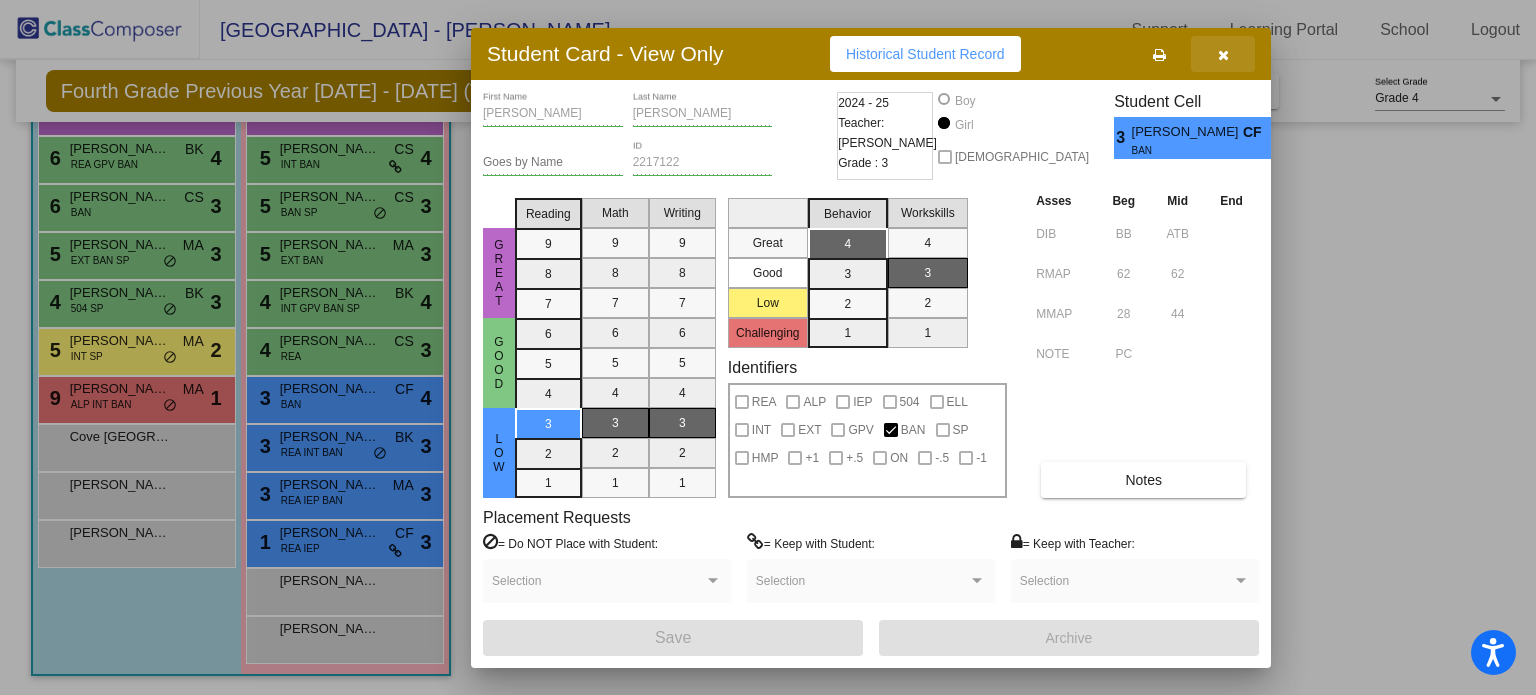 click at bounding box center [1223, 55] 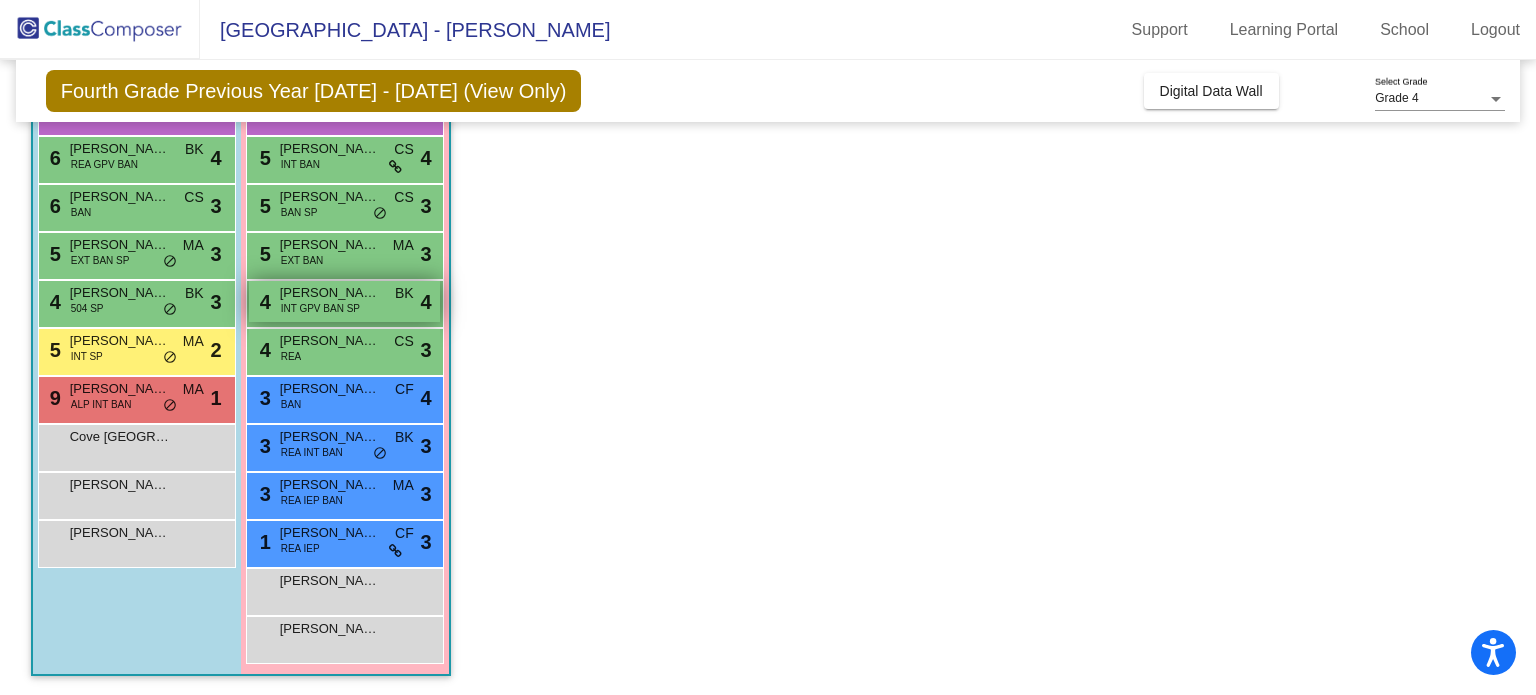 scroll, scrollTop: 0, scrollLeft: 0, axis: both 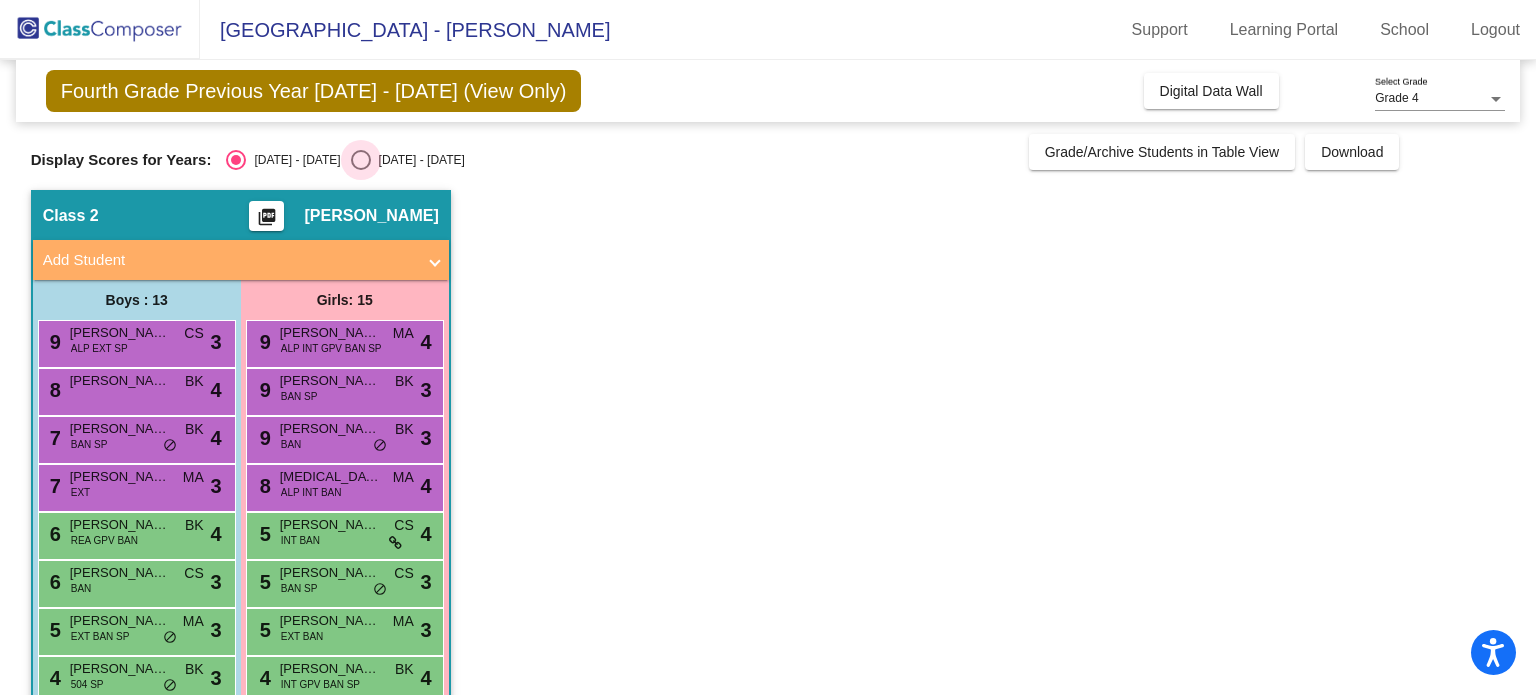 click at bounding box center [361, 160] 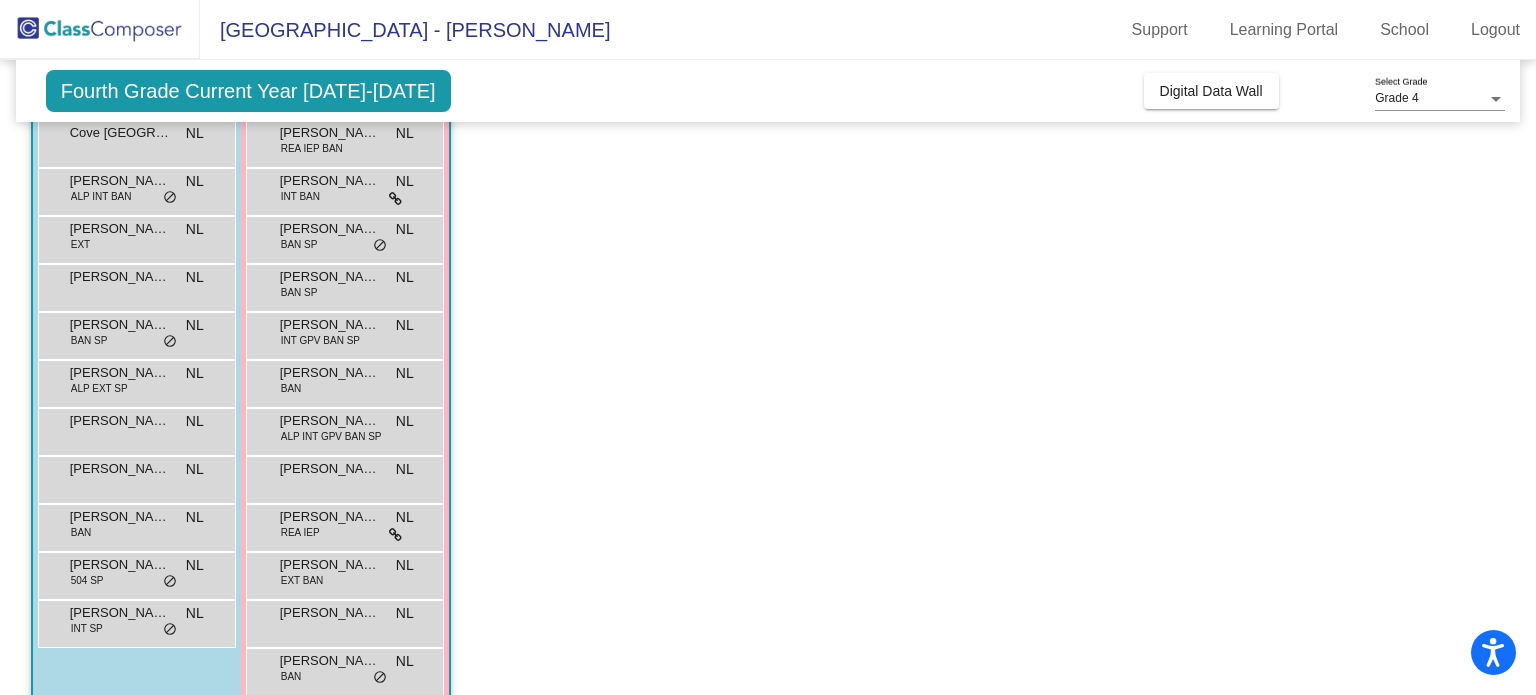scroll, scrollTop: 376, scrollLeft: 0, axis: vertical 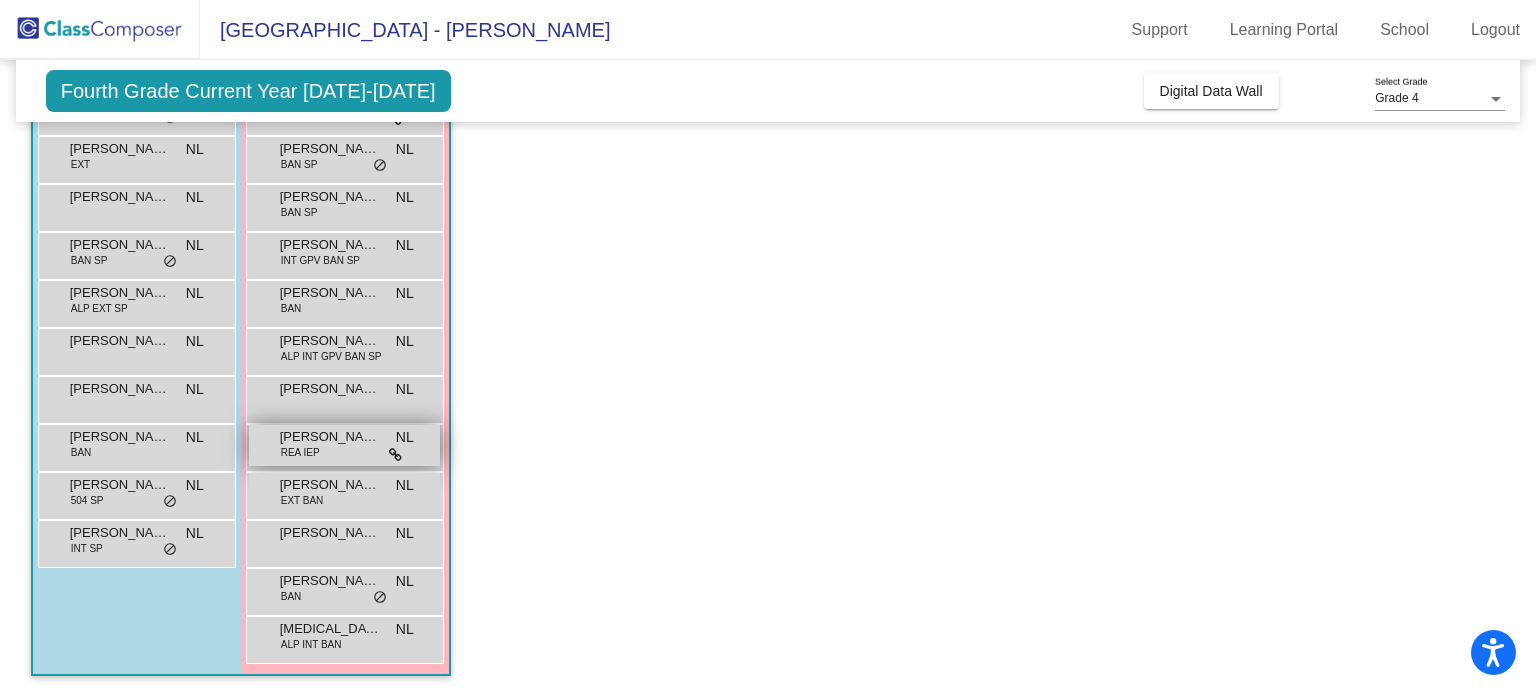 click on "[PERSON_NAME] [PERSON_NAME] IEP NL lock do_not_disturb_alt" at bounding box center [344, 445] 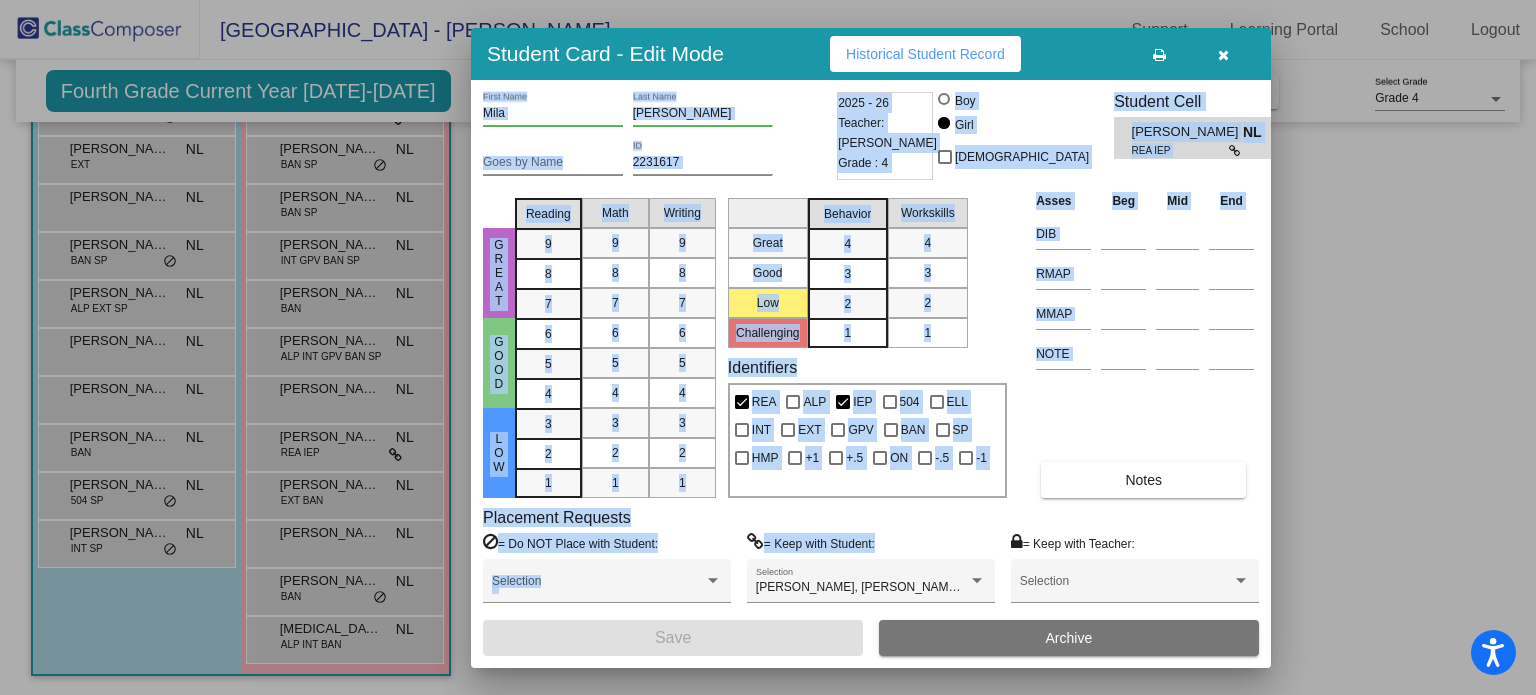 drag, startPoint x: 360, startPoint y: 451, endPoint x: 804, endPoint y: 605, distance: 469.94894 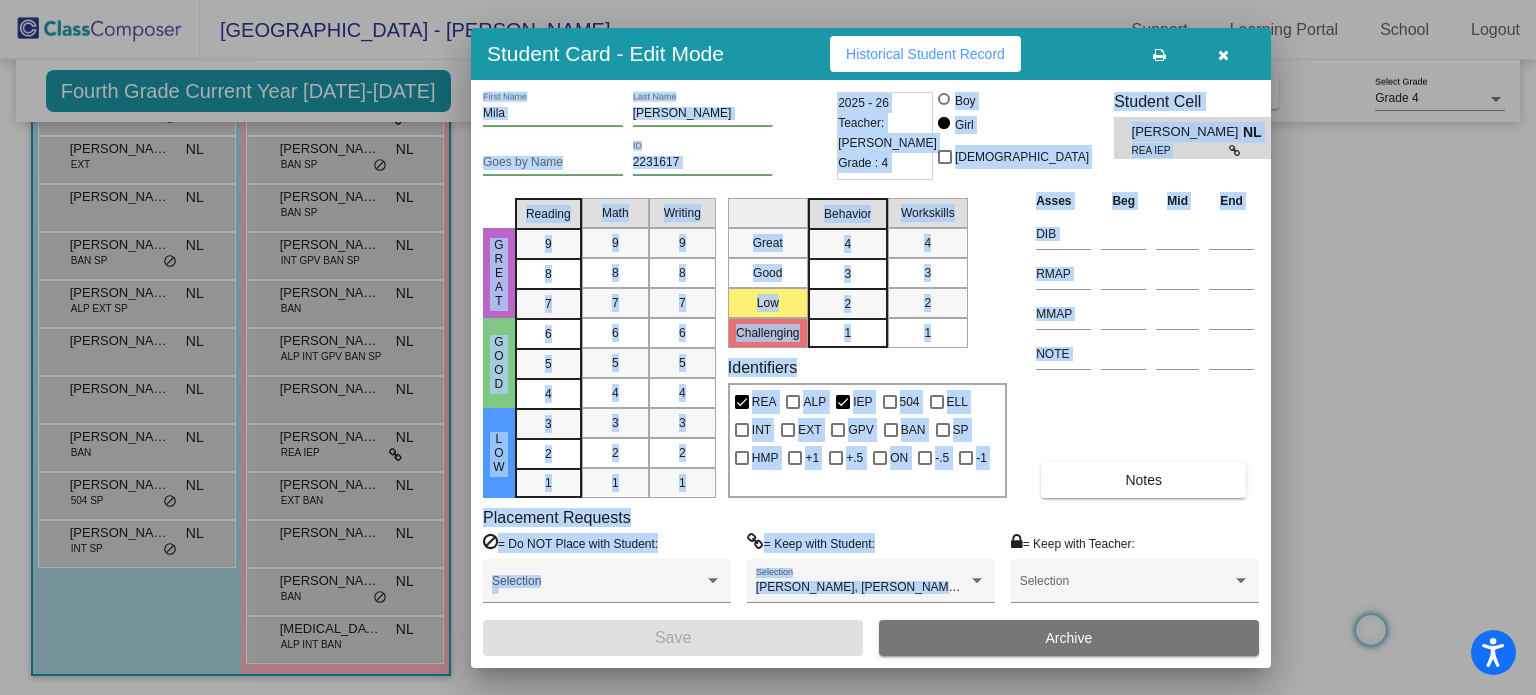 click on "Great   Good   Low  Reading 9 8 7 6 5 4 3 2 1 Math 9 8 7 6 5 4 3 2 1 Writing 9 8 7 6 5 4 3 2 1 Great Good Low Challenging Behavior 4 3 2 1 Workskills 4 3 2 1 Identifiers   REA   ALP   IEP   504   ELL   INT   EXT   GPV   BAN   SP   HMP   +1   +.5   ON   -.5   -1 Asses Beg Mid End DIB RMAP MMAP NOTE  Notes" at bounding box center (871, 344) 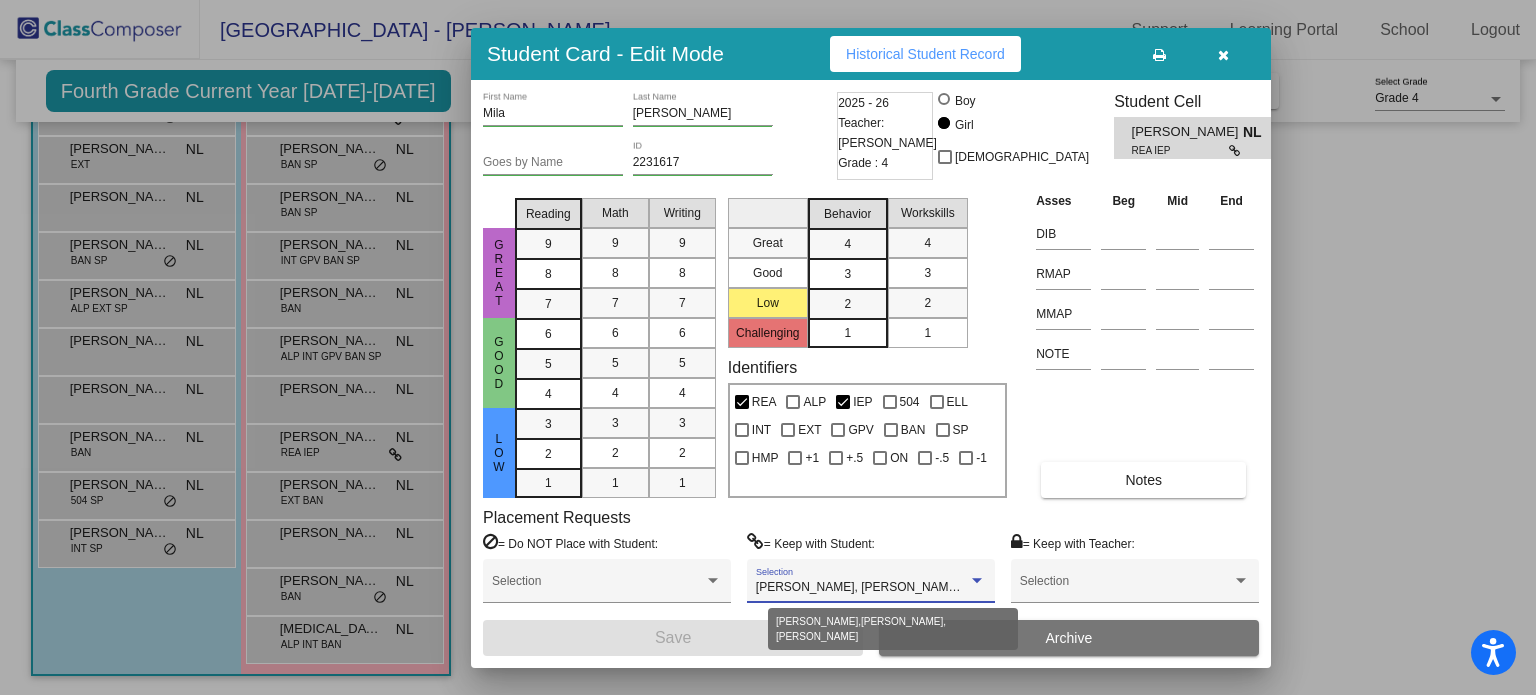 click on "[PERSON_NAME], [PERSON_NAME], [PERSON_NAME]" at bounding box center (871, 588) 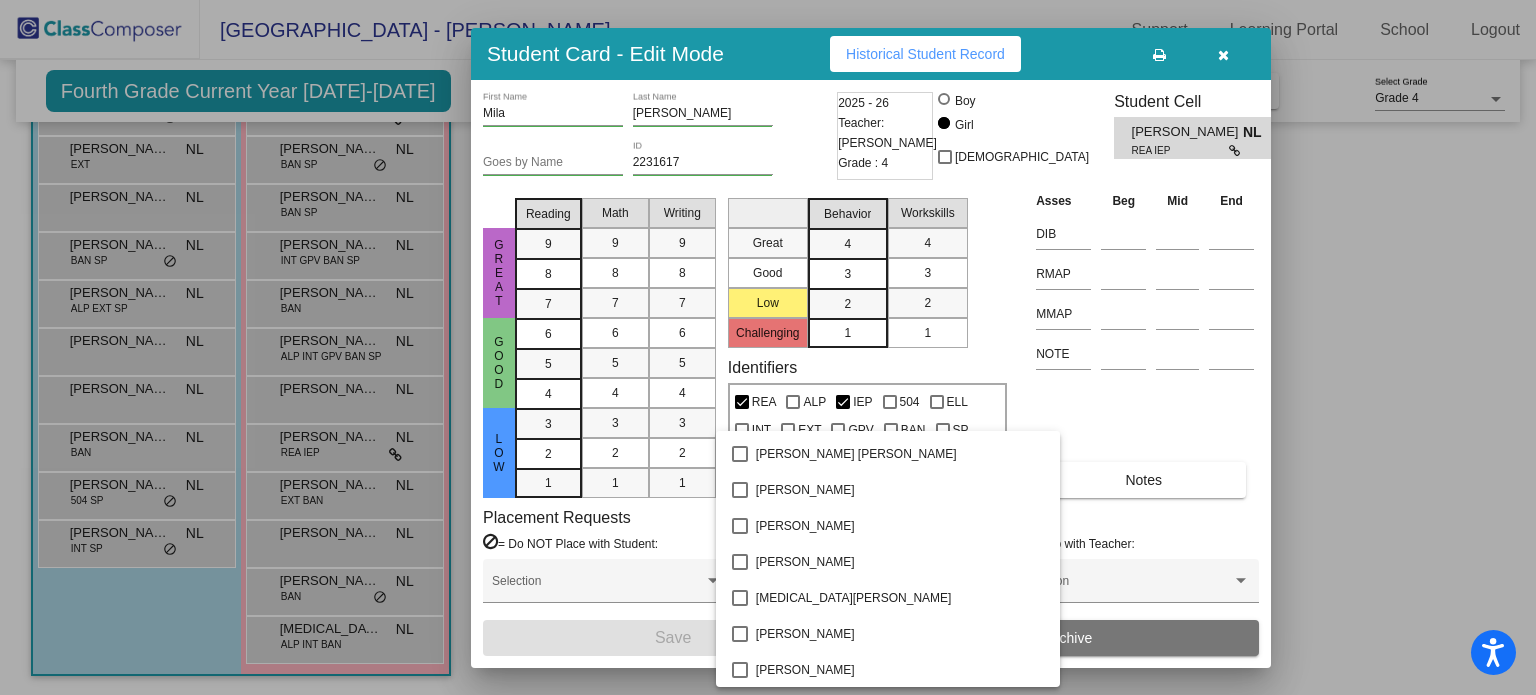 scroll, scrollTop: 3704, scrollLeft: 0, axis: vertical 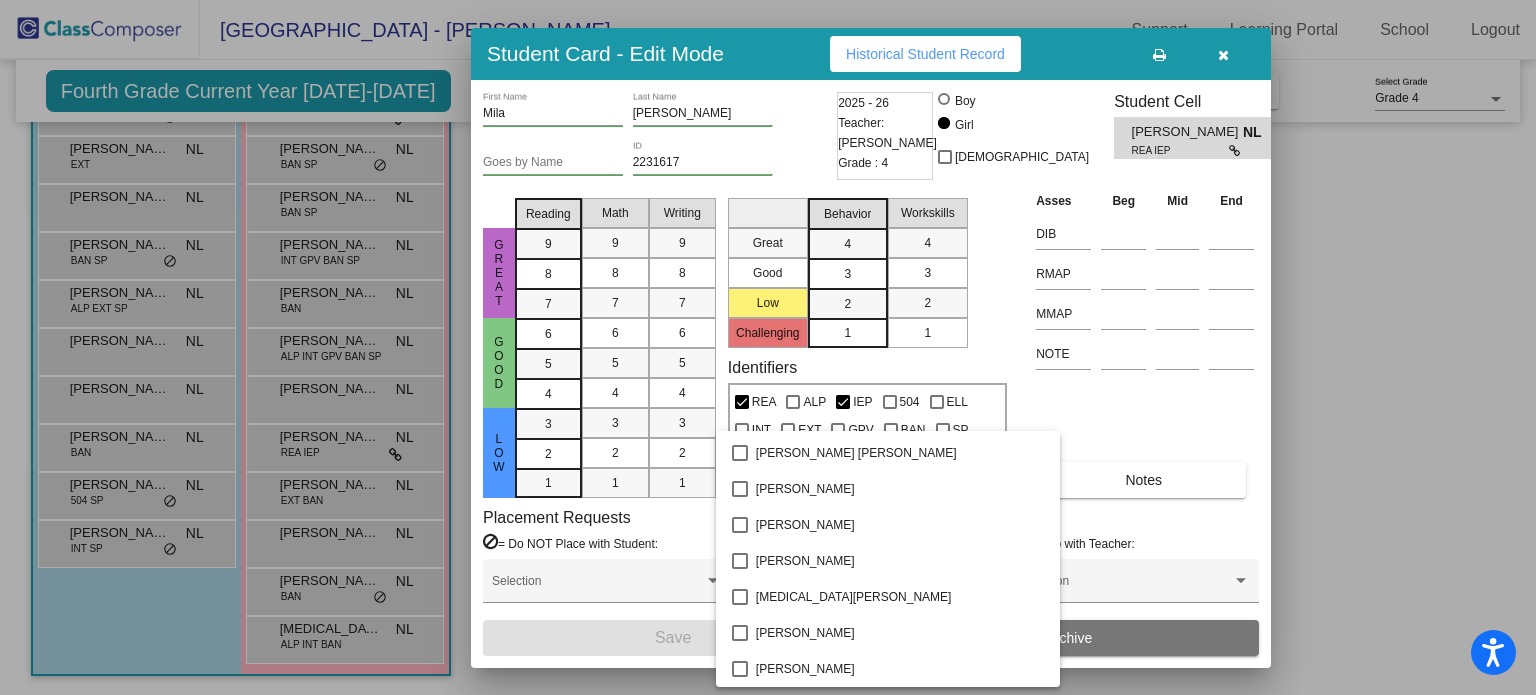 click at bounding box center [768, 347] 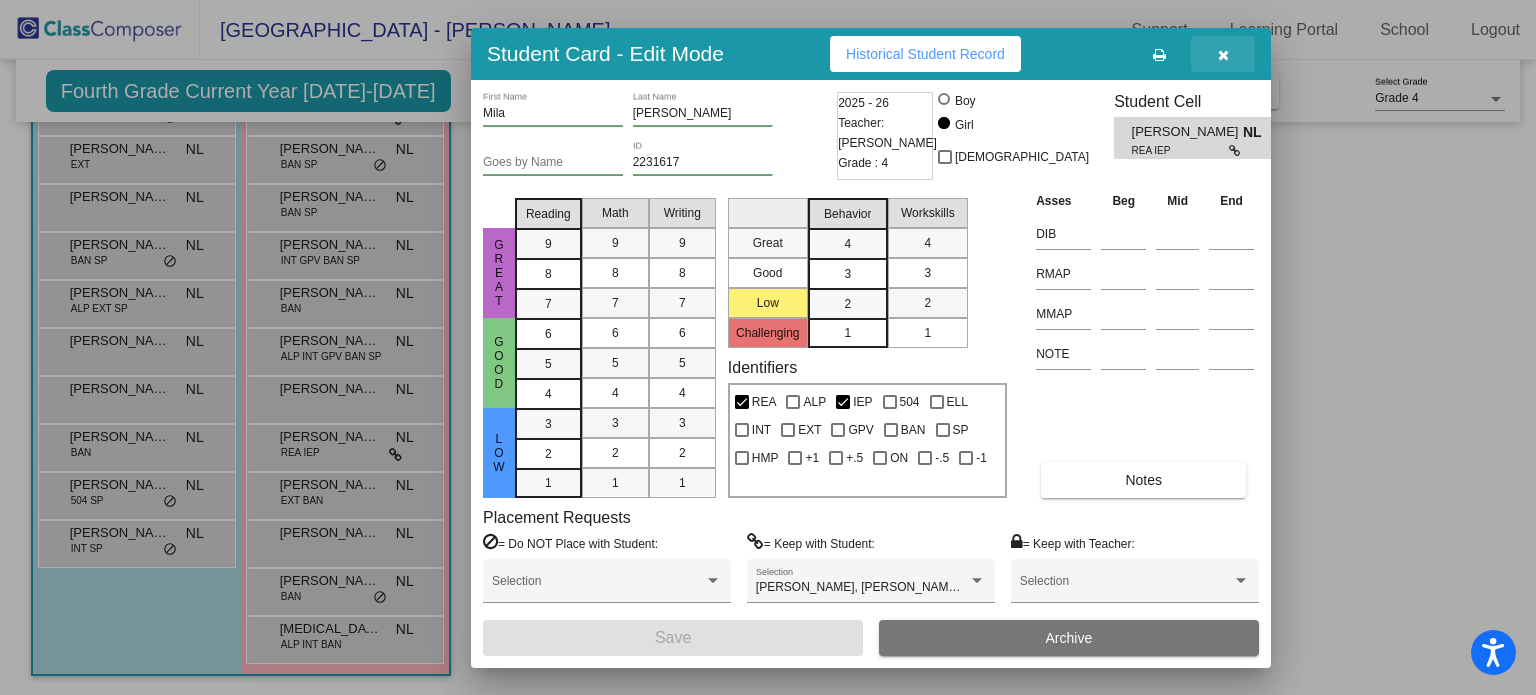 click at bounding box center (1223, 55) 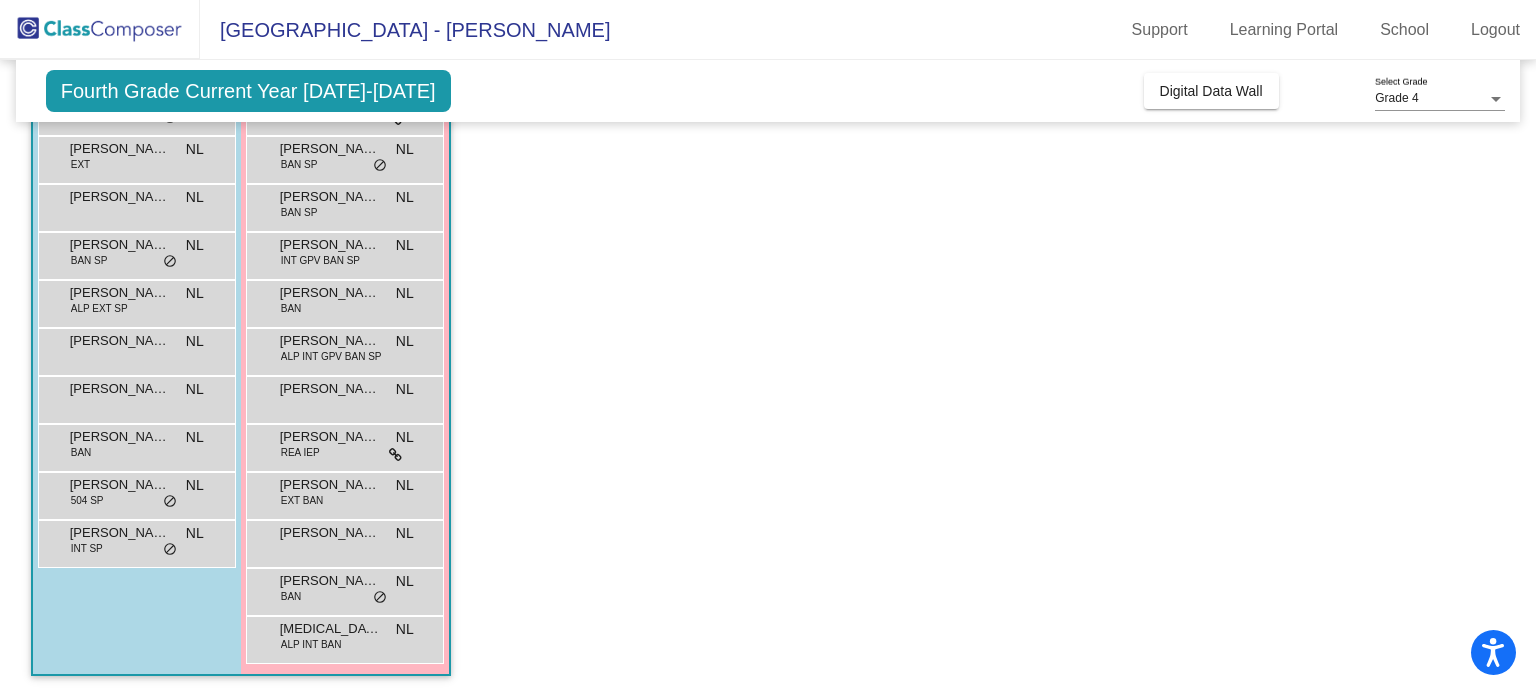scroll, scrollTop: 0, scrollLeft: 0, axis: both 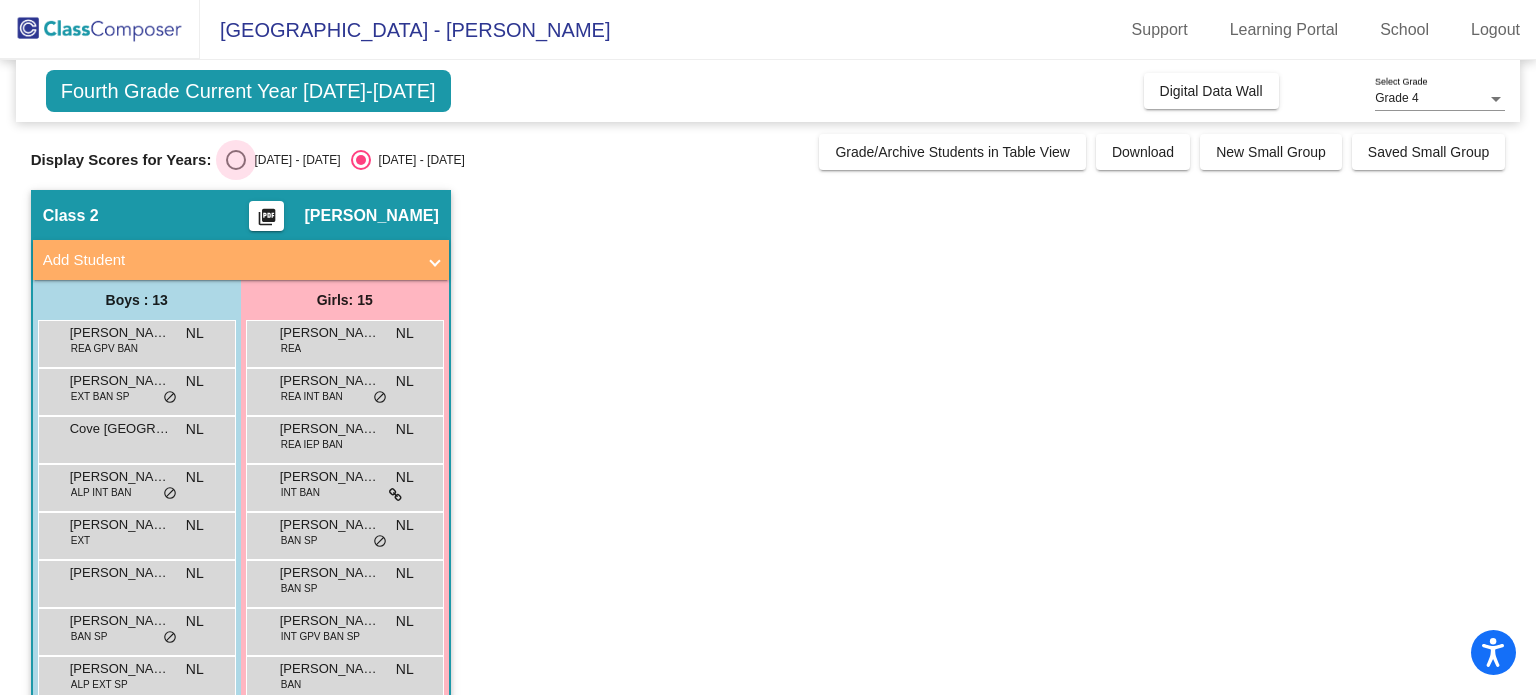 click on "[DATE] - [DATE]" at bounding box center [293, 160] 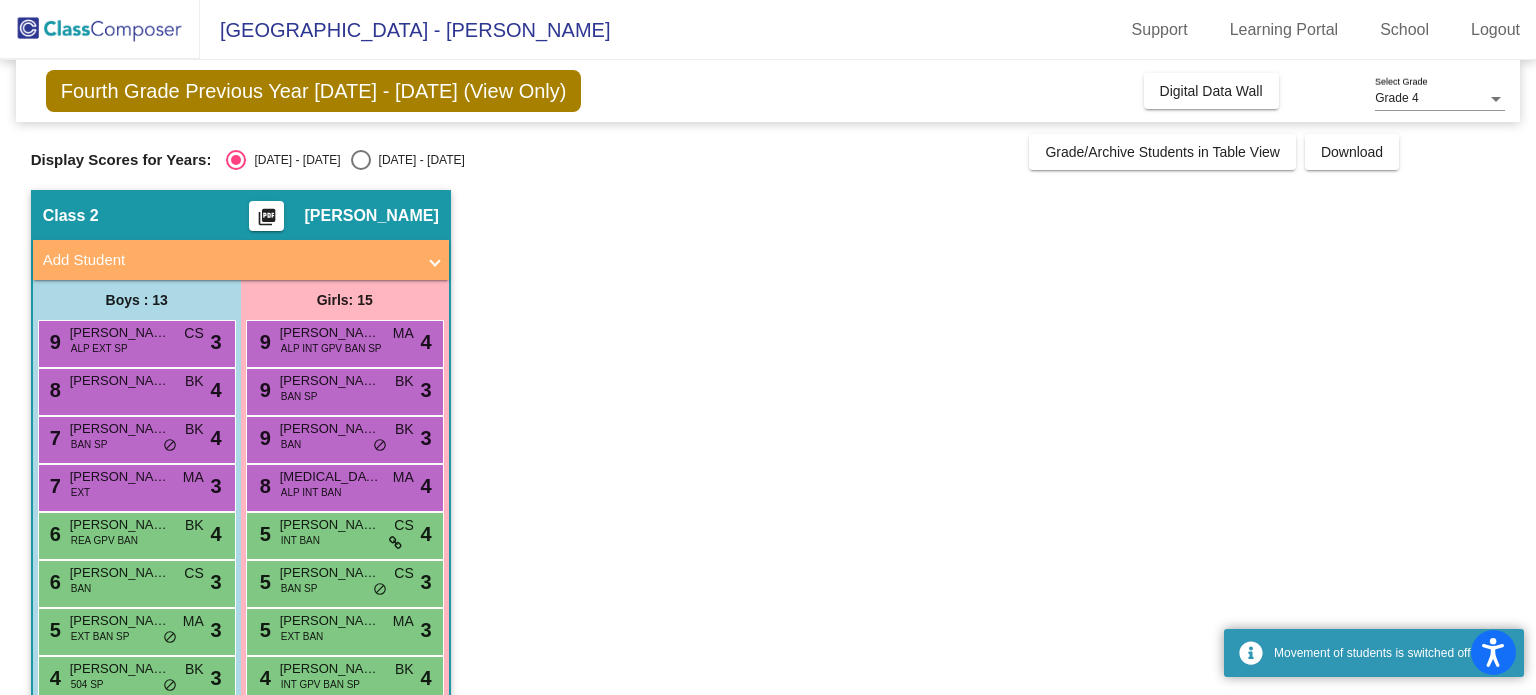 scroll, scrollTop: 376, scrollLeft: 0, axis: vertical 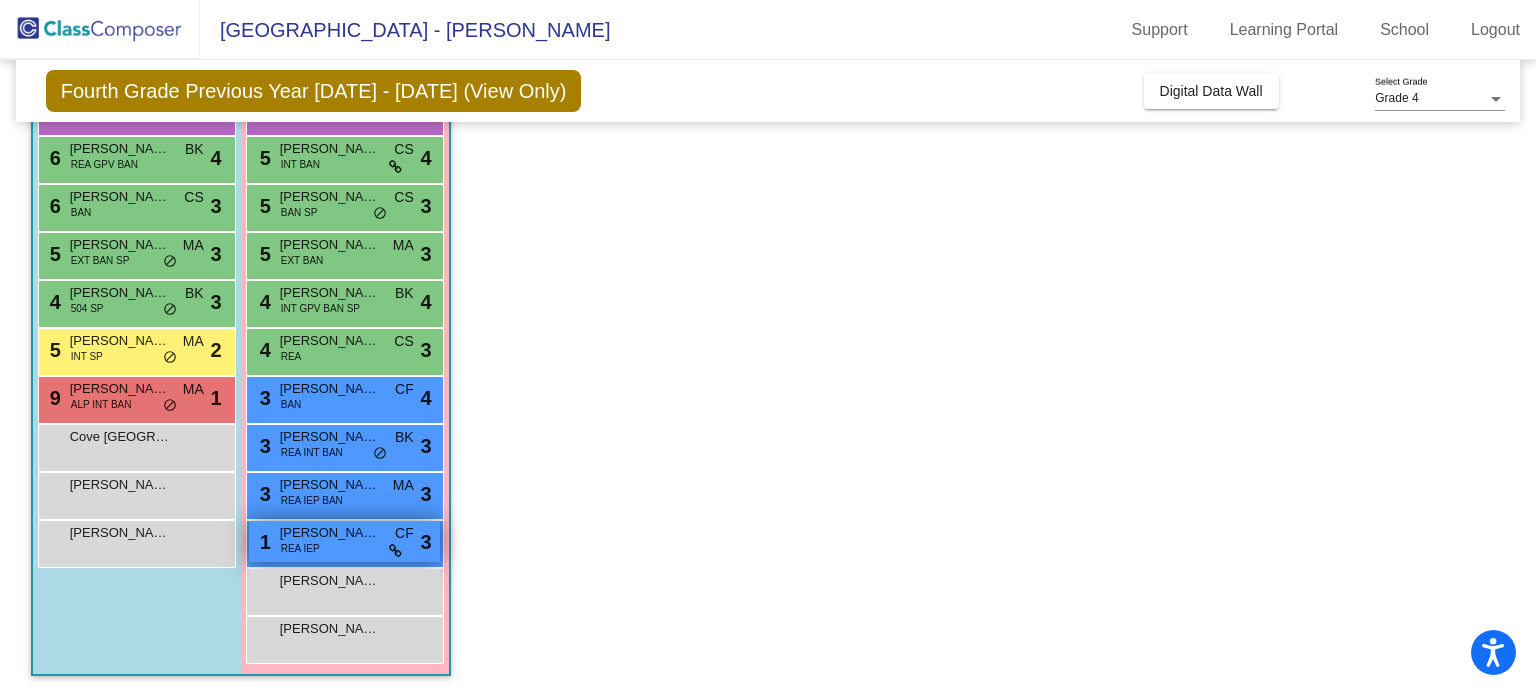 click on "1 [PERSON_NAME] [PERSON_NAME] IEP CF lock do_not_disturb_alt 3" at bounding box center [344, 541] 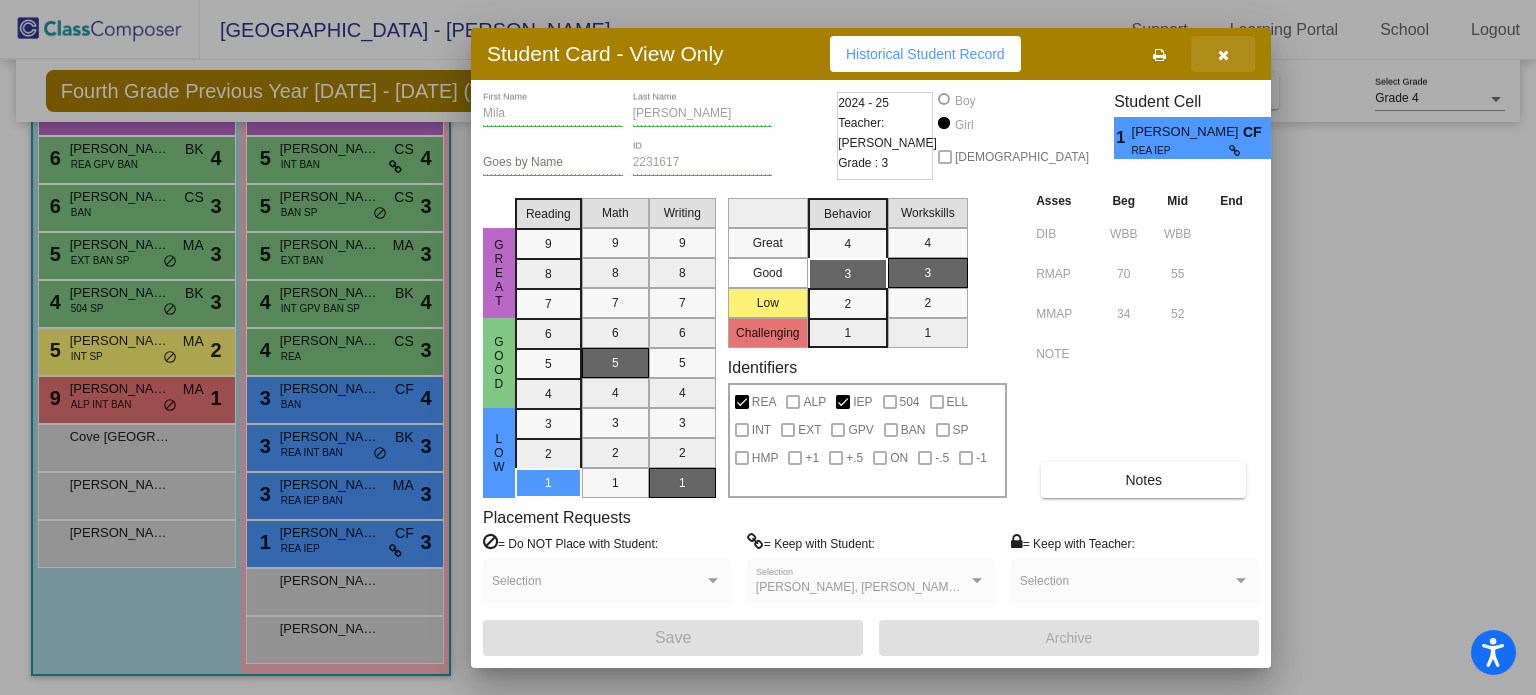 click at bounding box center [1223, 54] 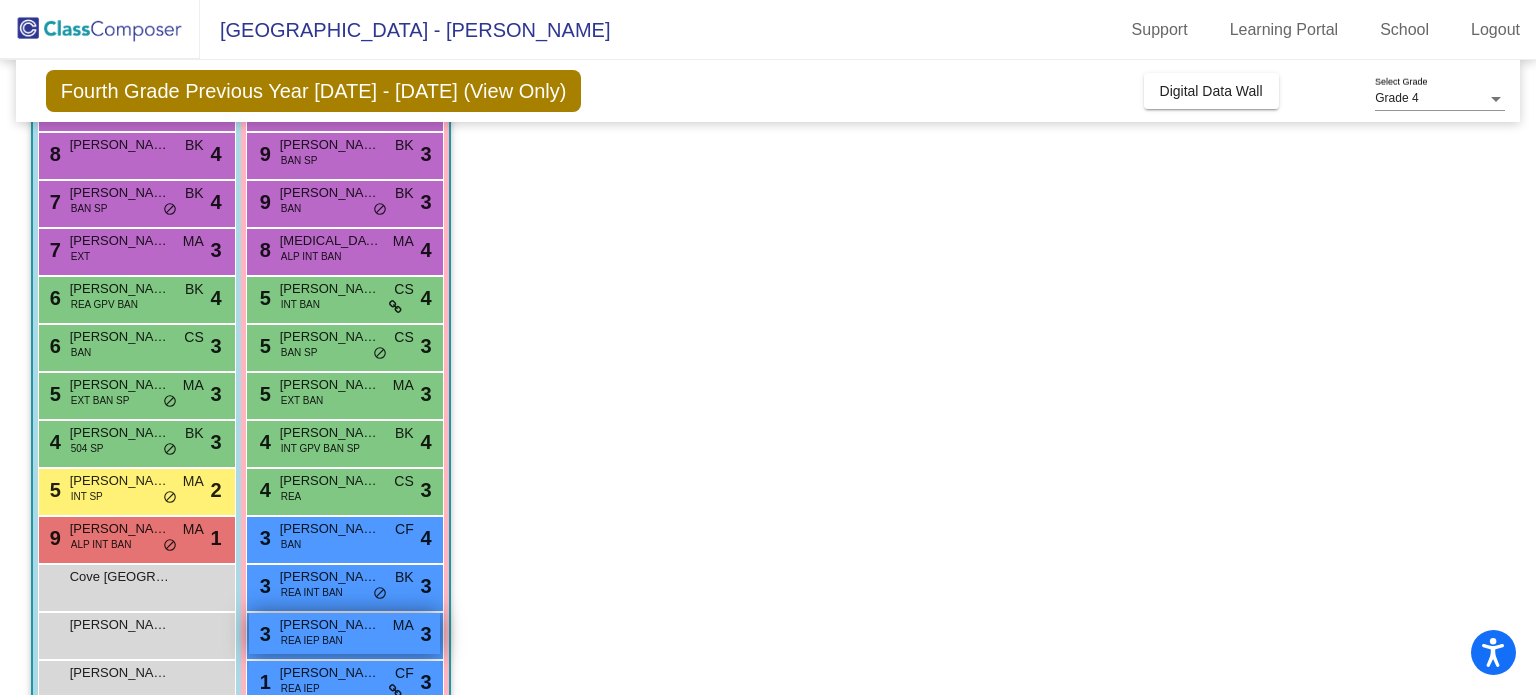 scroll, scrollTop: 376, scrollLeft: 0, axis: vertical 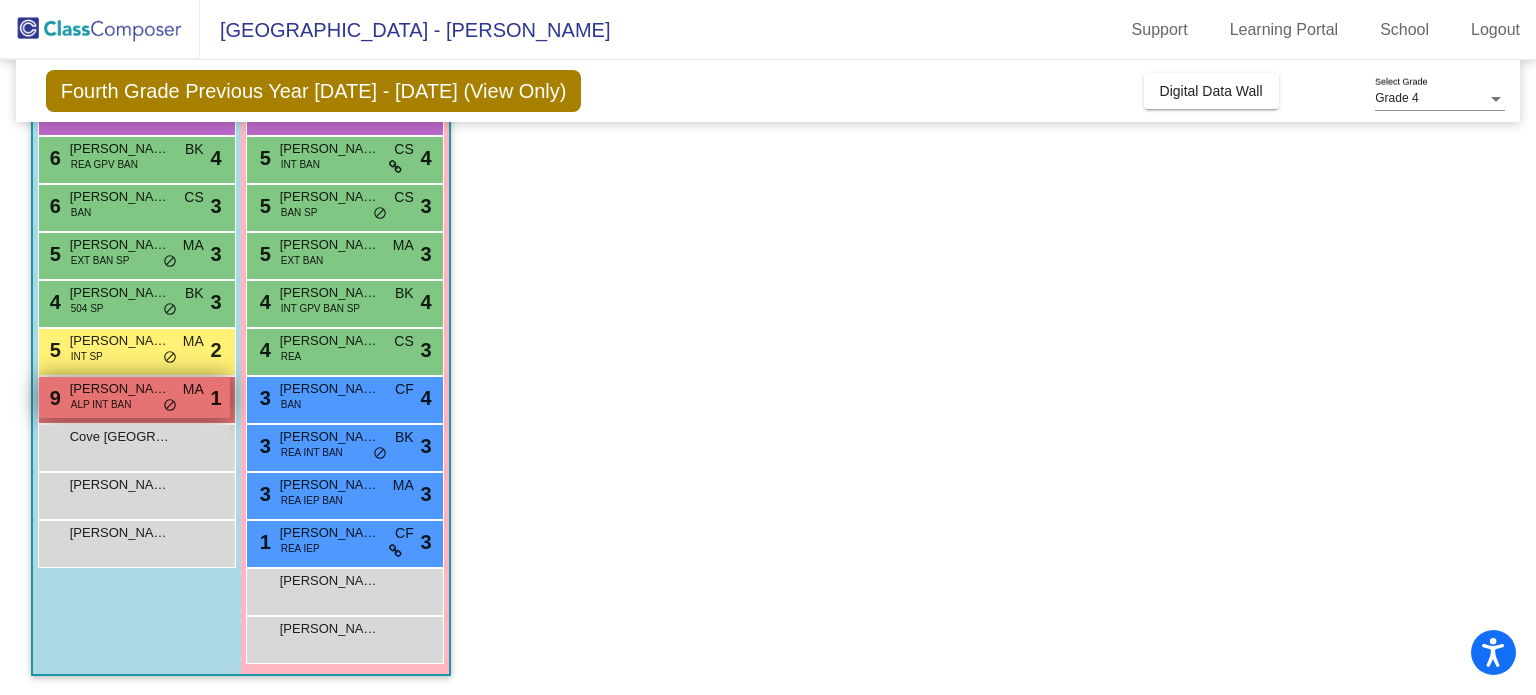 click on "ALP INT BAN" at bounding box center [101, 404] 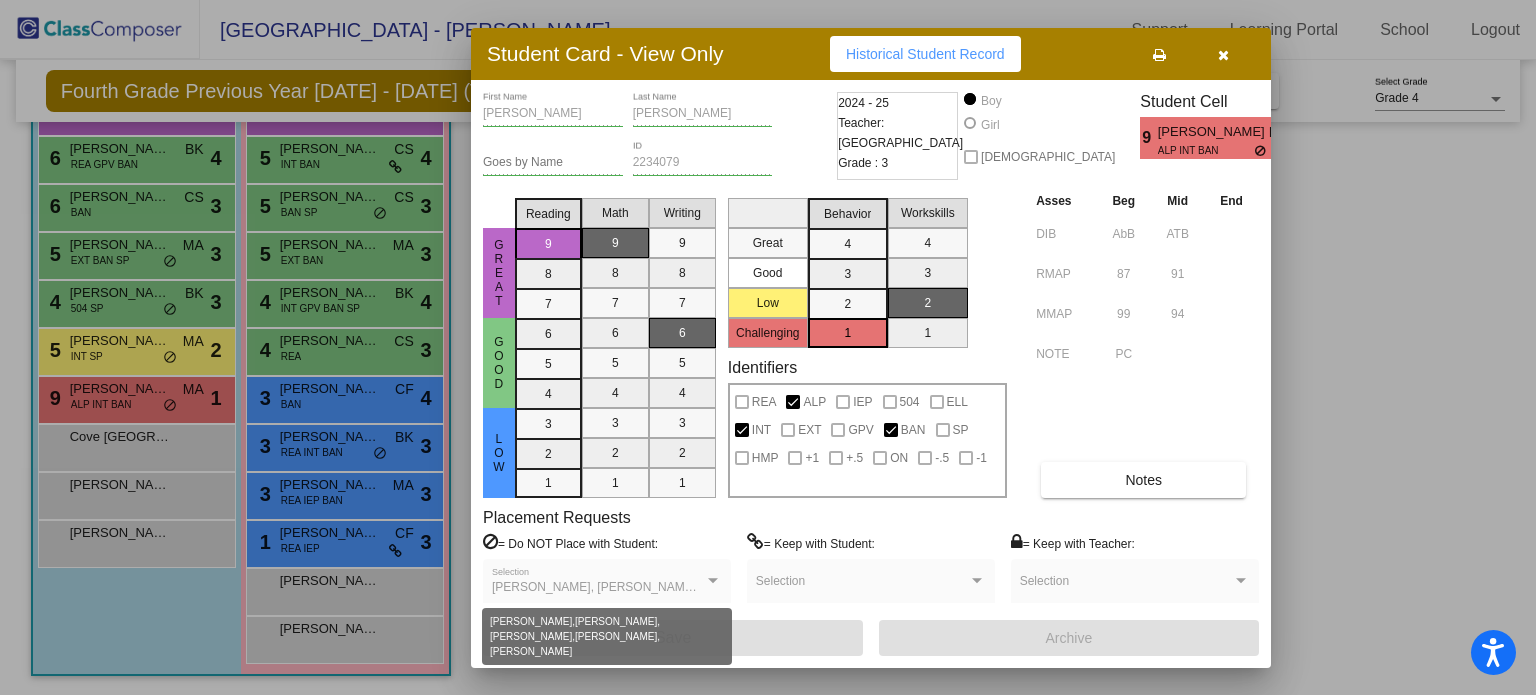 click at bounding box center (713, 580) 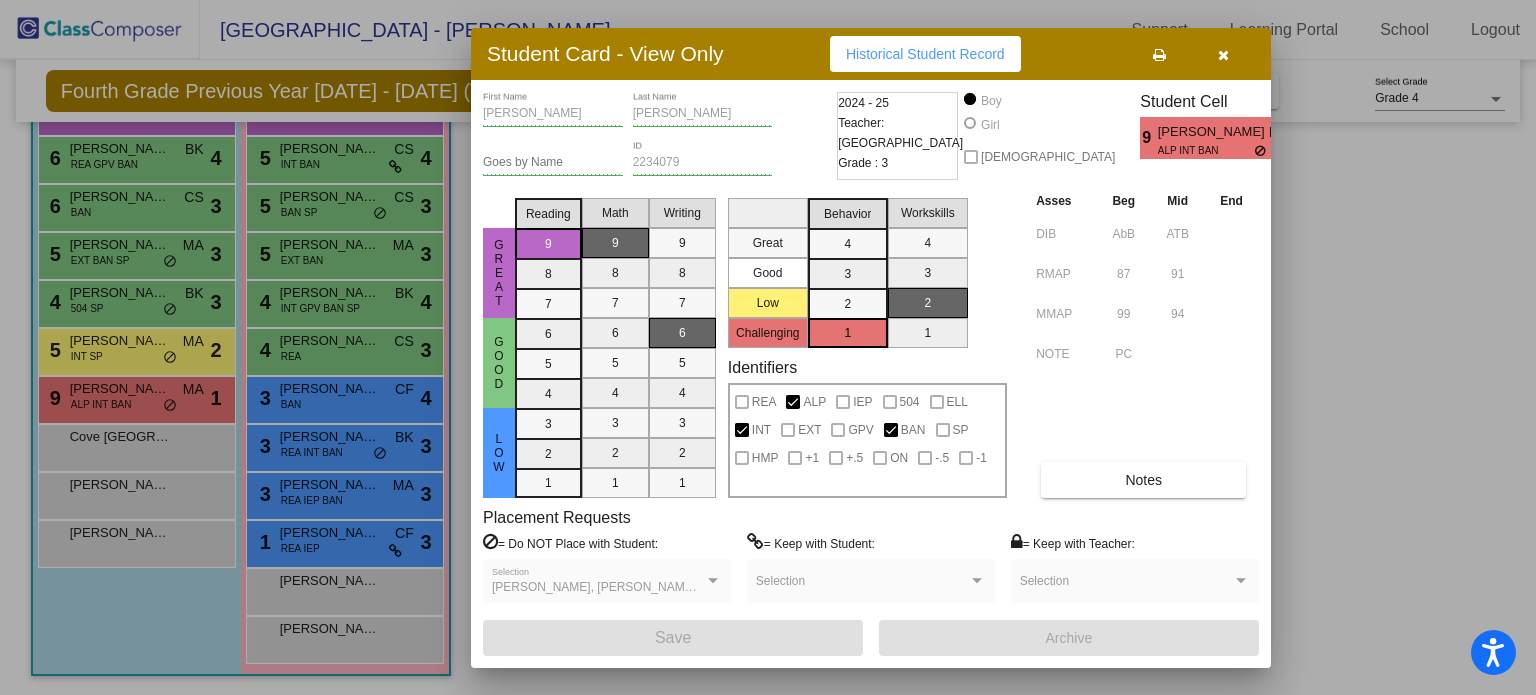 click at bounding box center (713, 580) 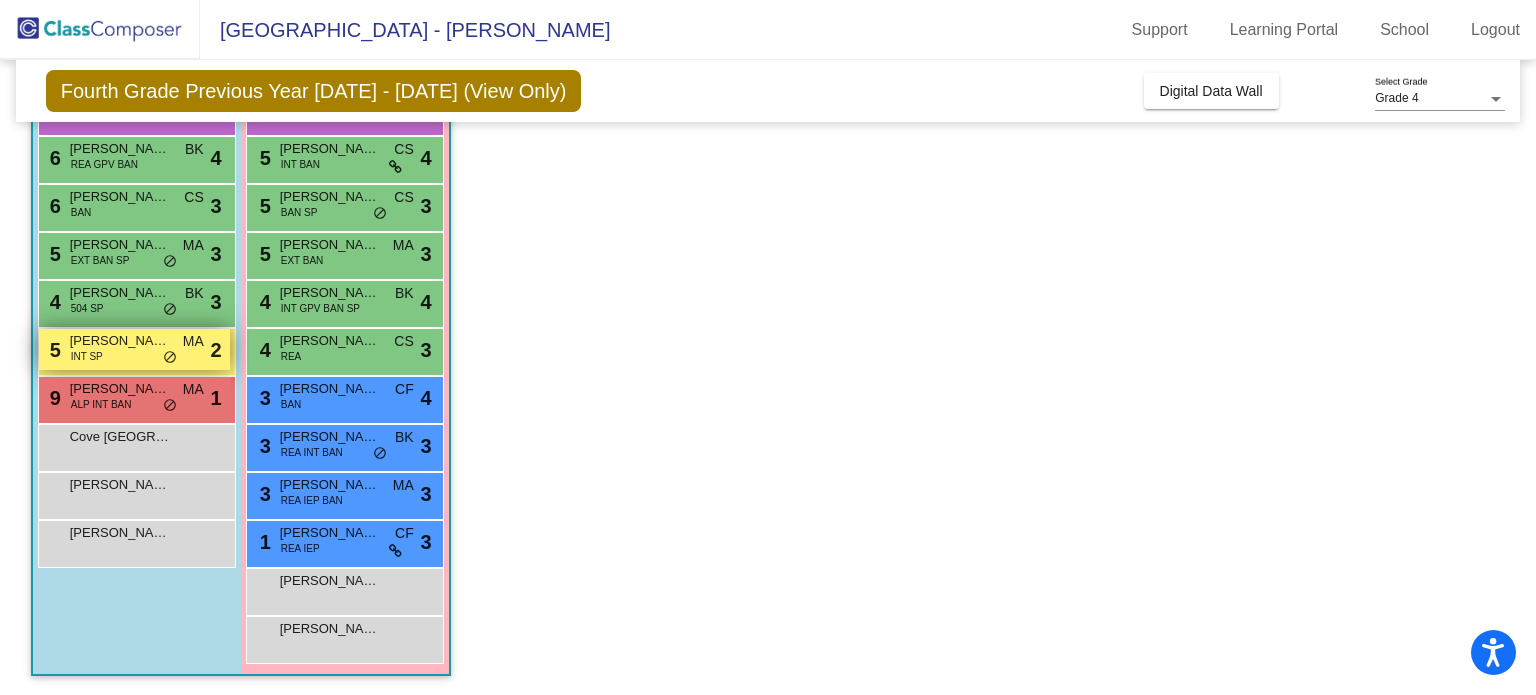 click on "5 [PERSON_NAME] INT SP MA lock do_not_disturb_alt 2" at bounding box center (134, 349) 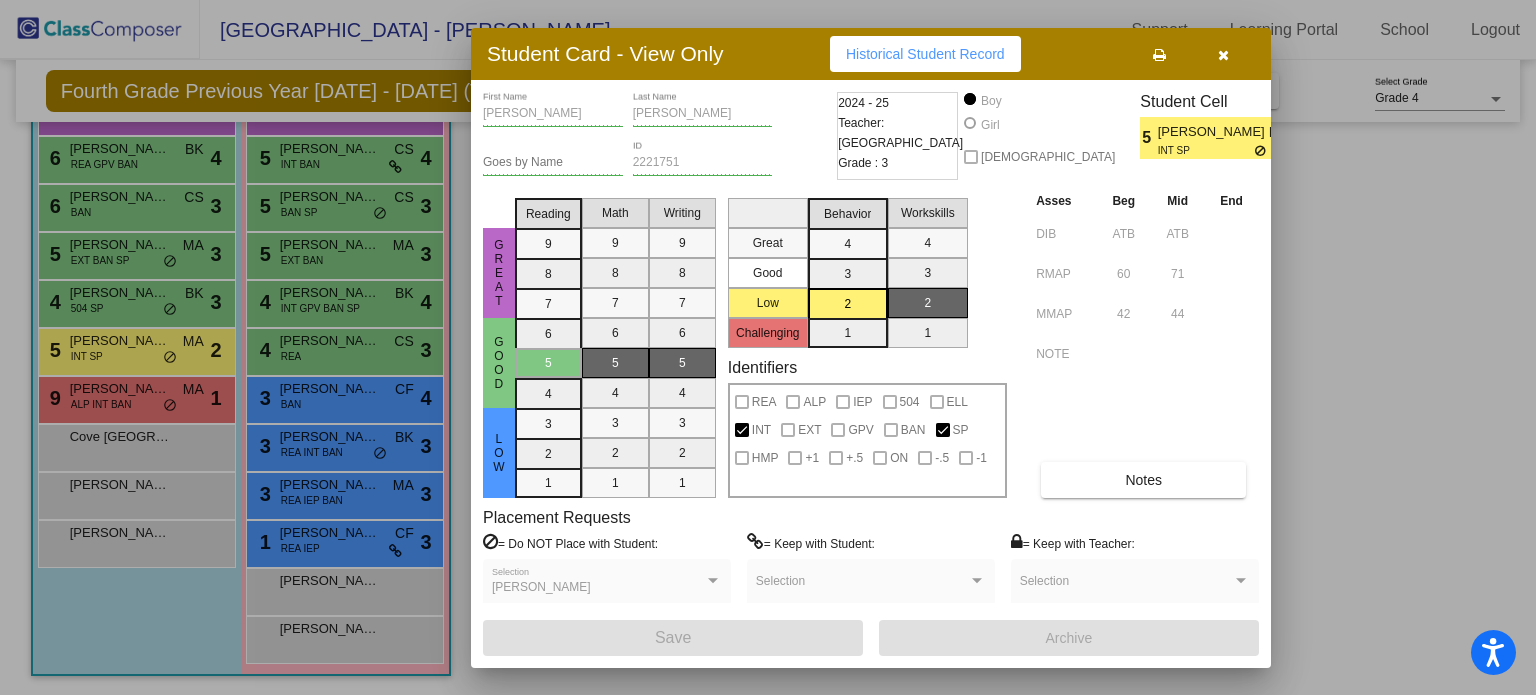 click at bounding box center [768, 347] 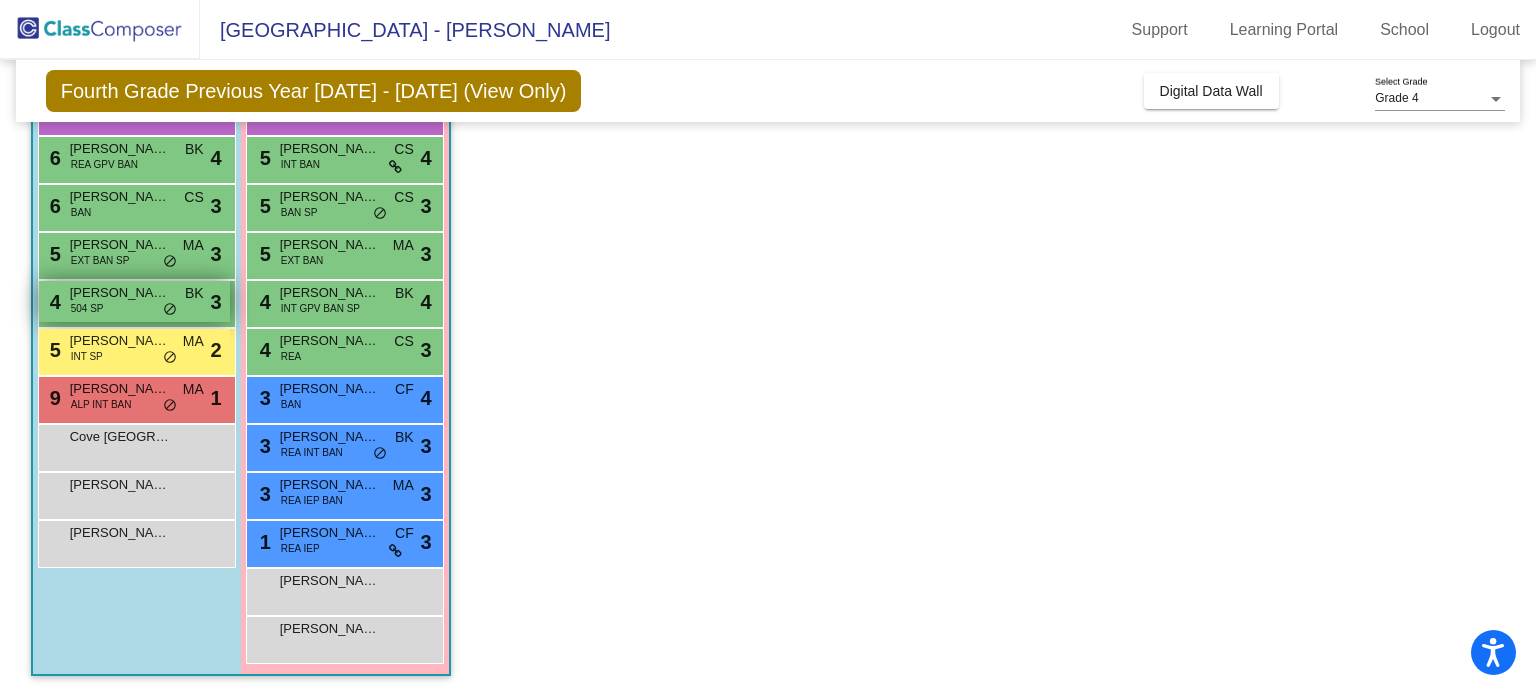 click on "504 SP" at bounding box center [87, 308] 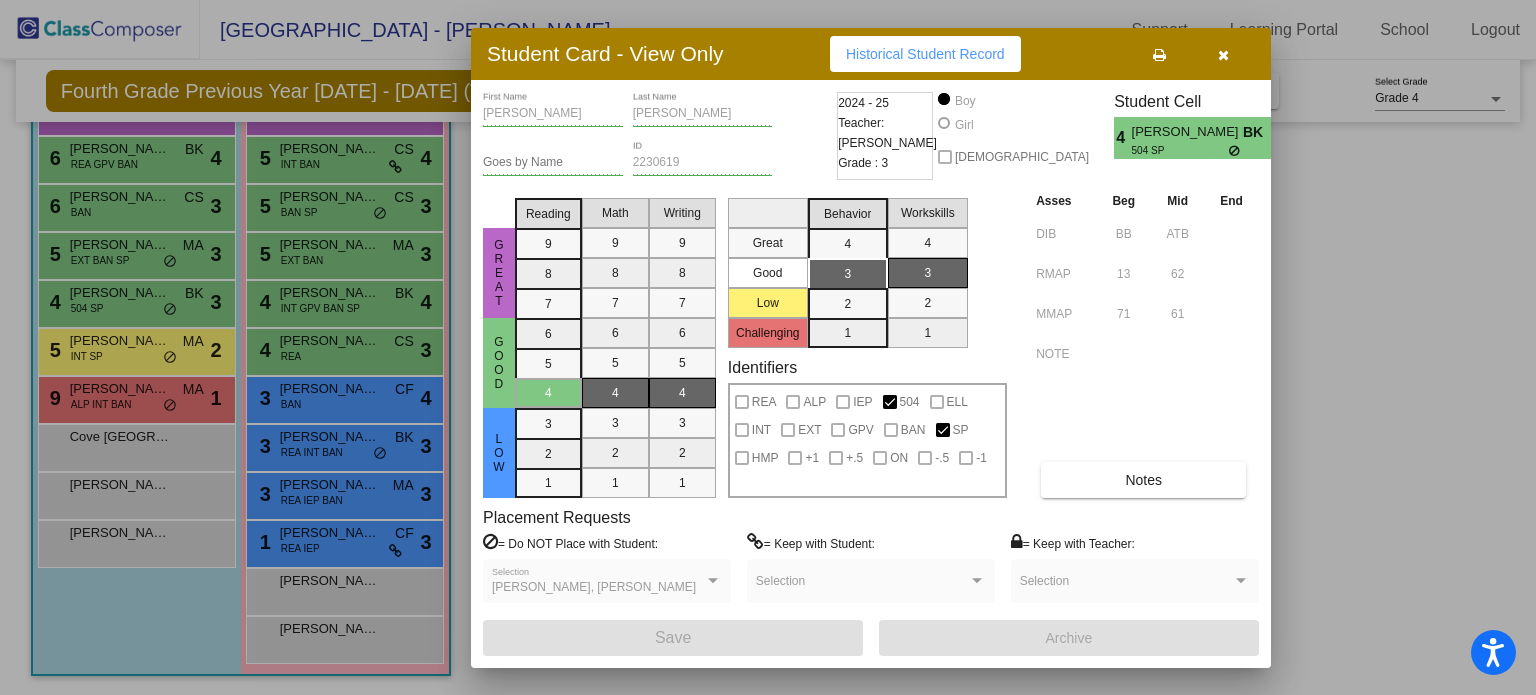 click at bounding box center (768, 347) 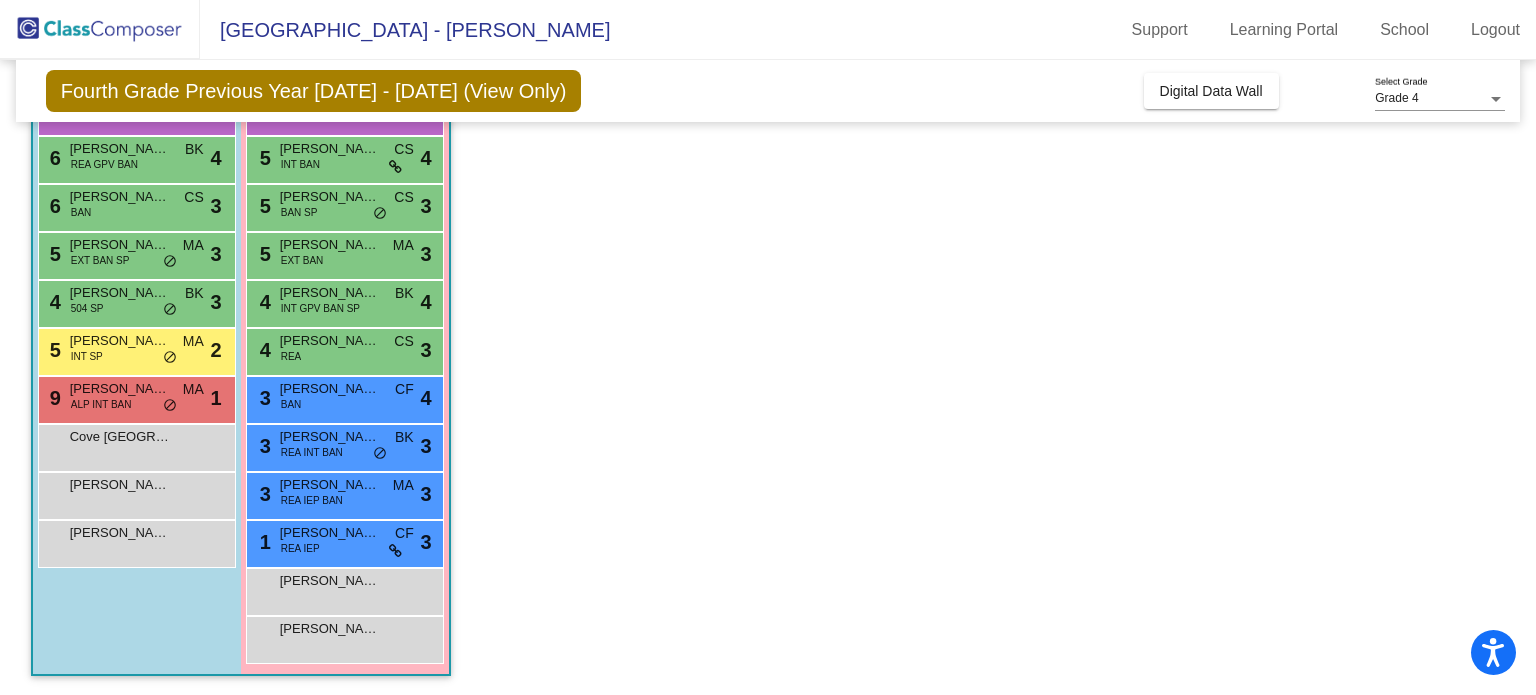 click on "[PERSON_NAME] [PERSON_NAME]" at bounding box center [120, 245] 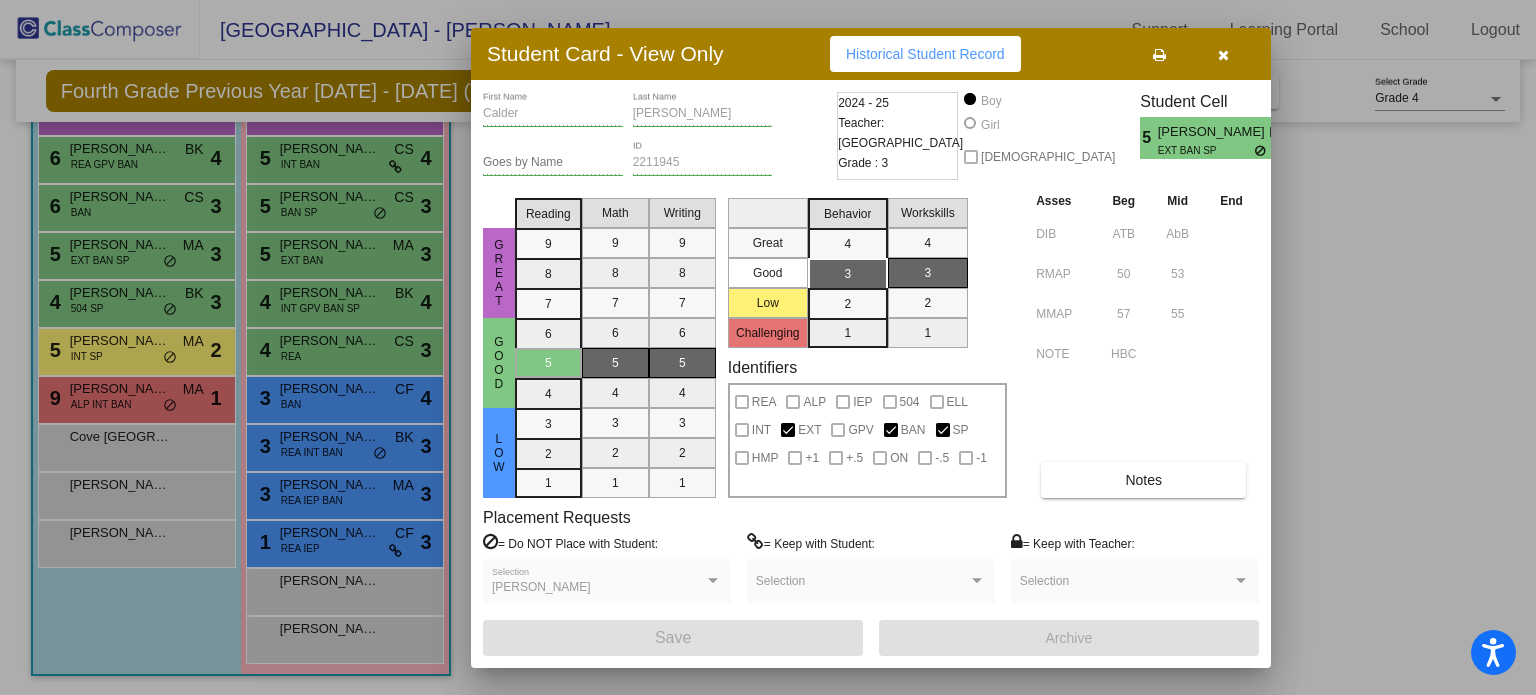 click at bounding box center [768, 347] 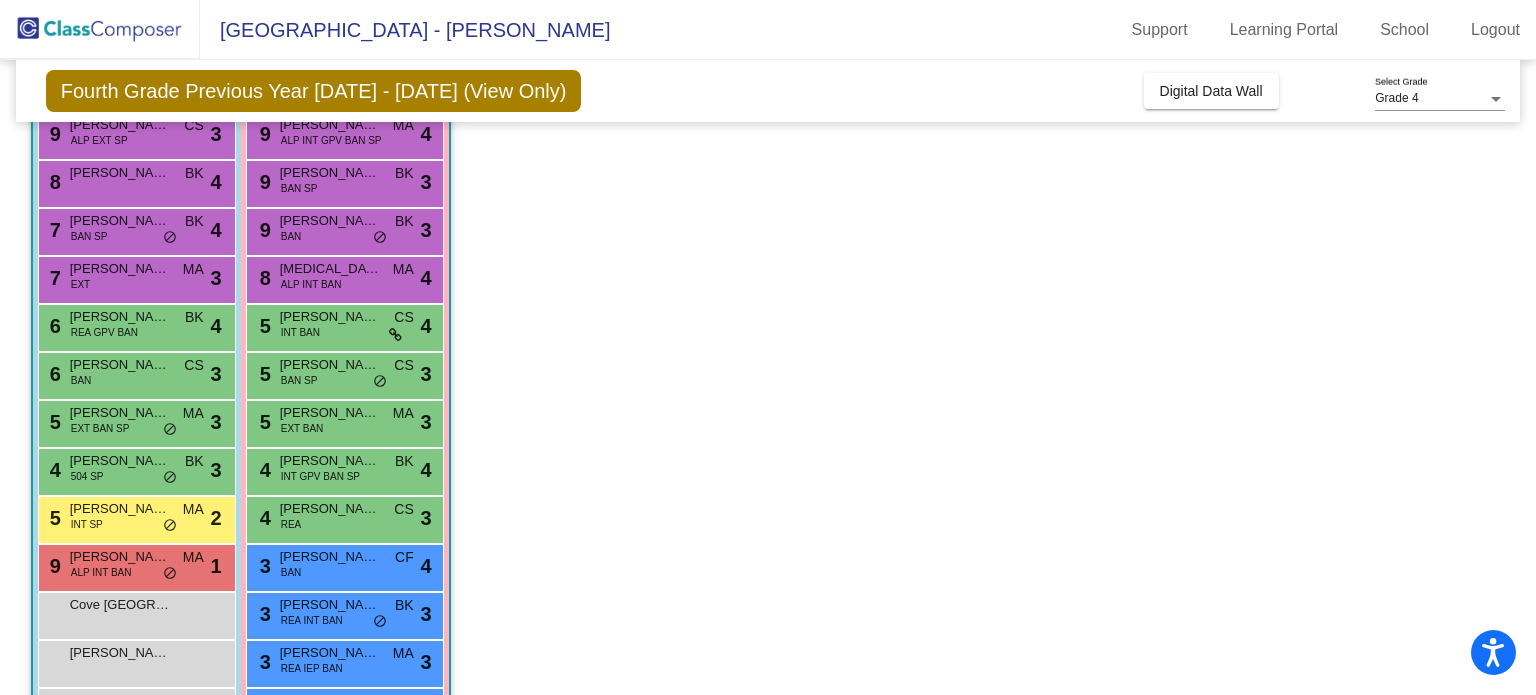 scroll, scrollTop: 199, scrollLeft: 0, axis: vertical 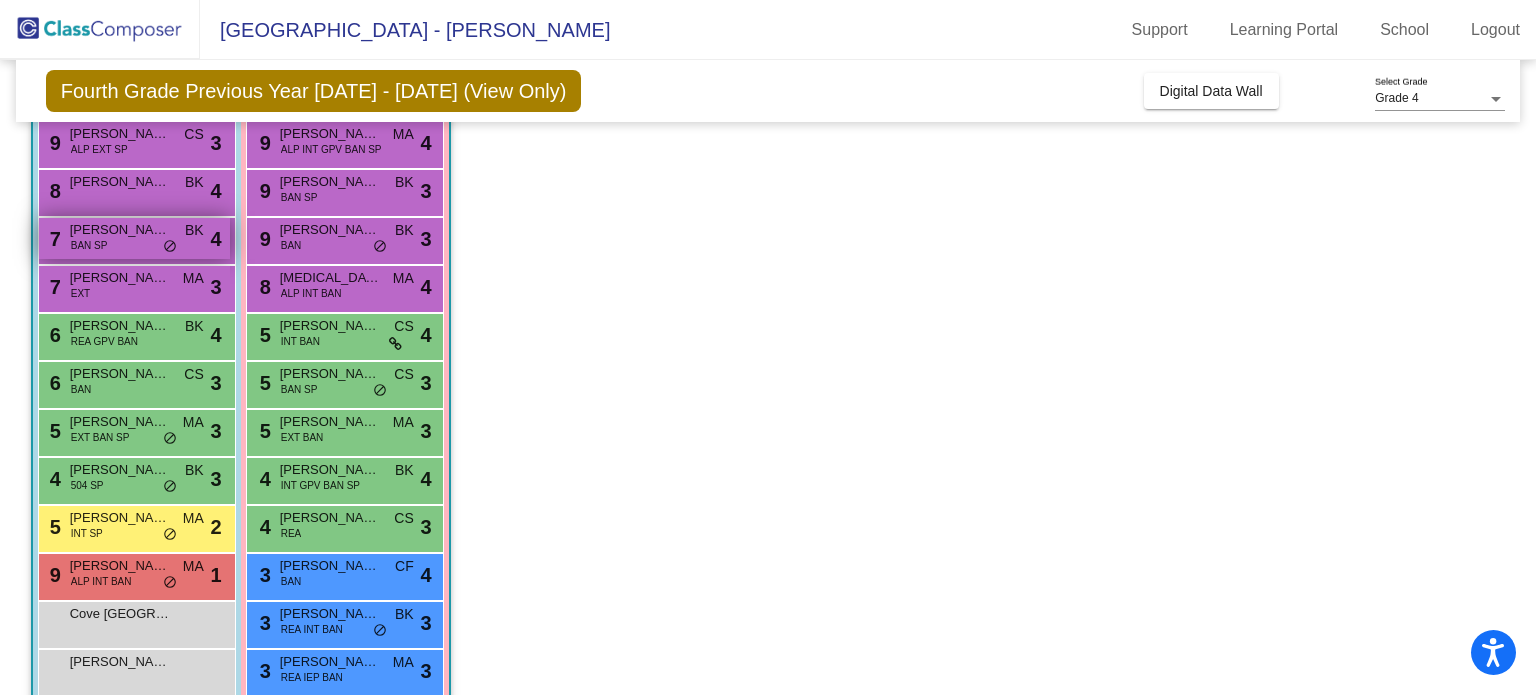 click on "[PERSON_NAME]" at bounding box center [120, 230] 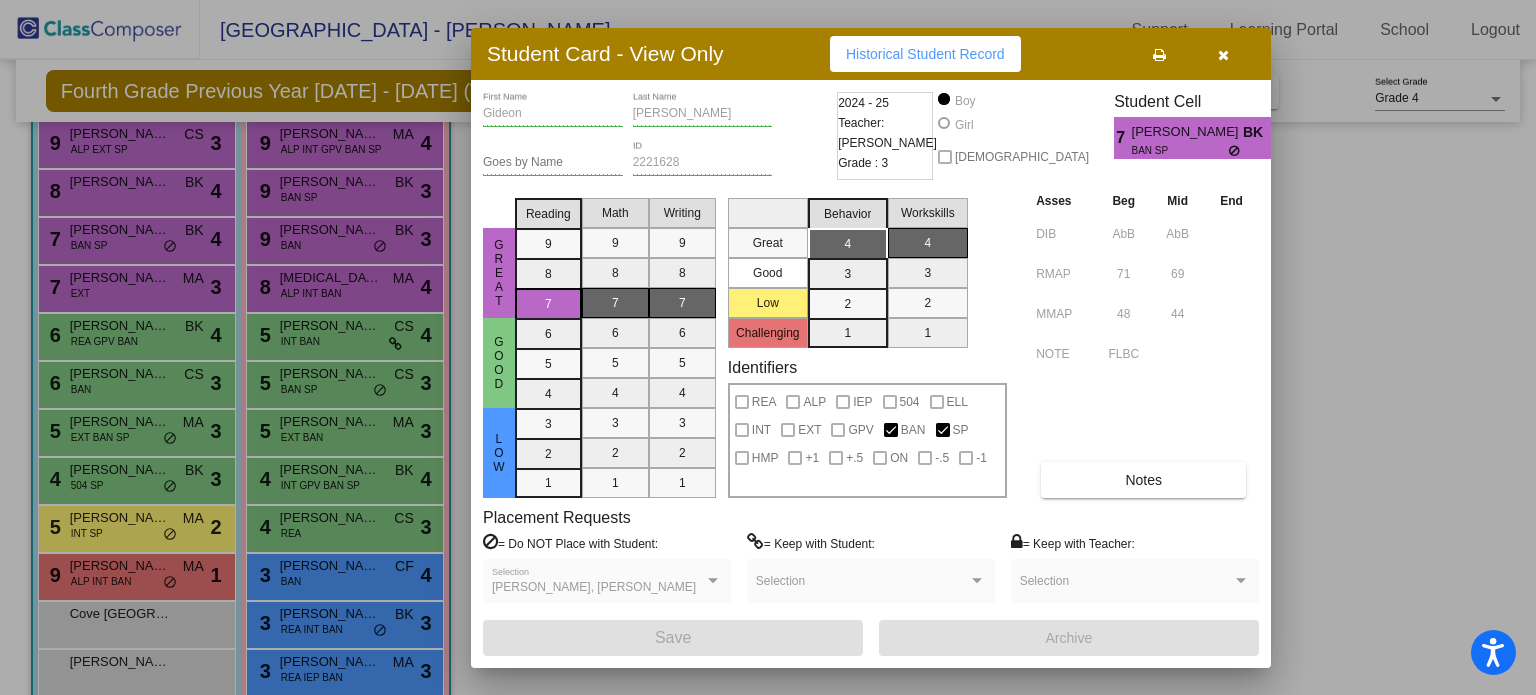 click at bounding box center [768, 347] 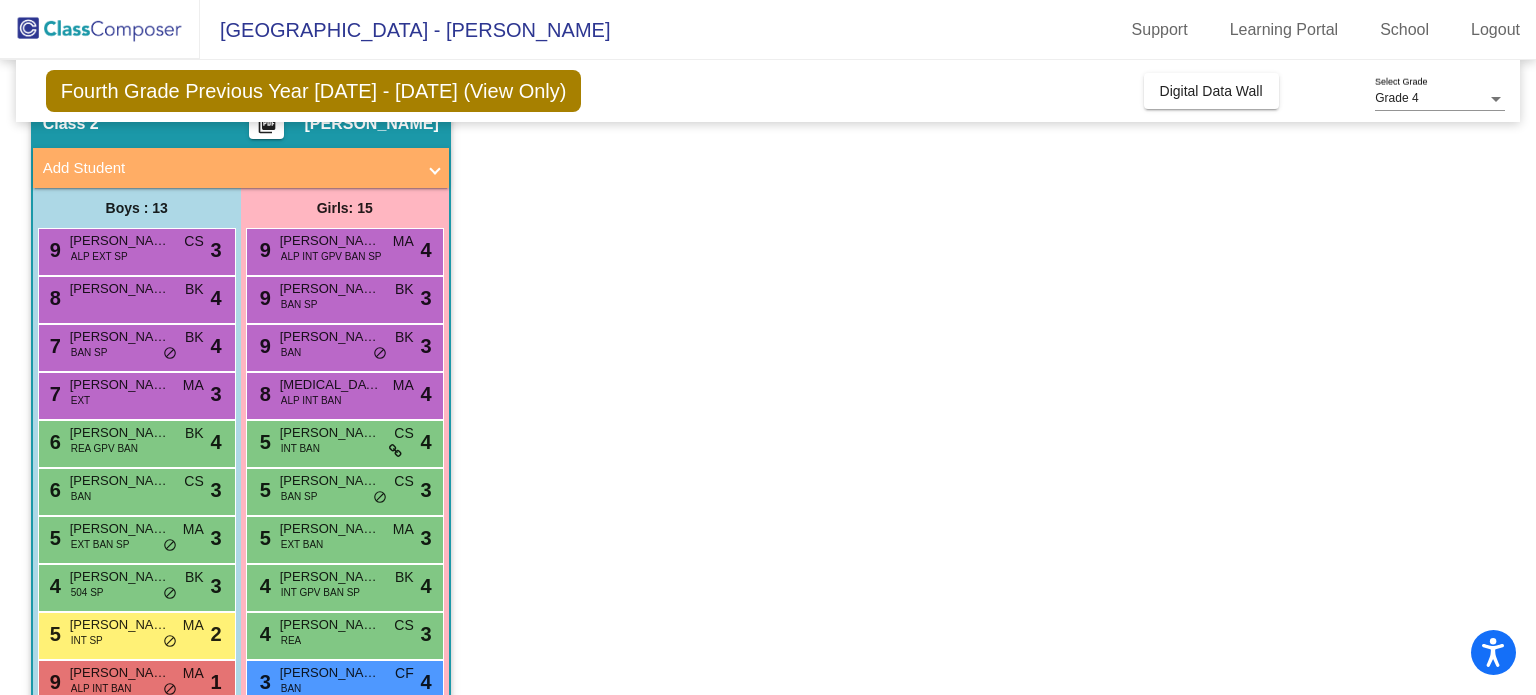 scroll, scrollTop: 120, scrollLeft: 0, axis: vertical 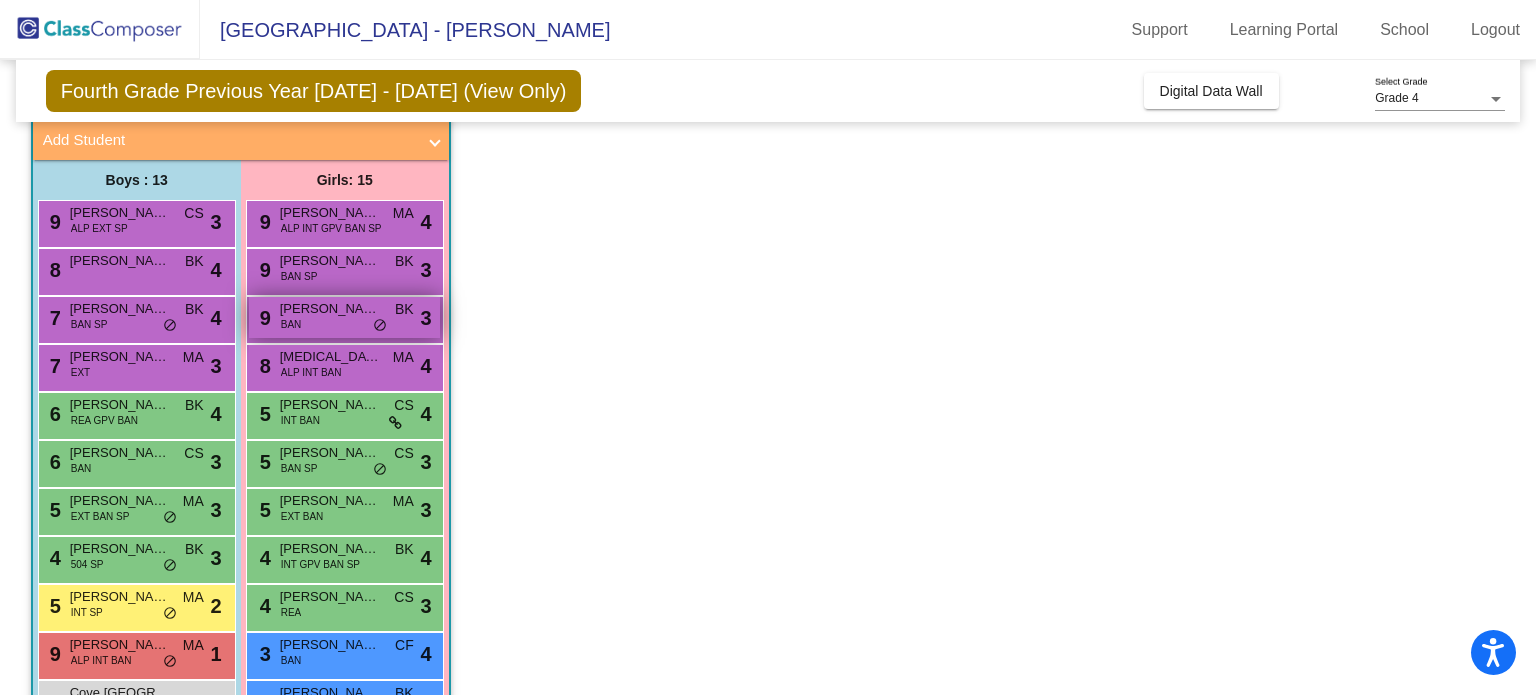 click on "9 [PERSON_NAME] BAN BK lock do_not_disturb_alt 3" at bounding box center (344, 317) 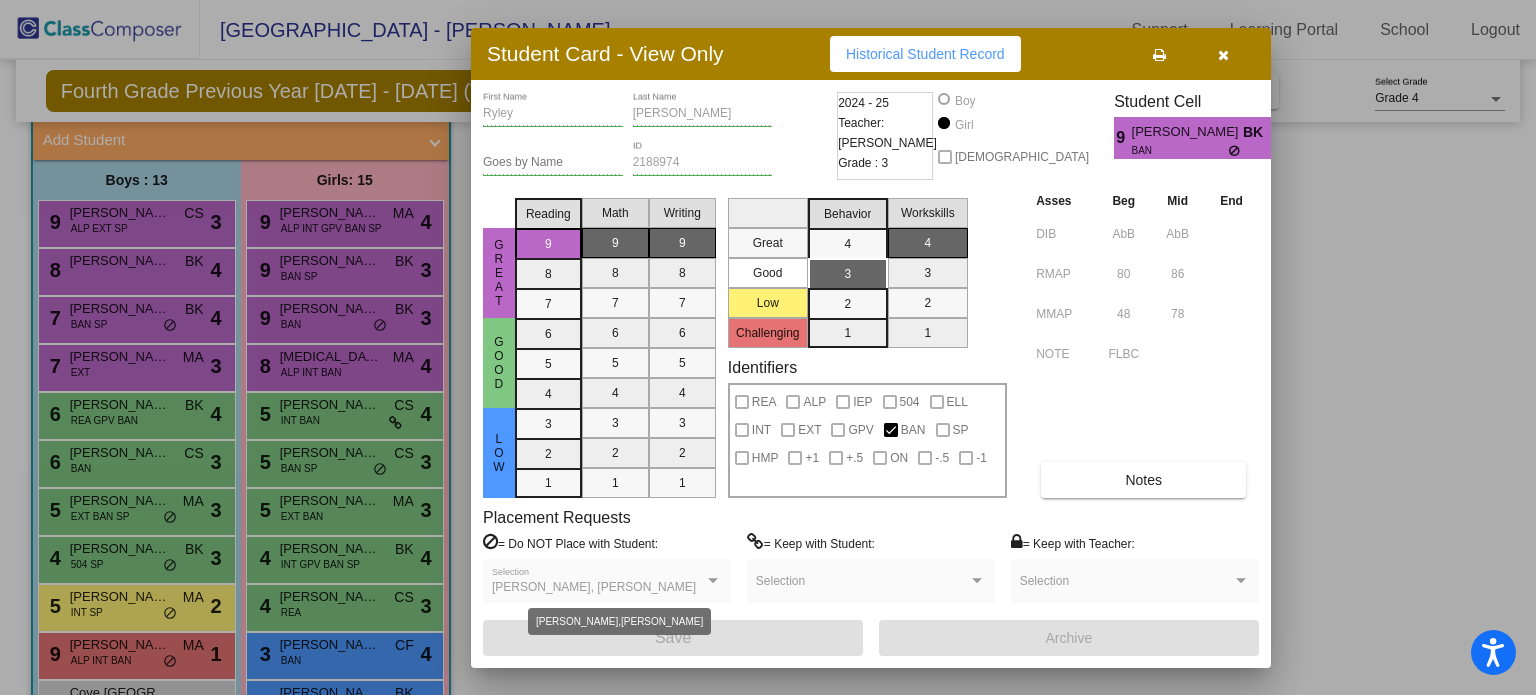 click on "[PERSON_NAME], [PERSON_NAME]" at bounding box center [598, 588] 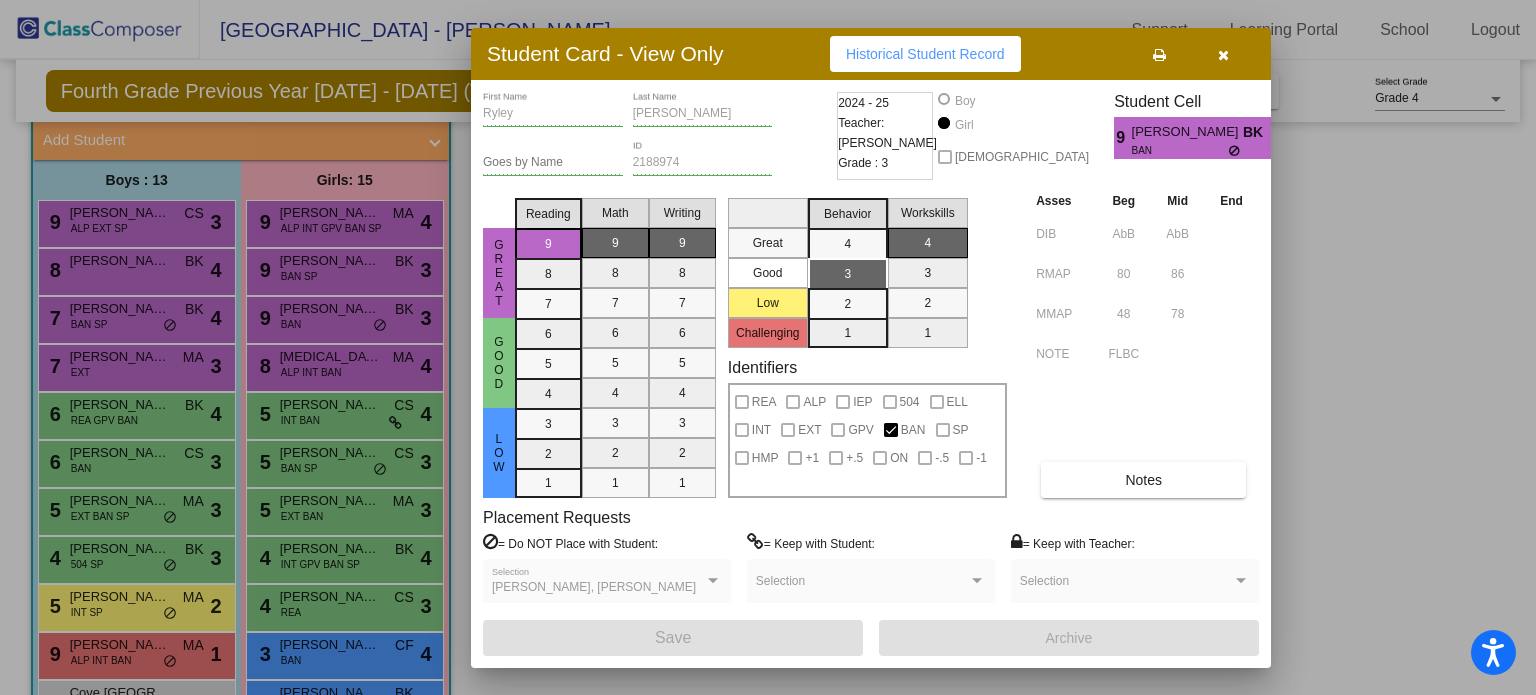 click on "[PERSON_NAME], [PERSON_NAME]" at bounding box center [598, 588] 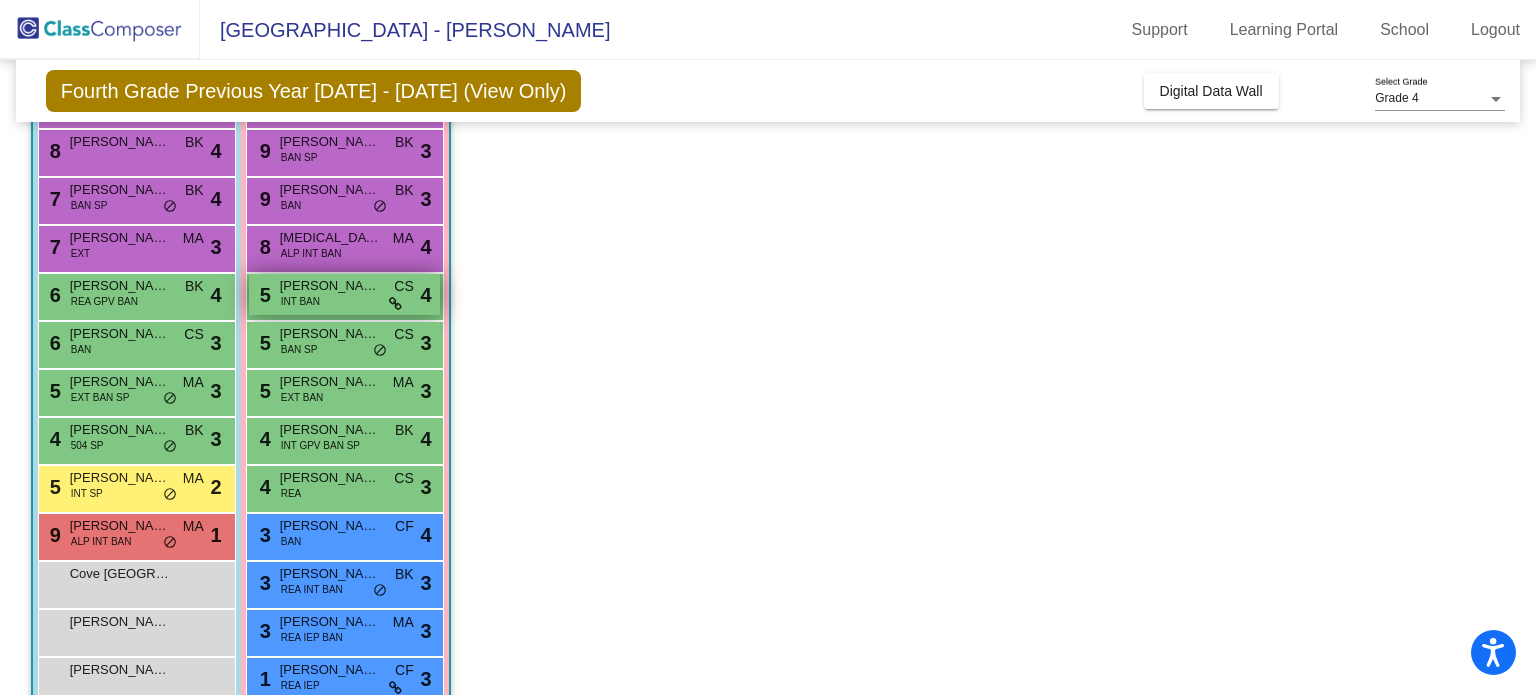 scroll, scrollTop: 246, scrollLeft: 0, axis: vertical 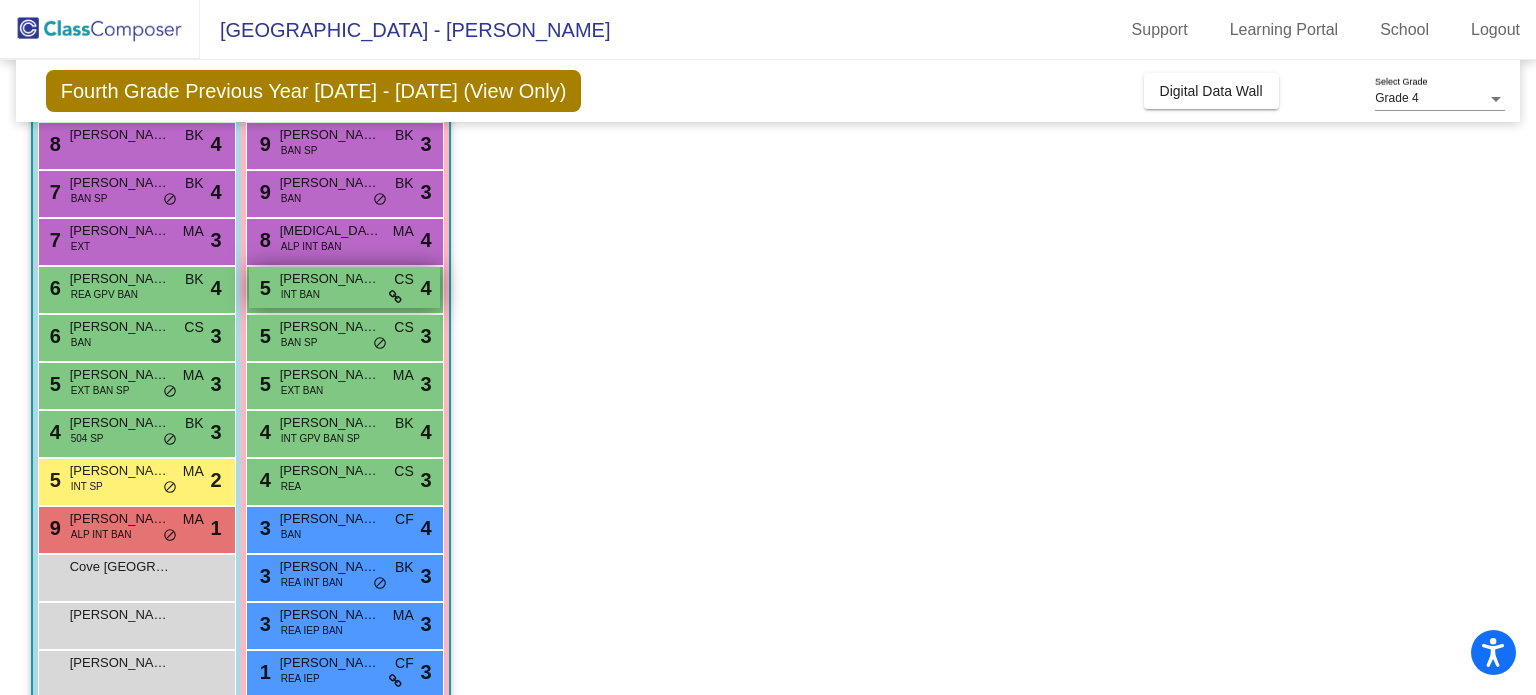 click on "5 [PERSON_NAME] INT BAN CS lock do_not_disturb_alt 4" at bounding box center (344, 287) 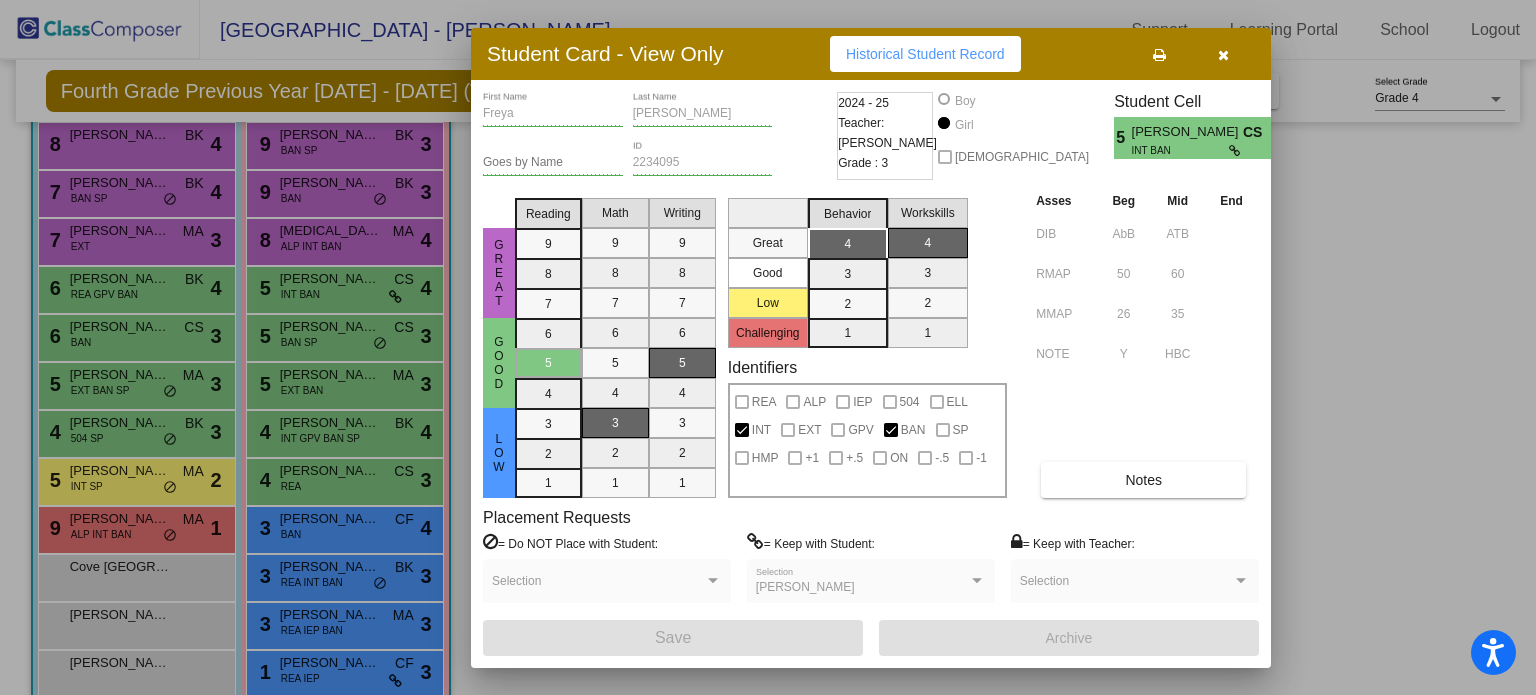 click at bounding box center (768, 347) 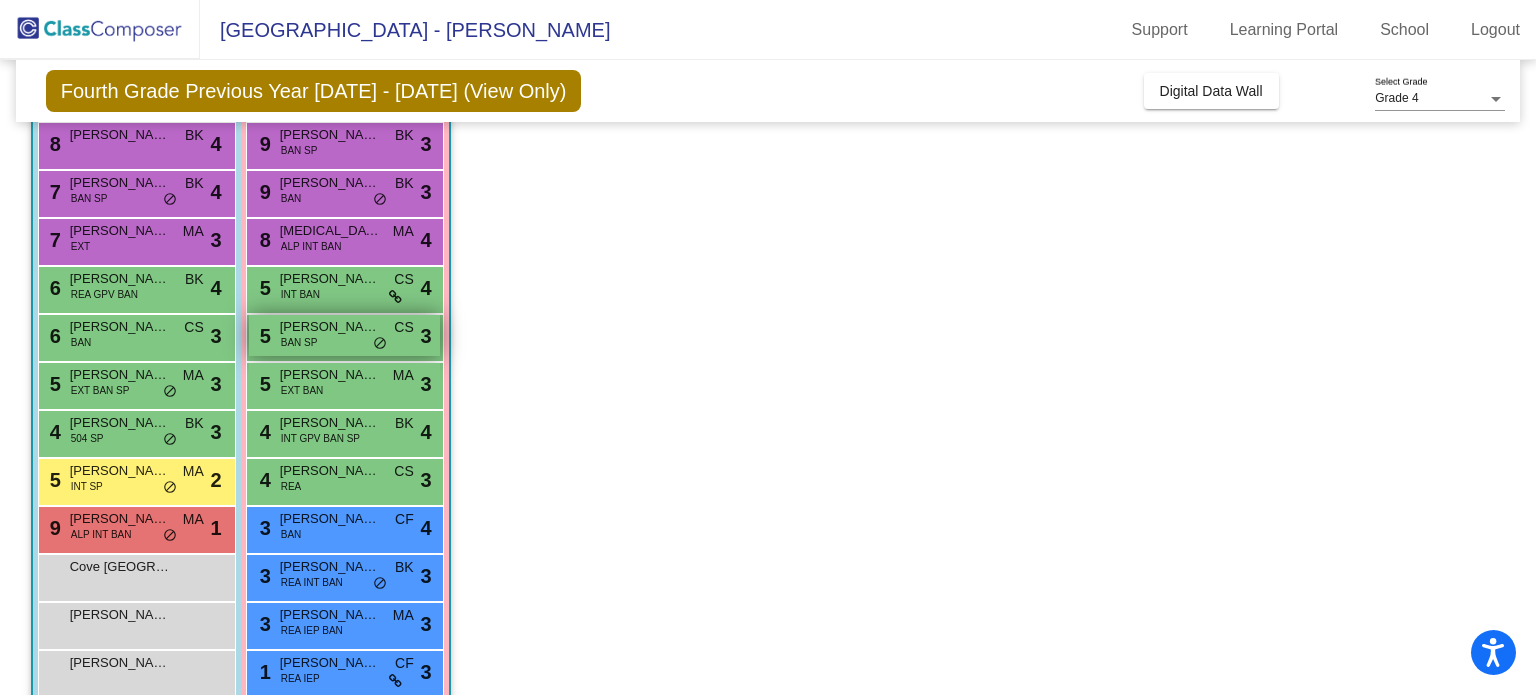 click on "5 [PERSON_NAME] BAN SP CS lock do_not_disturb_alt 3" at bounding box center [344, 335] 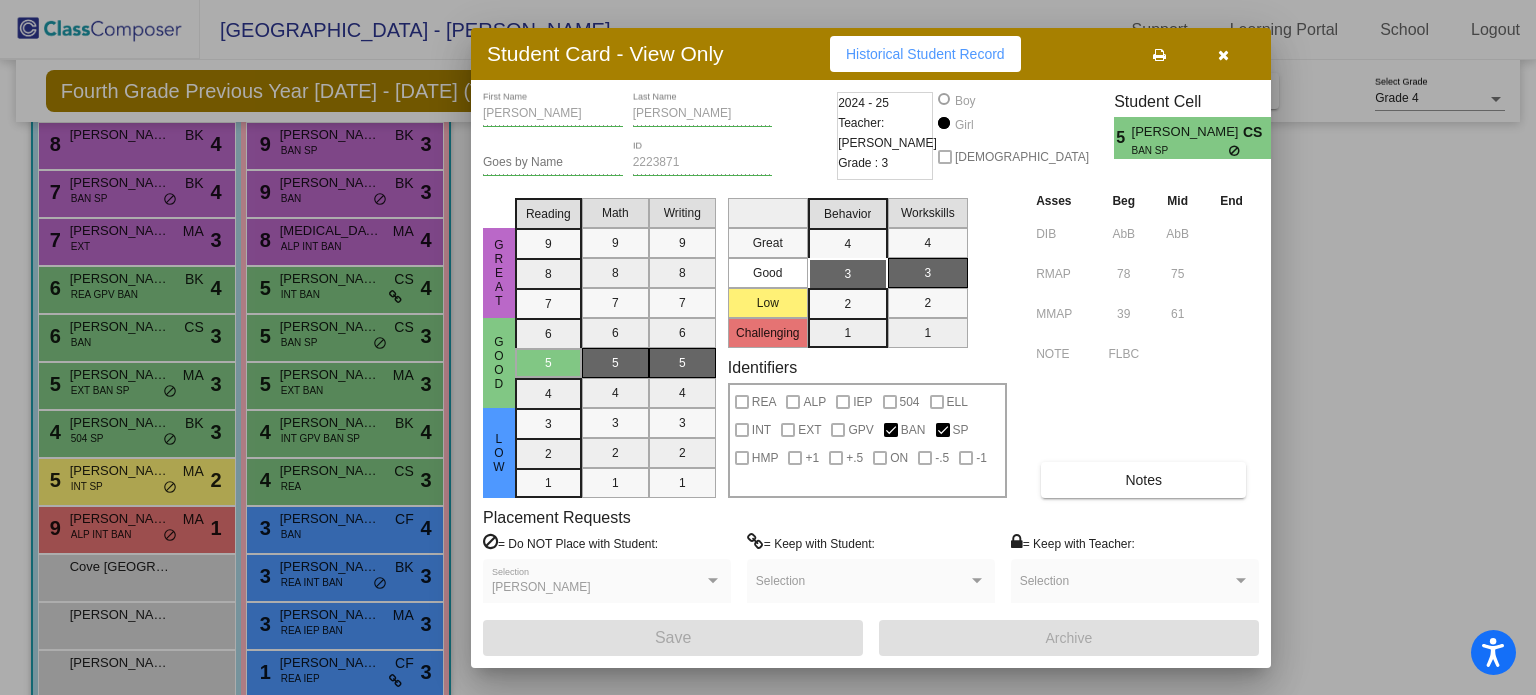 click at bounding box center [768, 347] 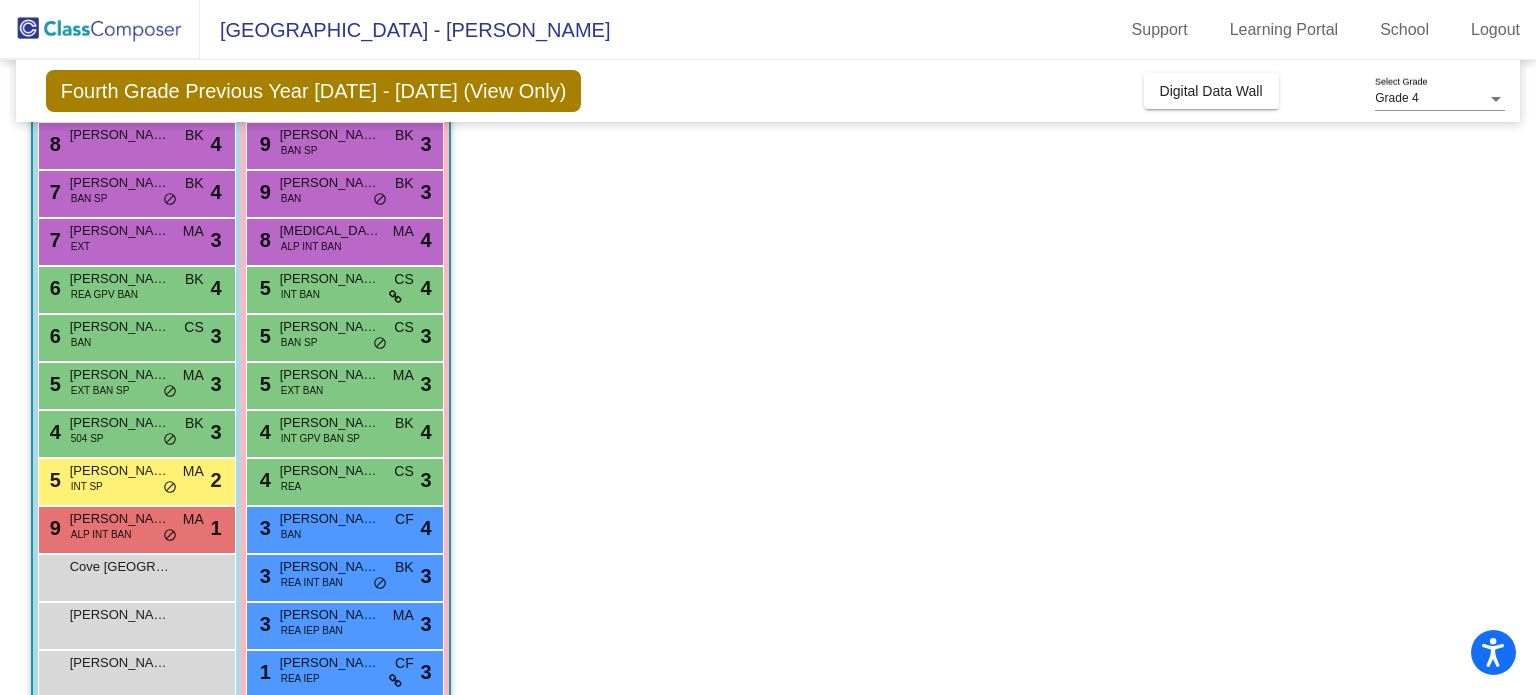scroll, scrollTop: 376, scrollLeft: 0, axis: vertical 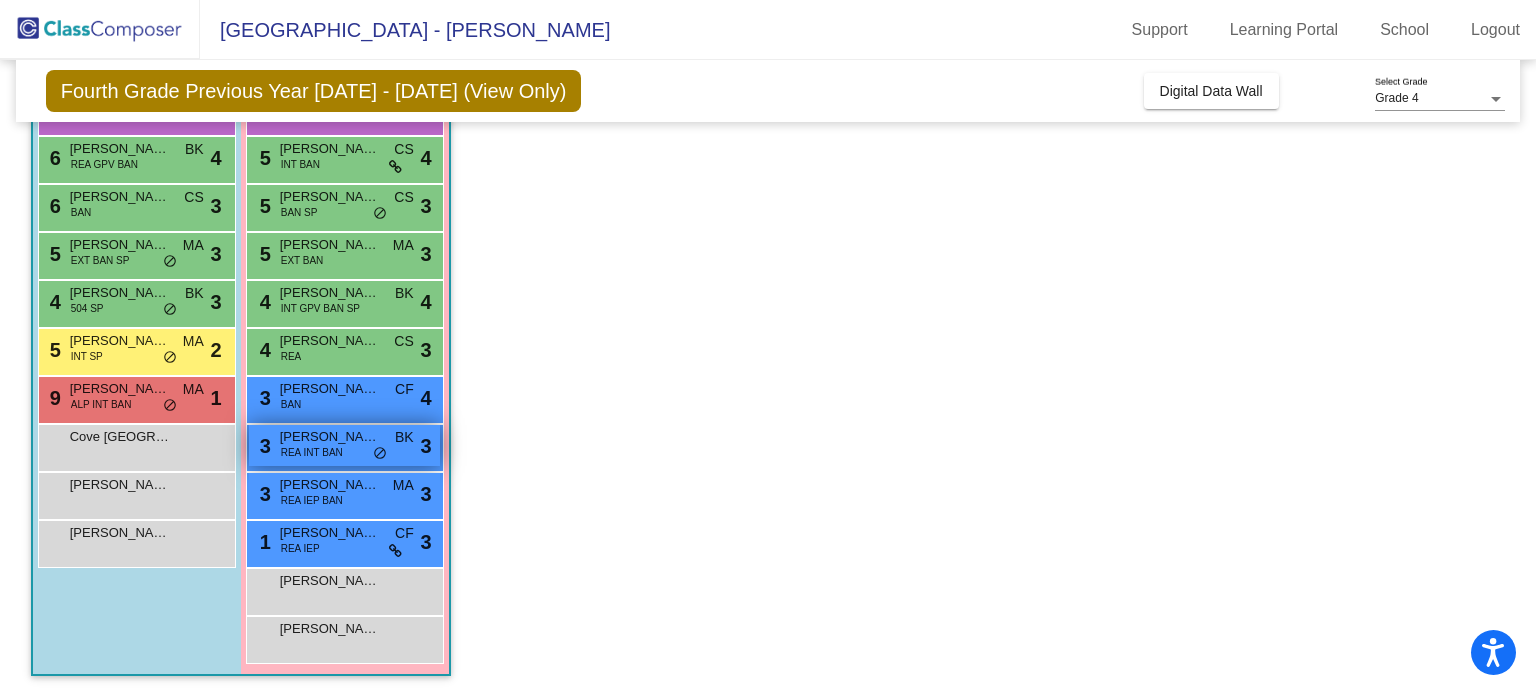 click on "3 [PERSON_NAME] INT BAN BK lock do_not_disturb_alt 3" at bounding box center (344, 445) 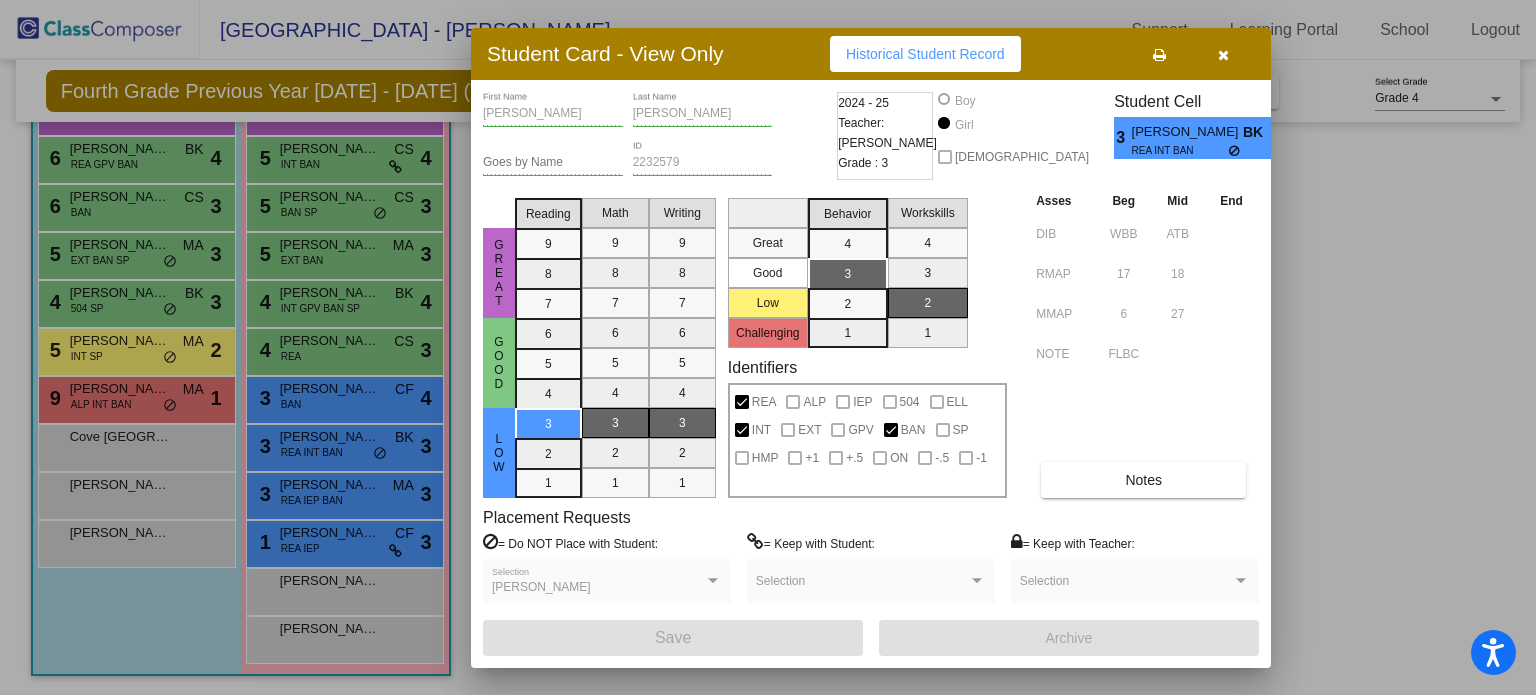 click at bounding box center [768, 347] 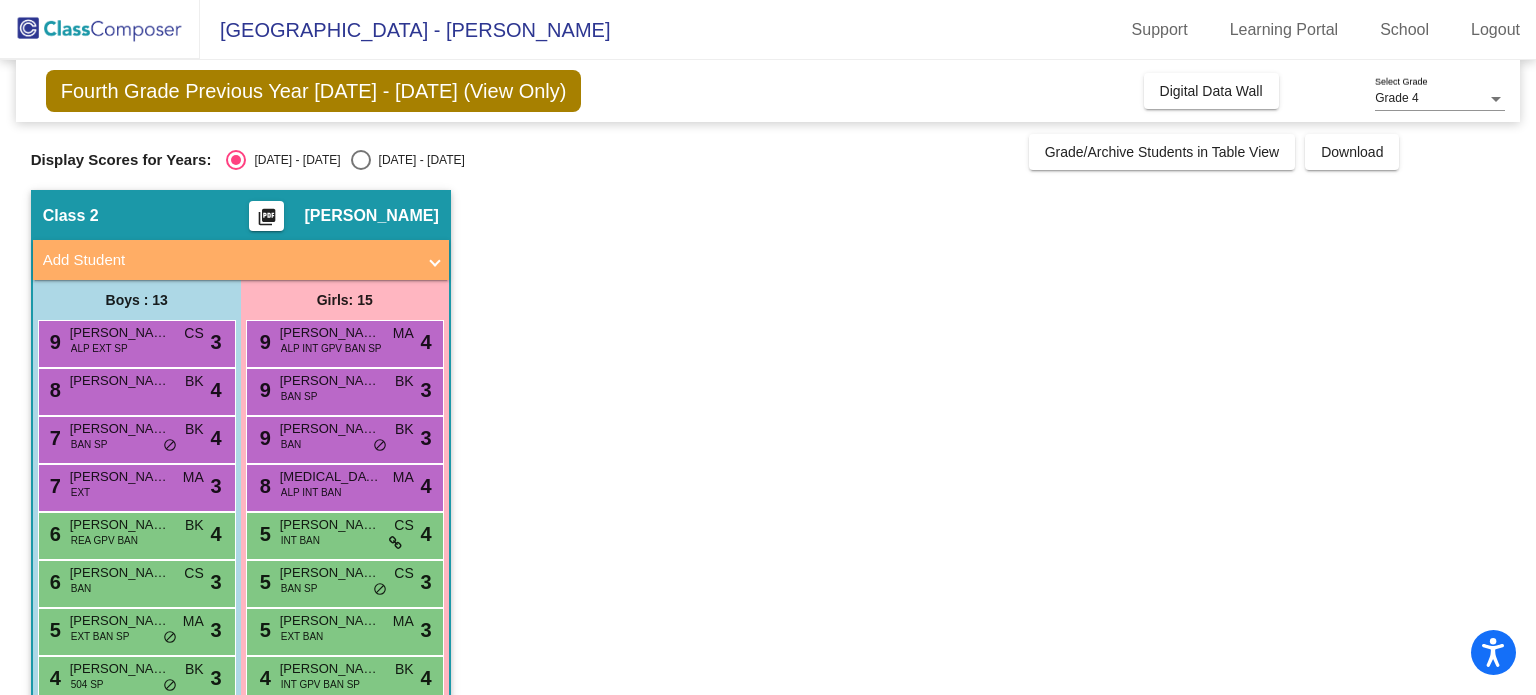 scroll, scrollTop: 0, scrollLeft: 0, axis: both 